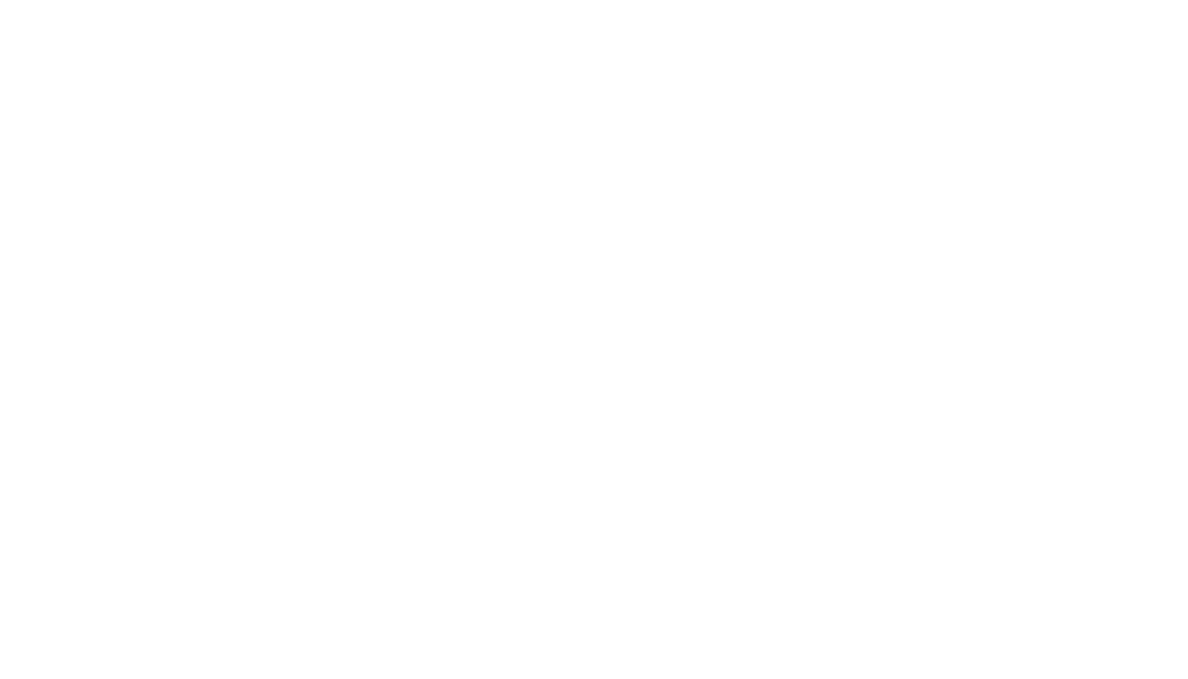 scroll, scrollTop: 0, scrollLeft: 0, axis: both 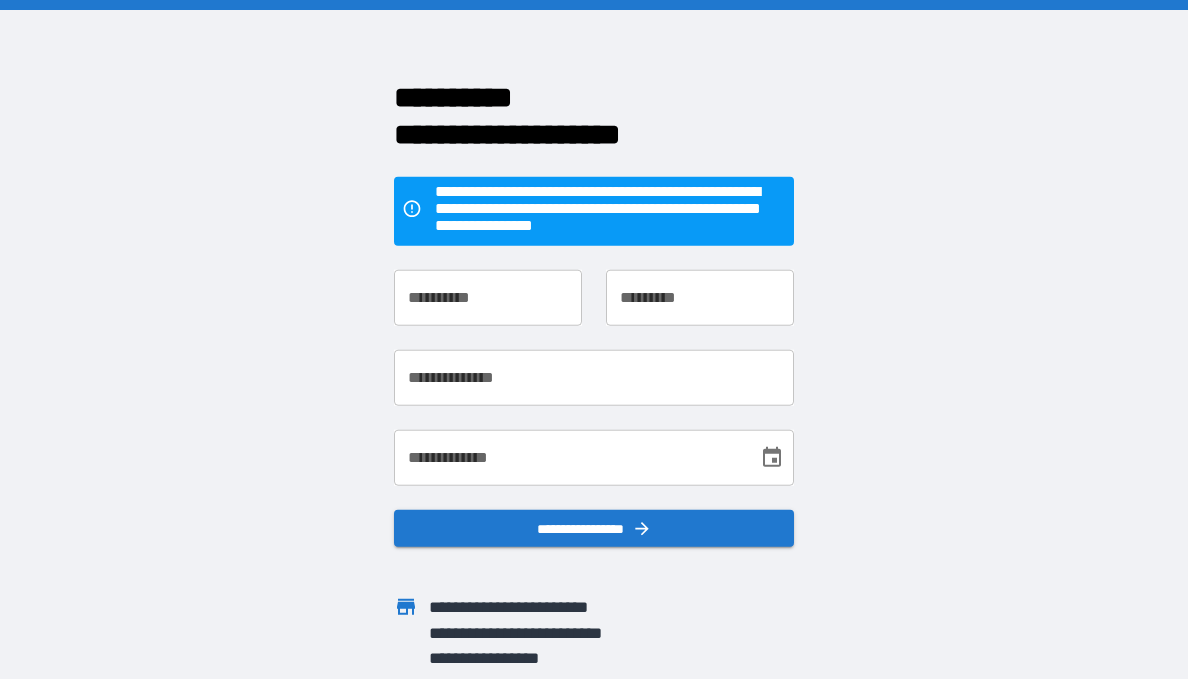 click on "**********" at bounding box center (488, 297) 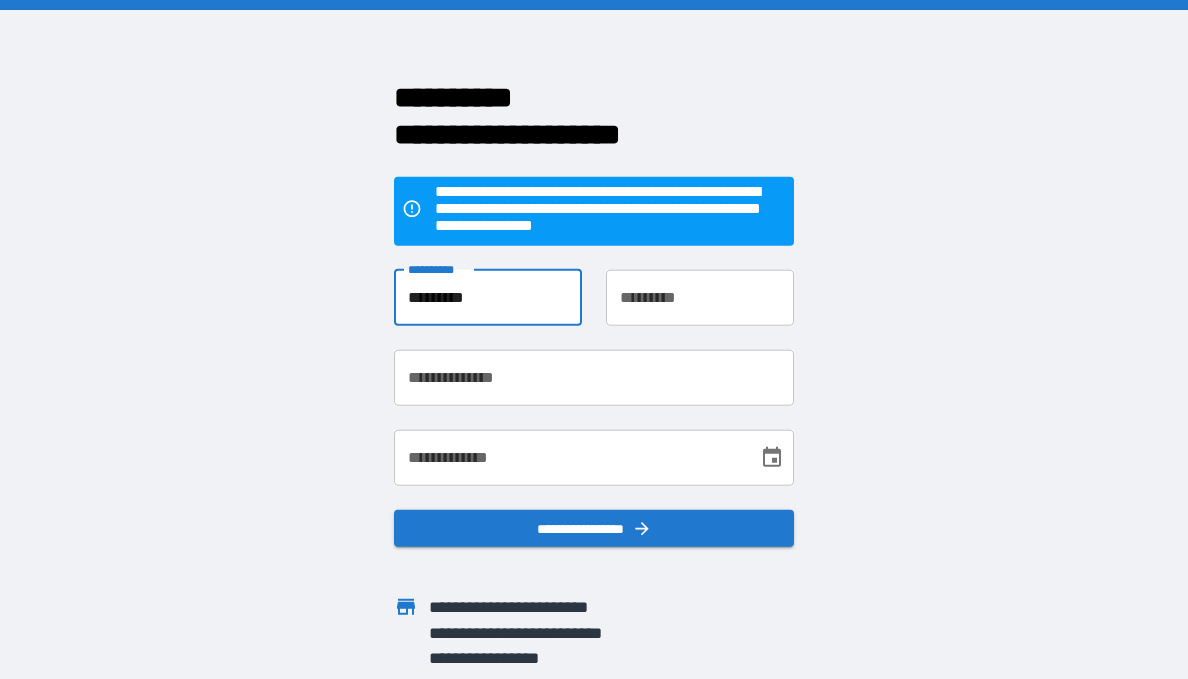 type on "*********" 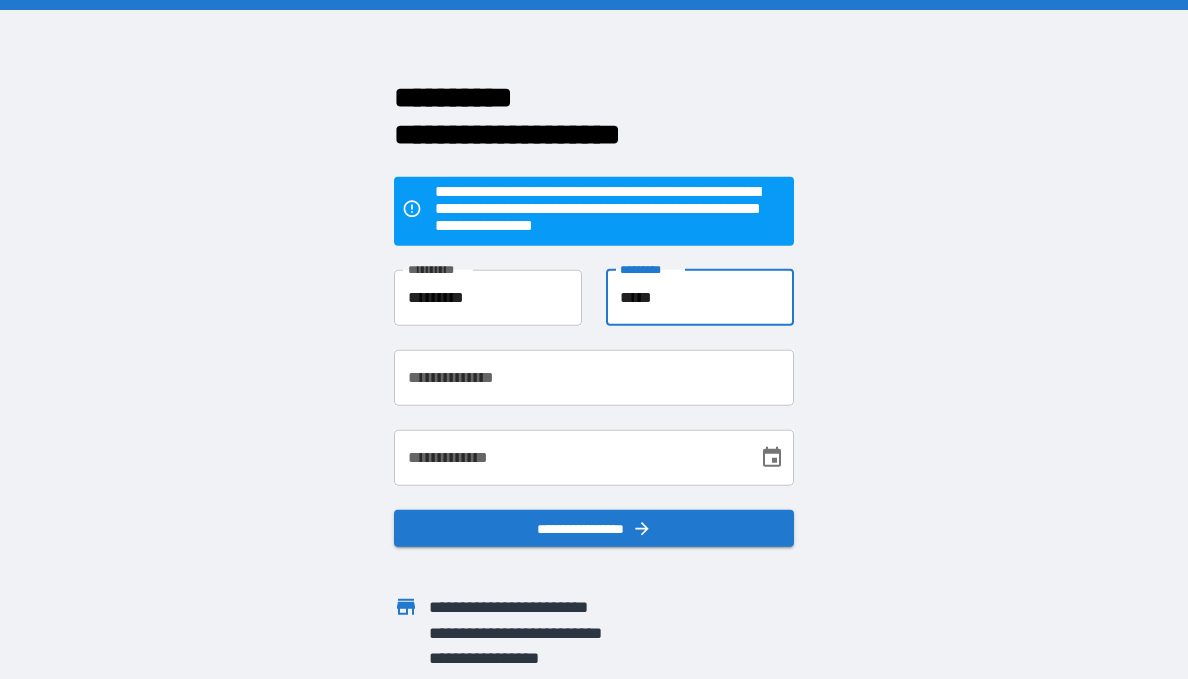 type on "*****" 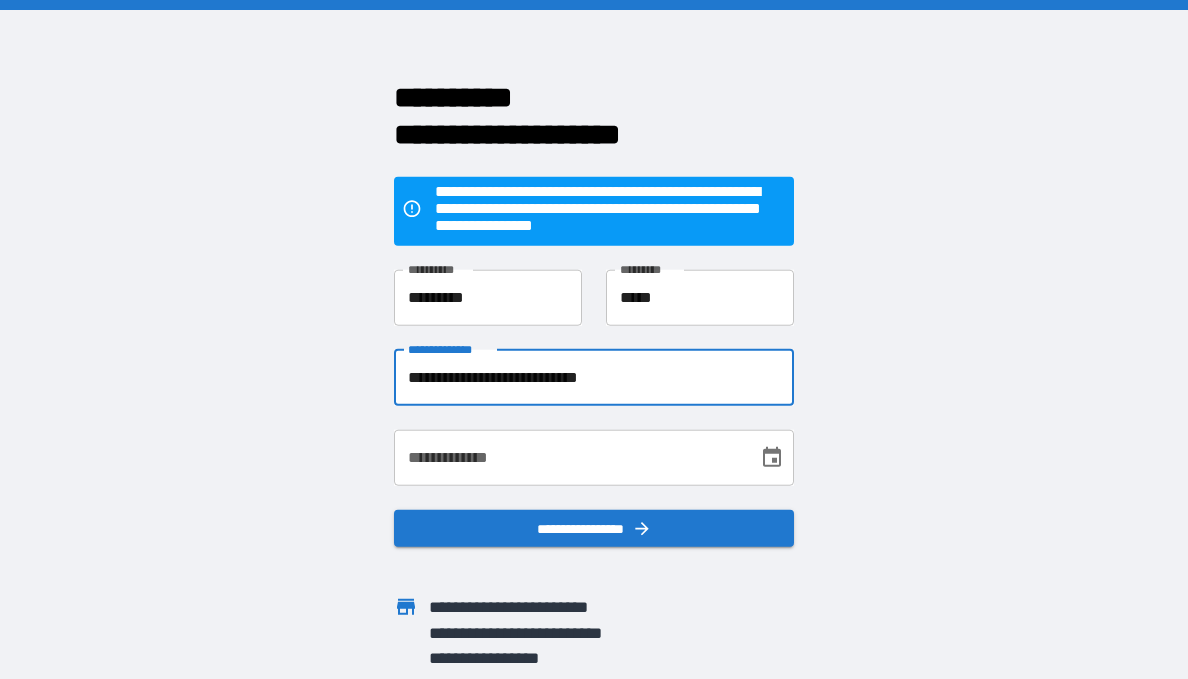 type on "**********" 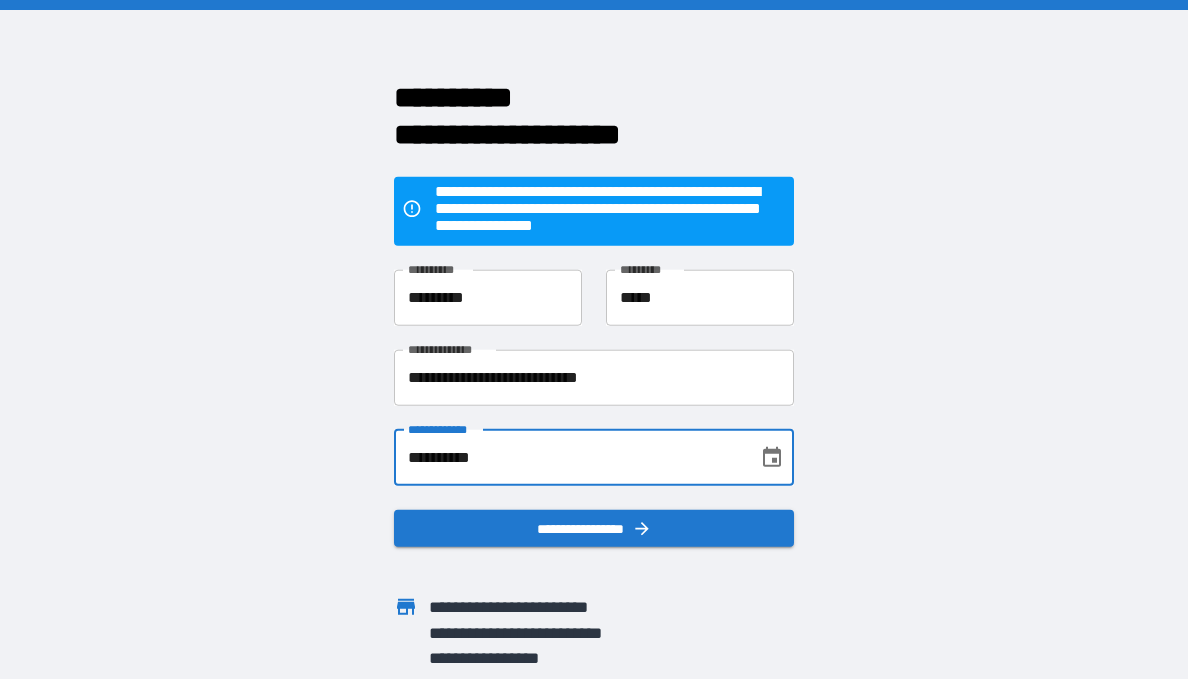 type on "**********" 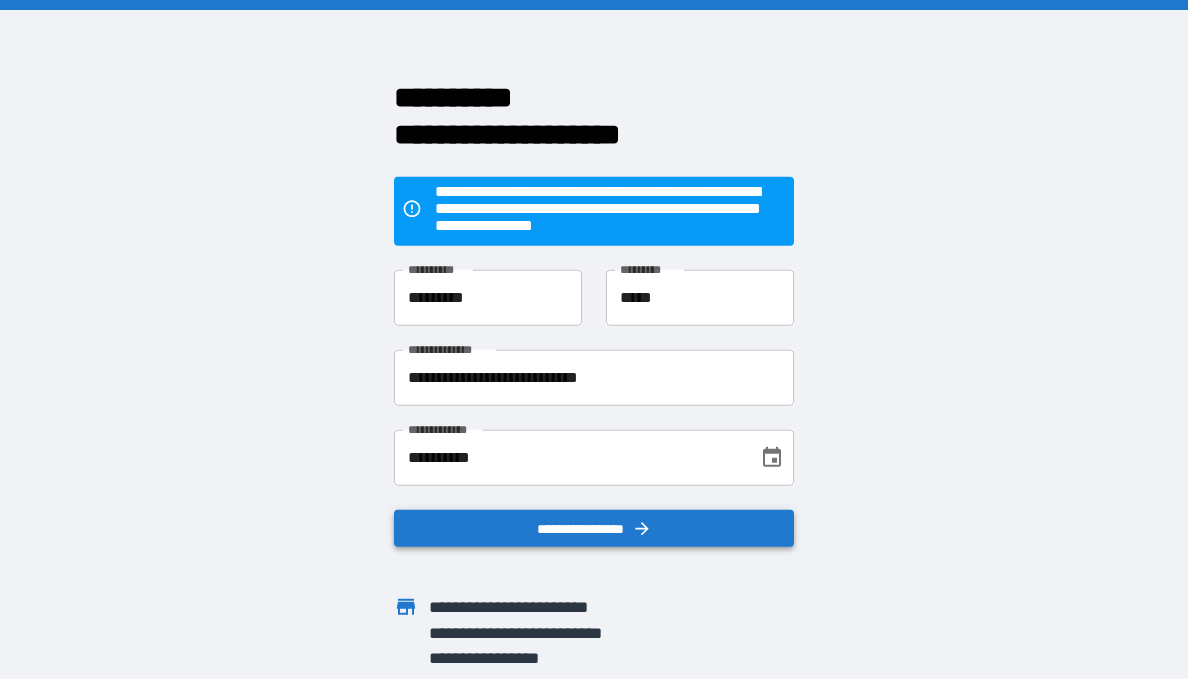 click on "**********" at bounding box center [594, 528] 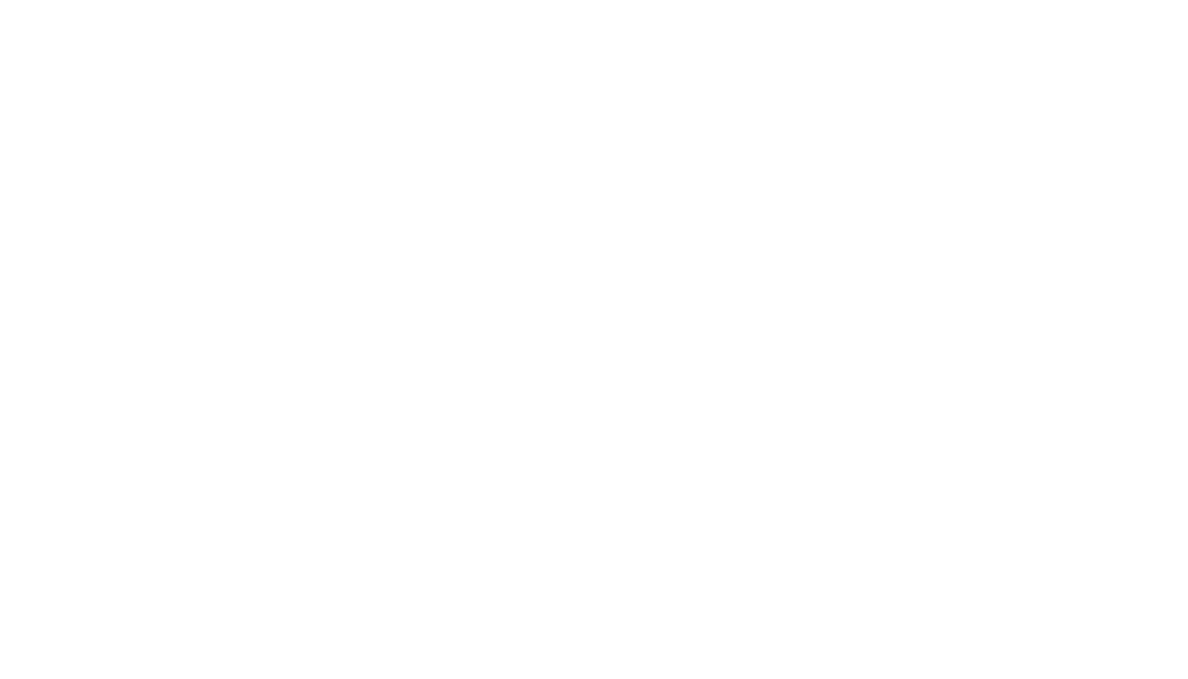 scroll, scrollTop: 0, scrollLeft: 0, axis: both 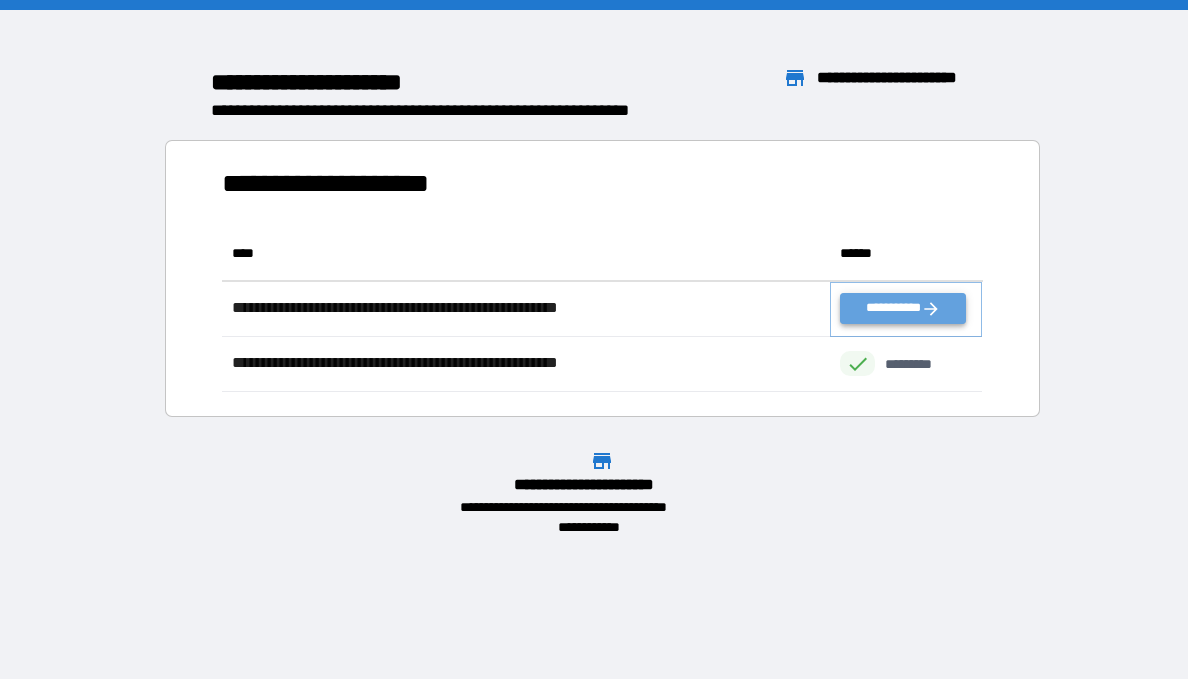 click on "**********" at bounding box center (902, 308) 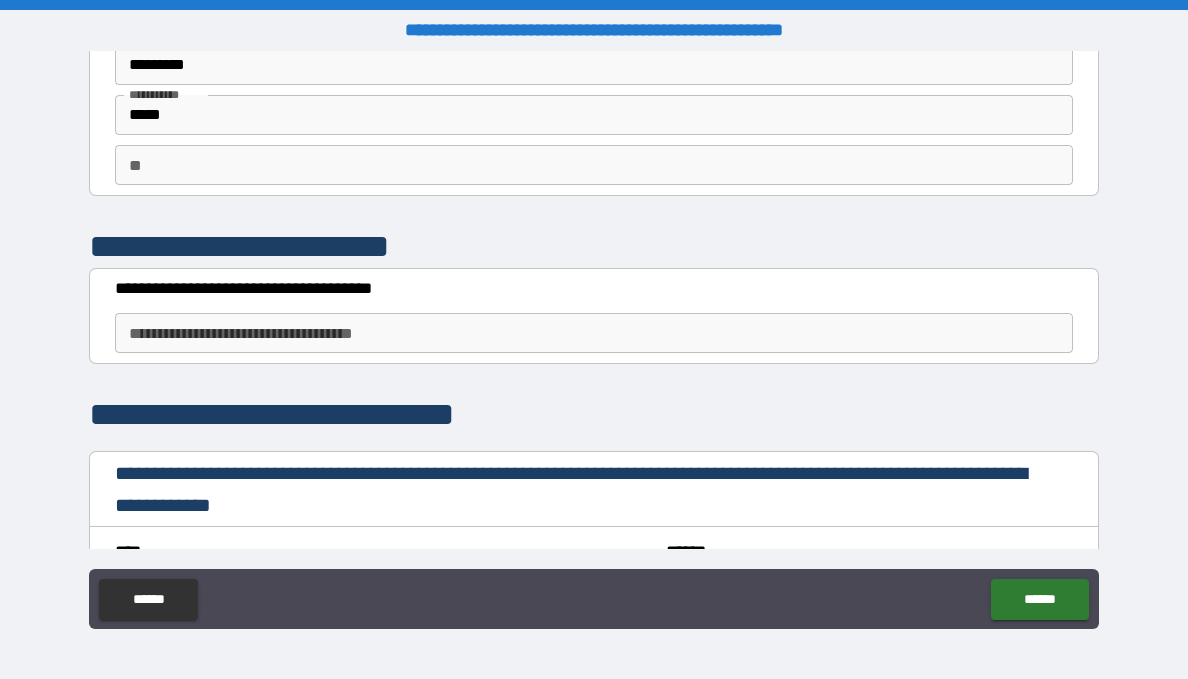 scroll, scrollTop: 0, scrollLeft: 0, axis: both 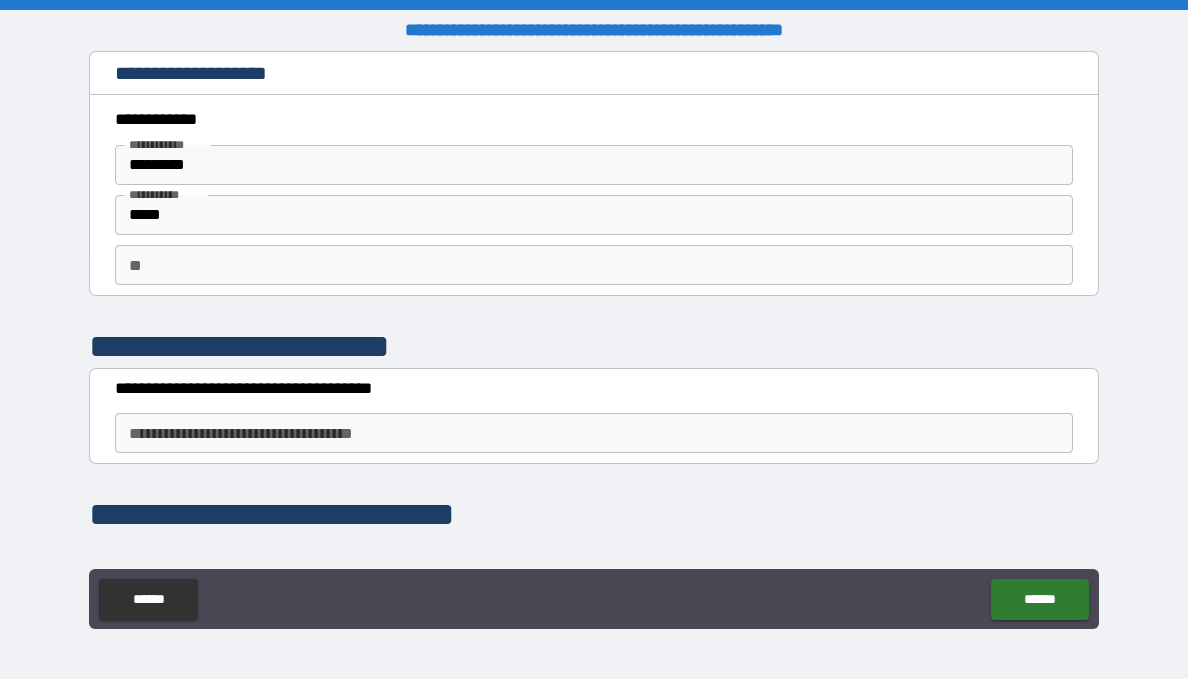 click on "**********" at bounding box center [593, 433] 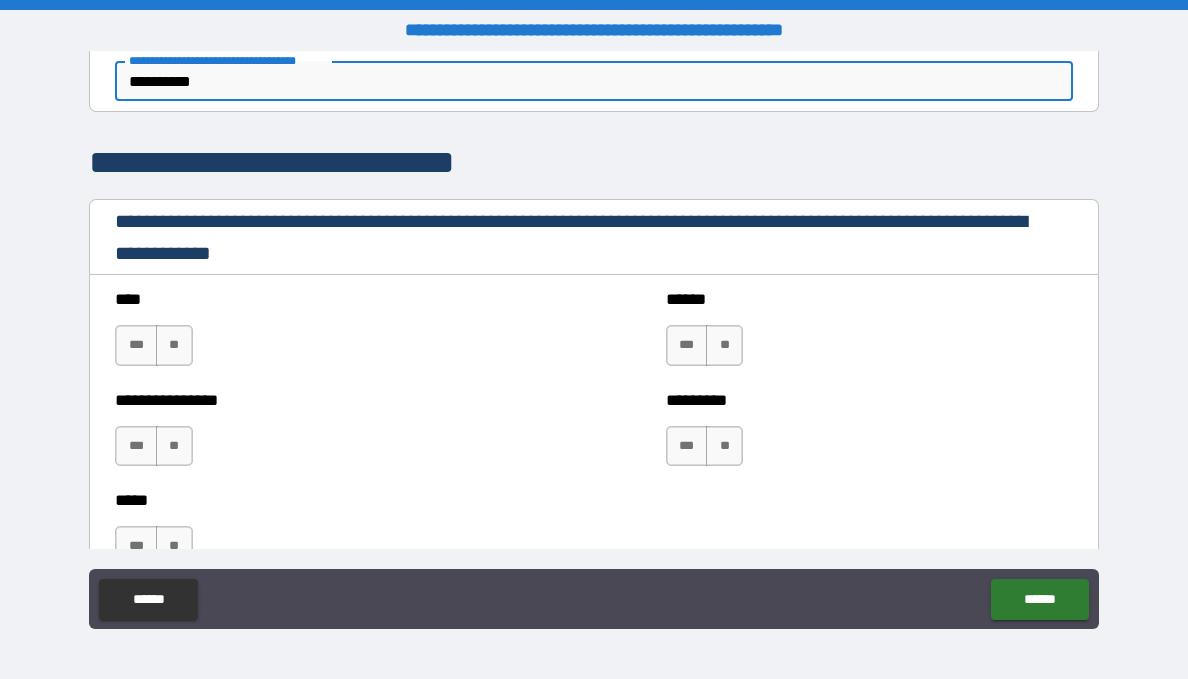 scroll, scrollTop: 400, scrollLeft: 0, axis: vertical 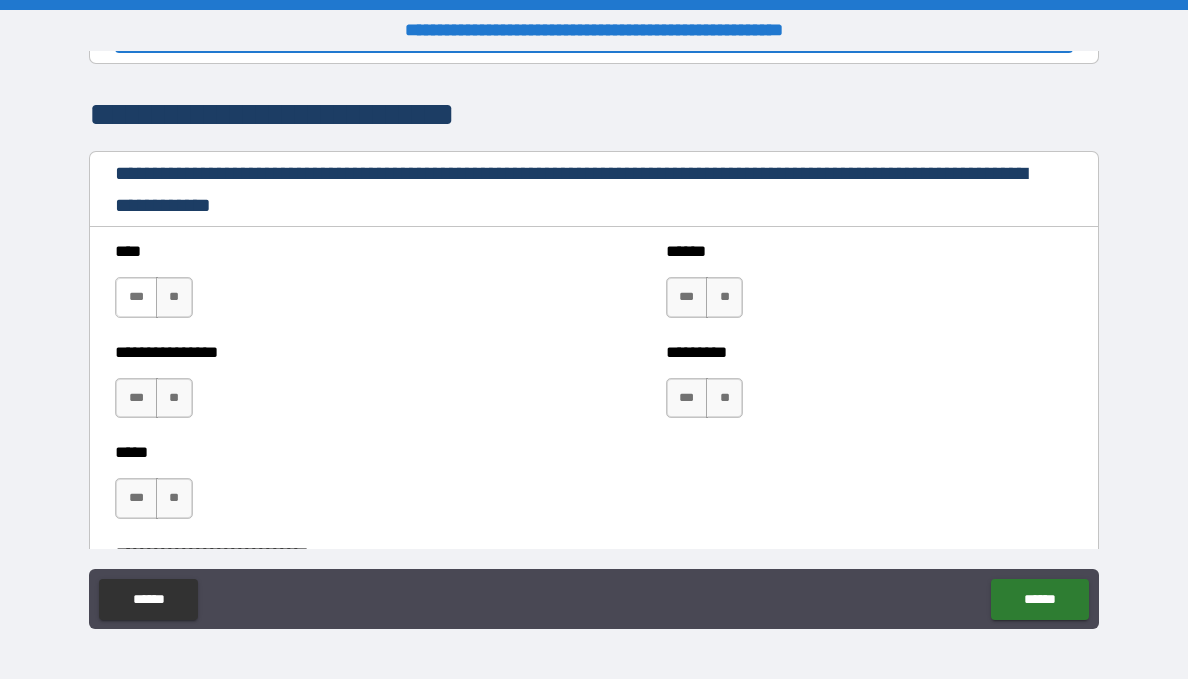 type on "**********" 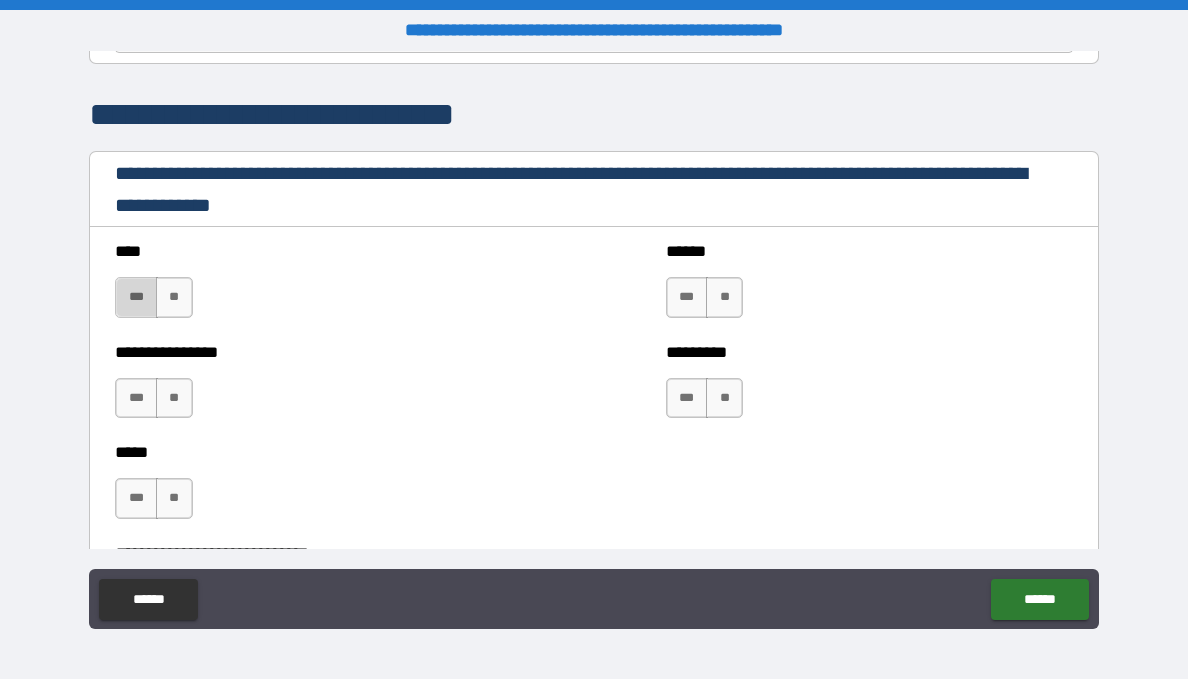 click on "***" at bounding box center [136, 297] 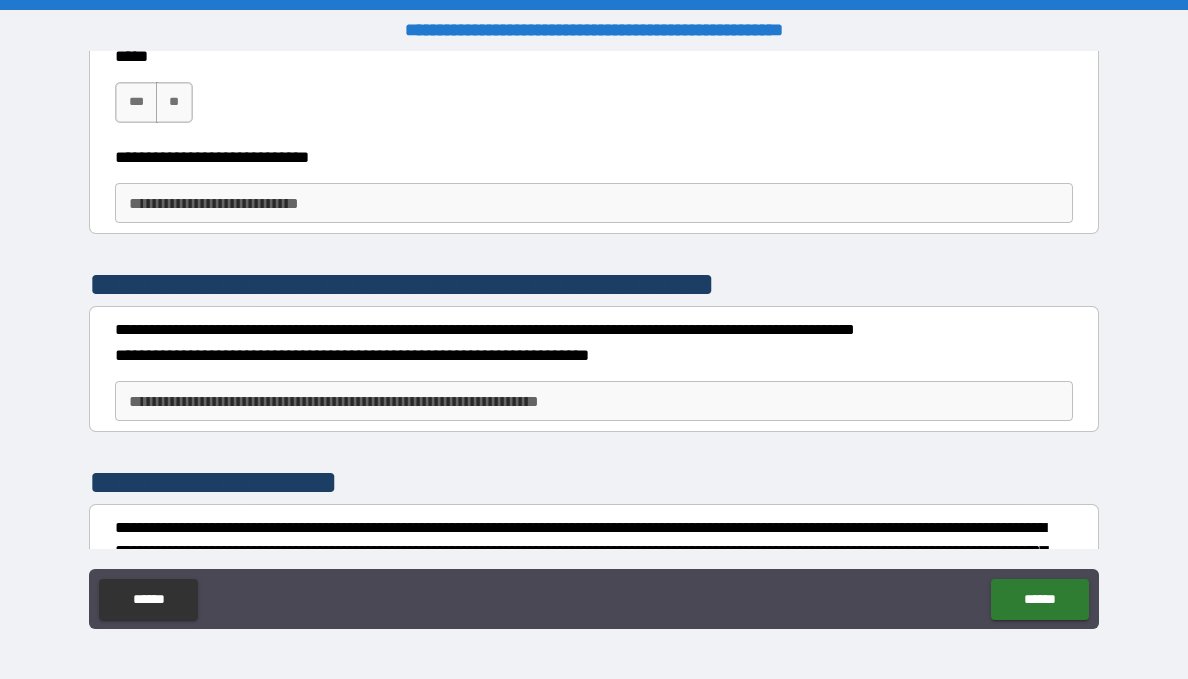 scroll, scrollTop: 800, scrollLeft: 0, axis: vertical 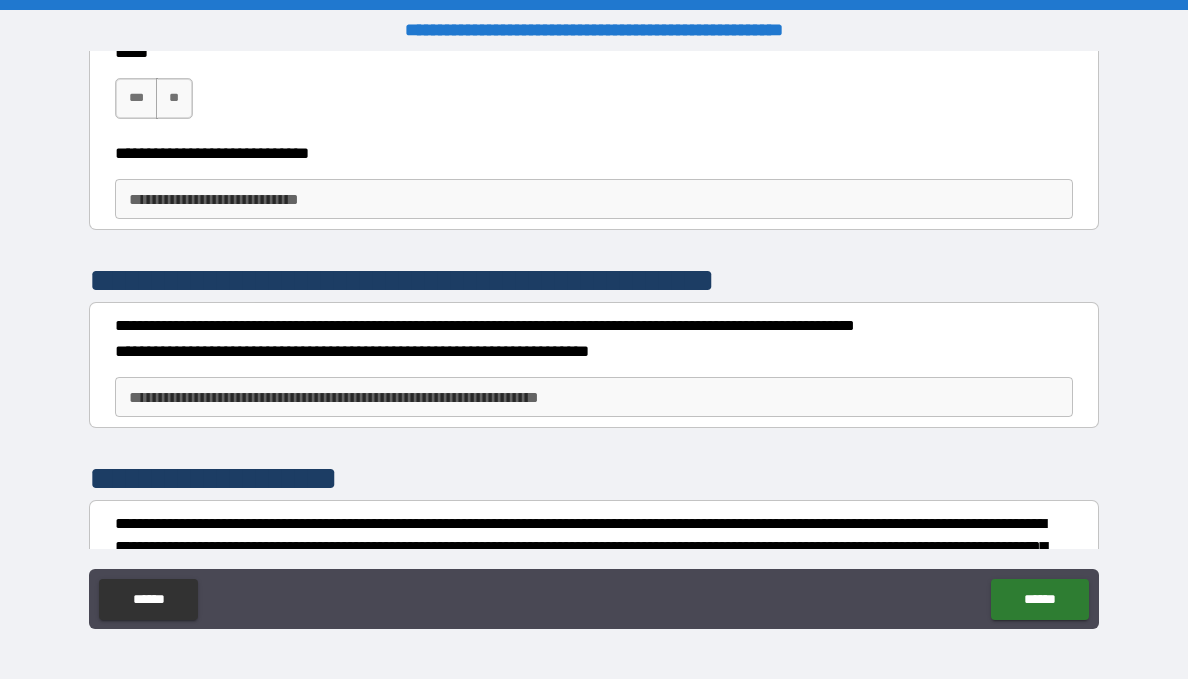 click on "**********" at bounding box center [593, 397] 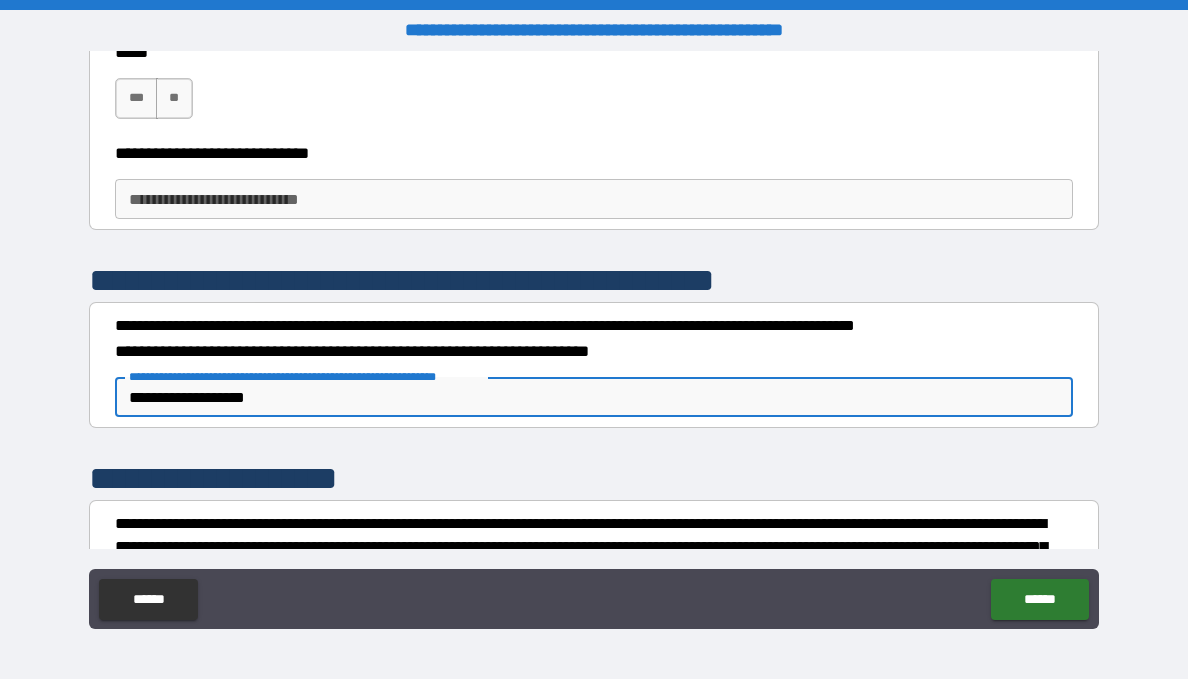 click on "**********" at bounding box center [593, 397] 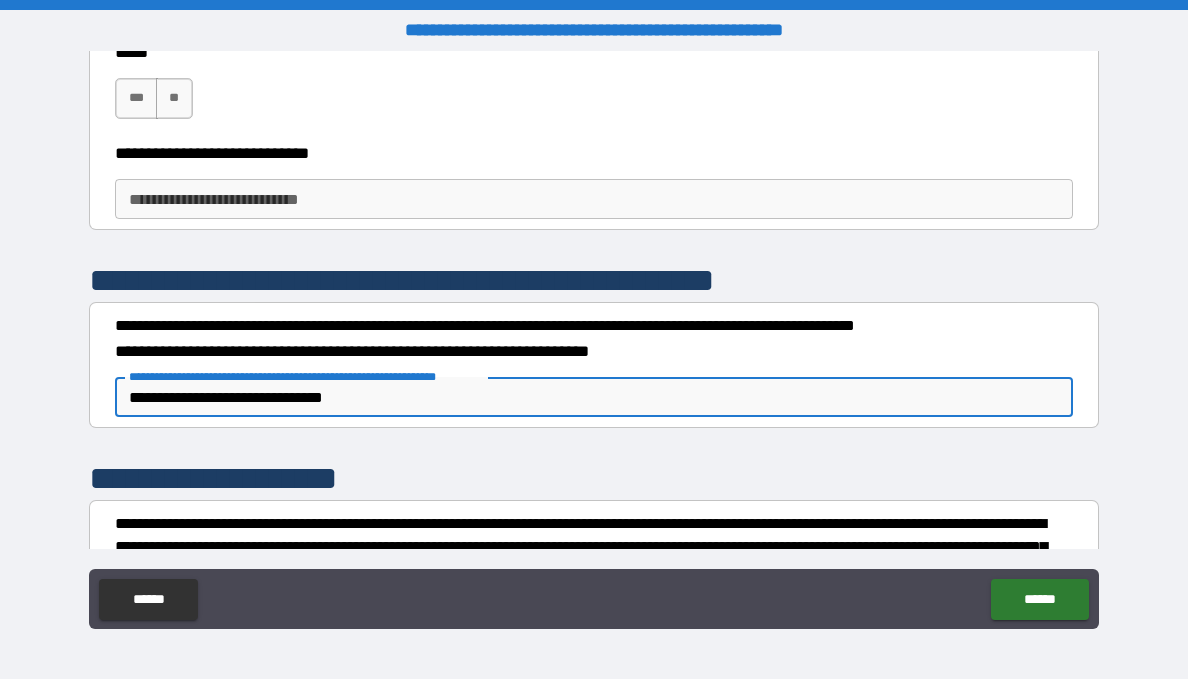 drag, startPoint x: 275, startPoint y: 388, endPoint x: 186, endPoint y: 391, distance: 89.050545 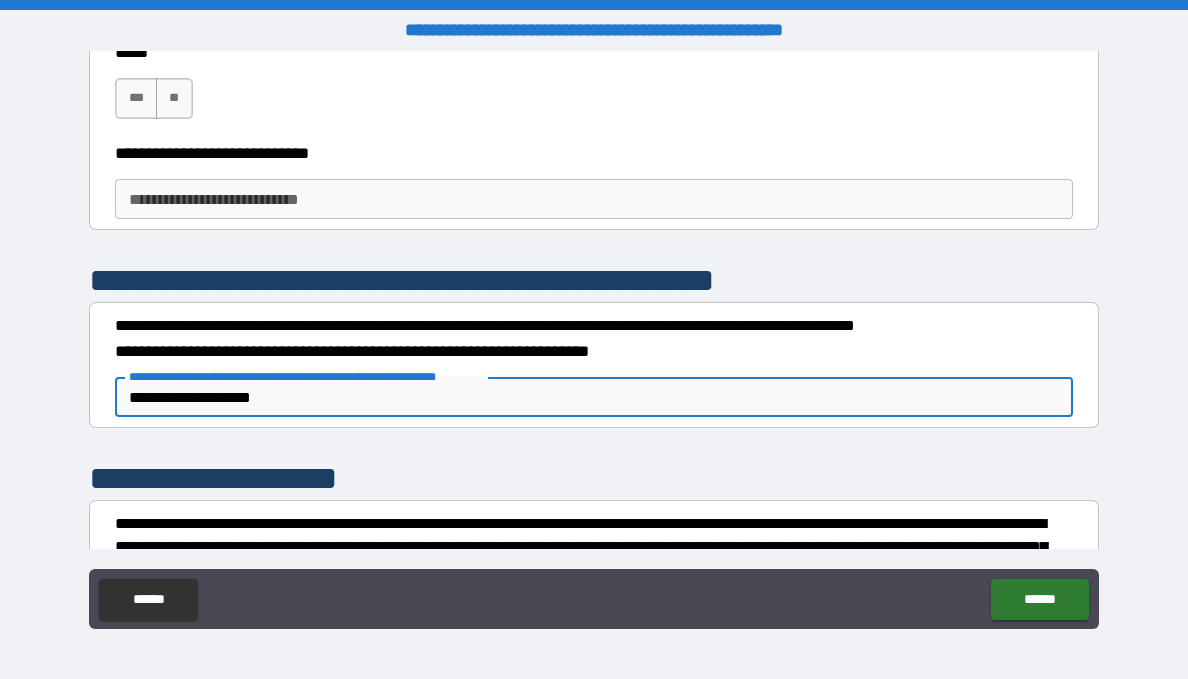 click on "**********" at bounding box center (593, 397) 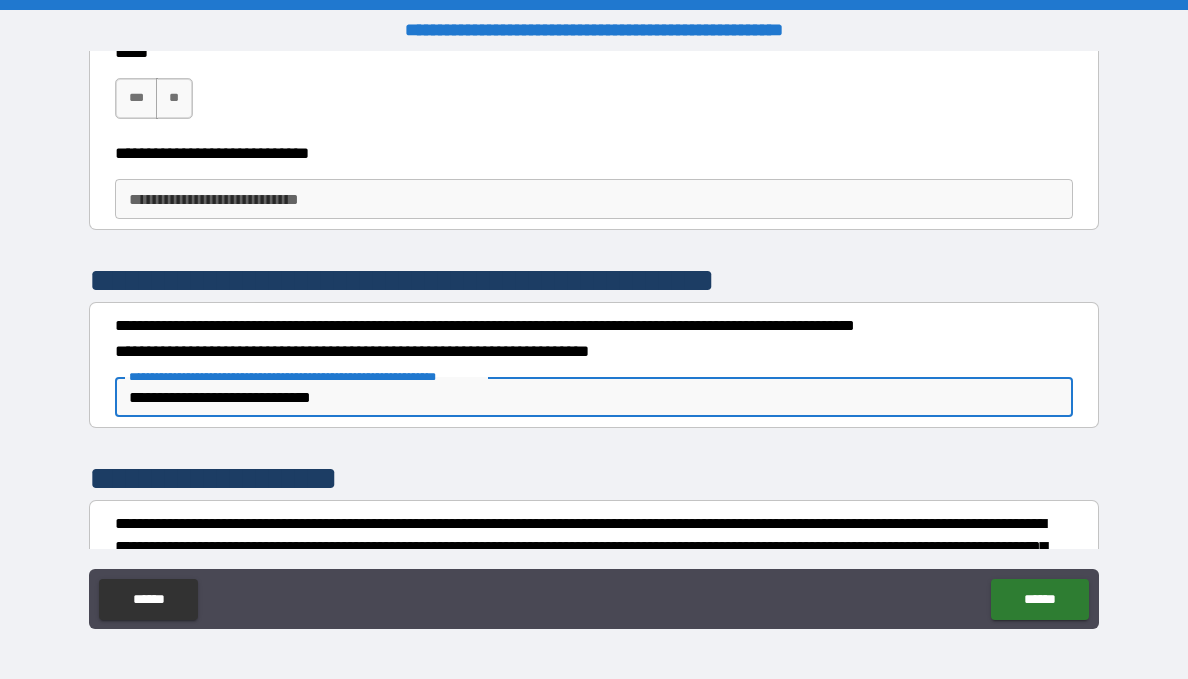type on "**********" 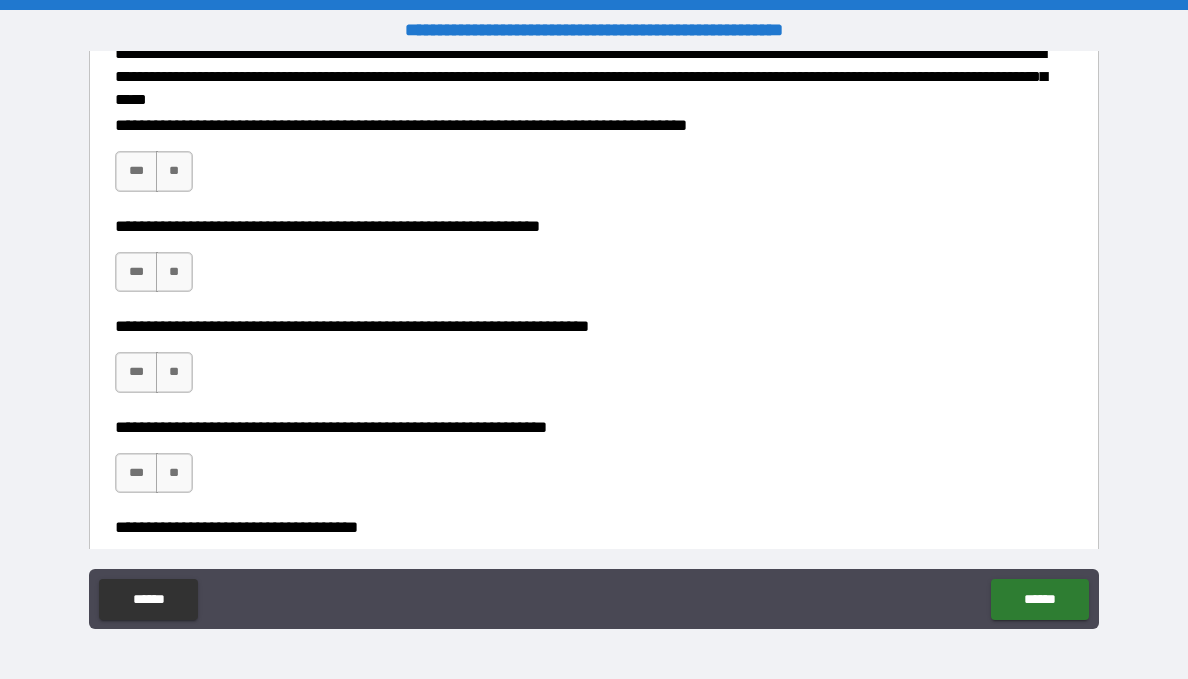 scroll, scrollTop: 1300, scrollLeft: 0, axis: vertical 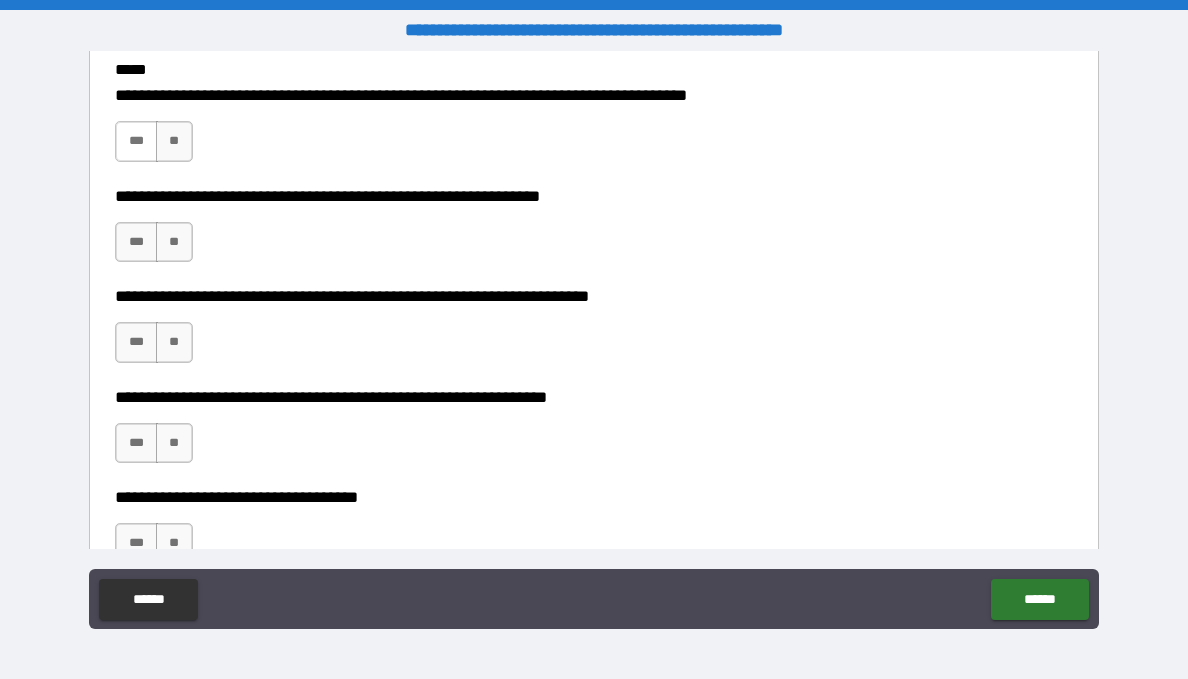 click on "***" at bounding box center [136, 141] 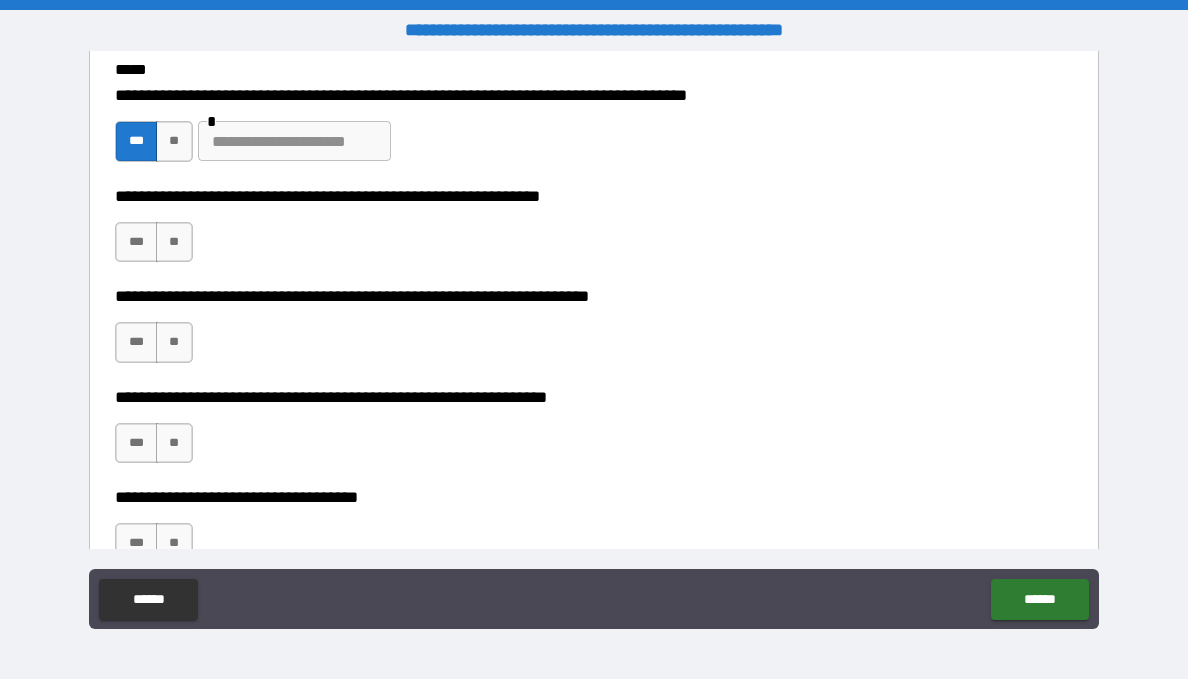 click at bounding box center (294, 141) 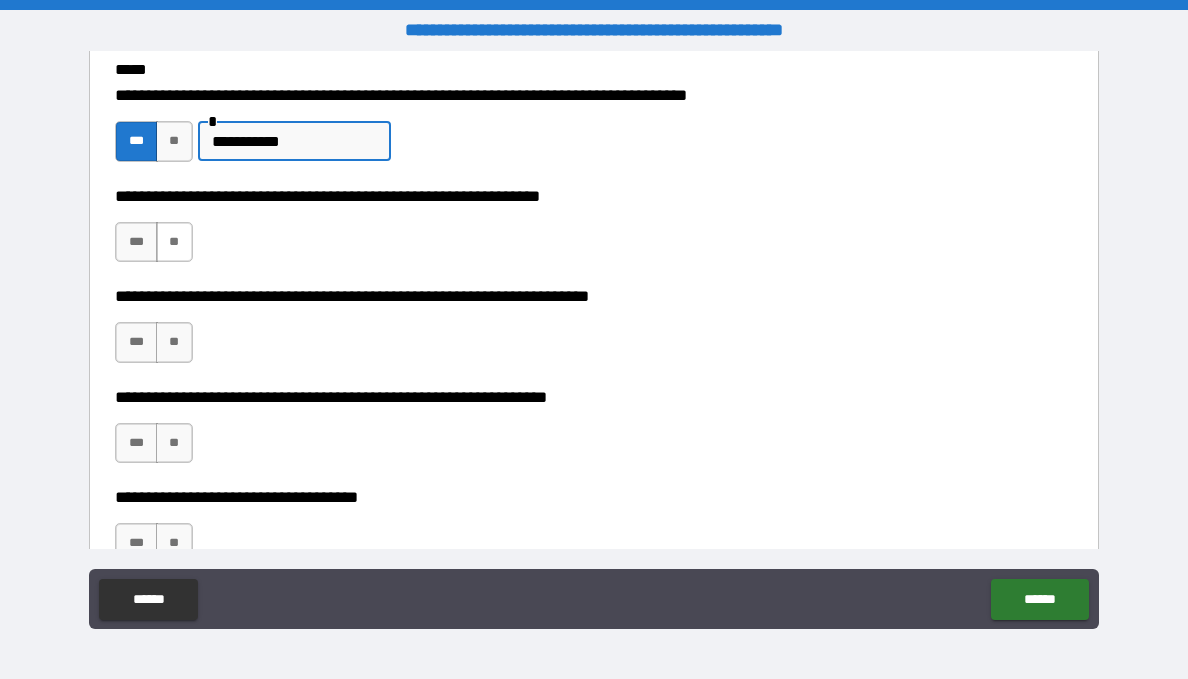 type on "**********" 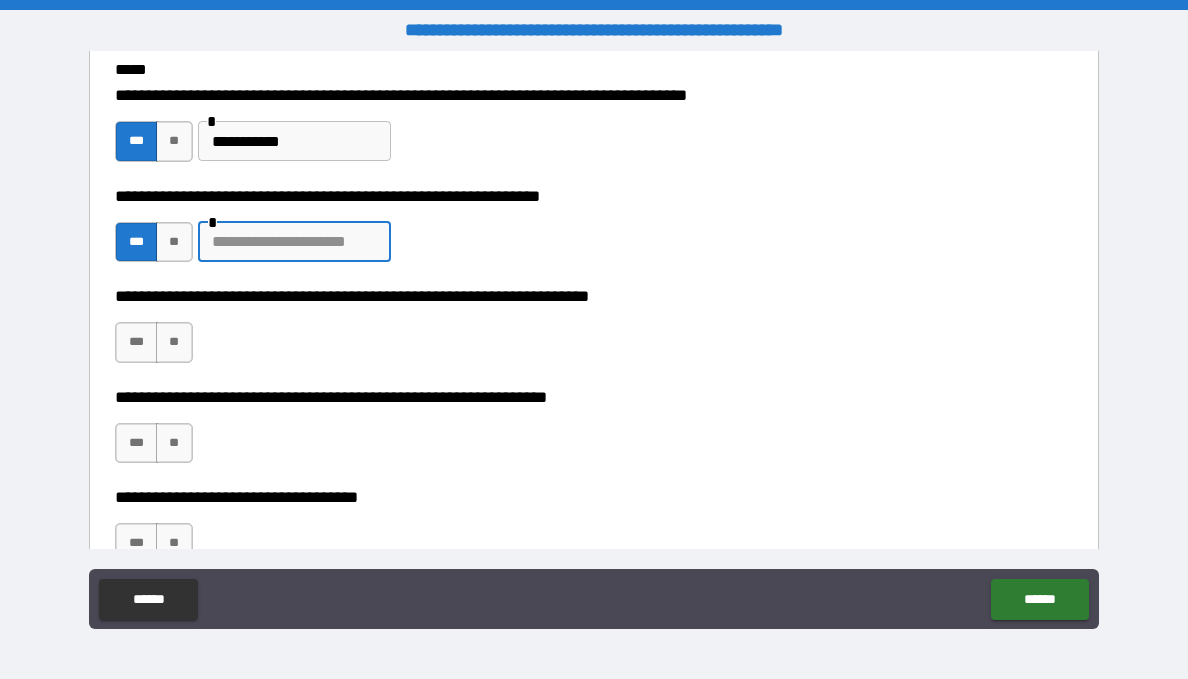 click at bounding box center (294, 242) 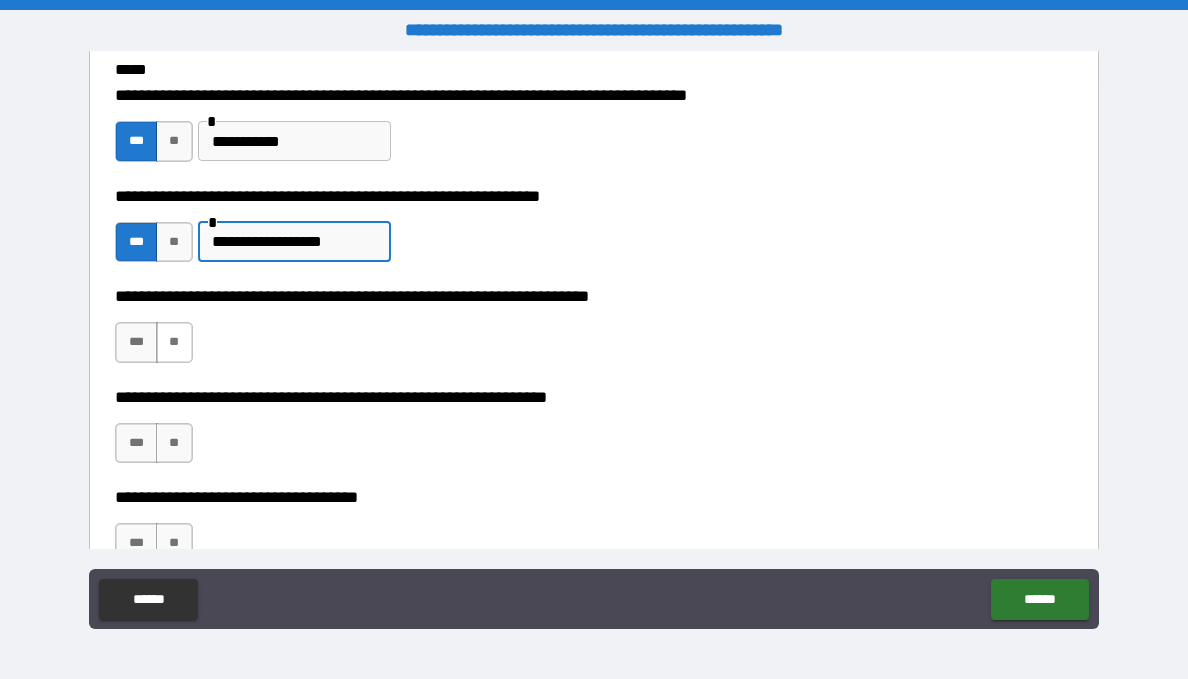 type on "**********" 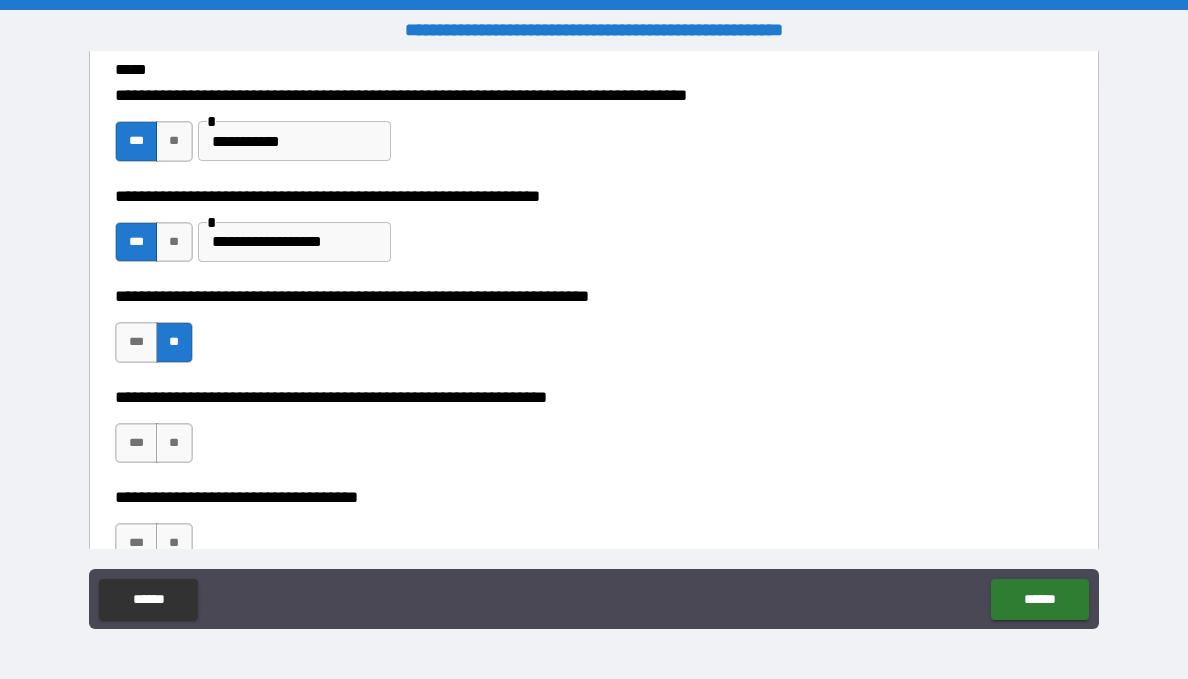 scroll, scrollTop: 1400, scrollLeft: 0, axis: vertical 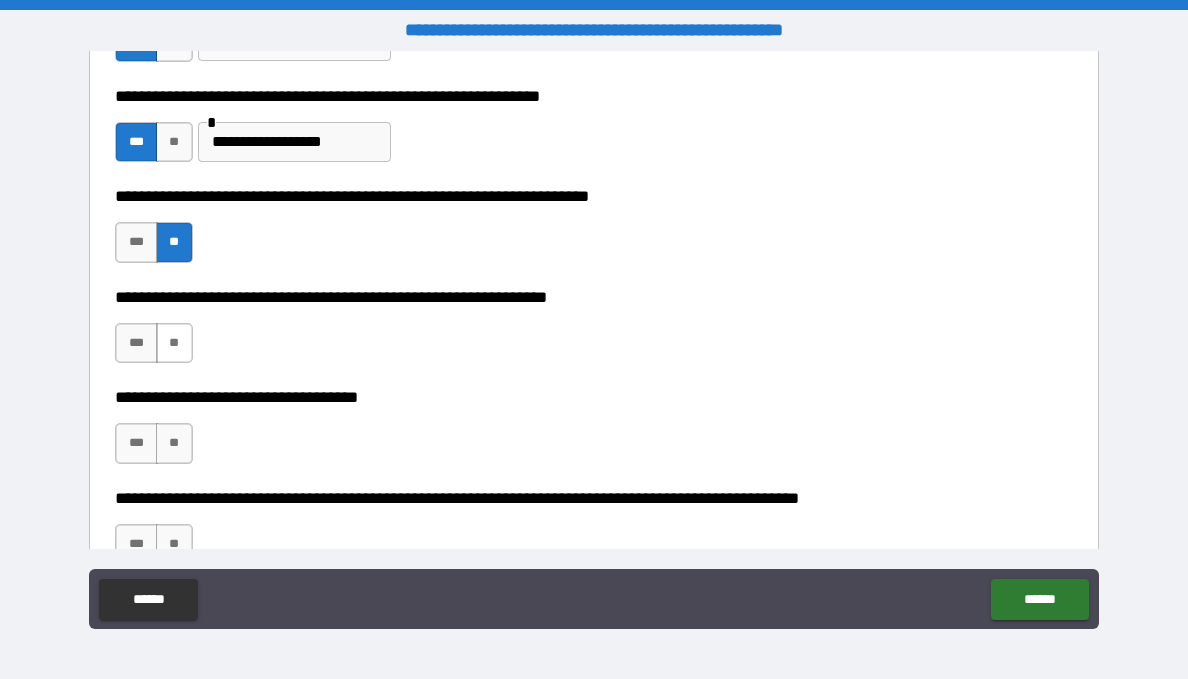 click on "**" at bounding box center (174, 343) 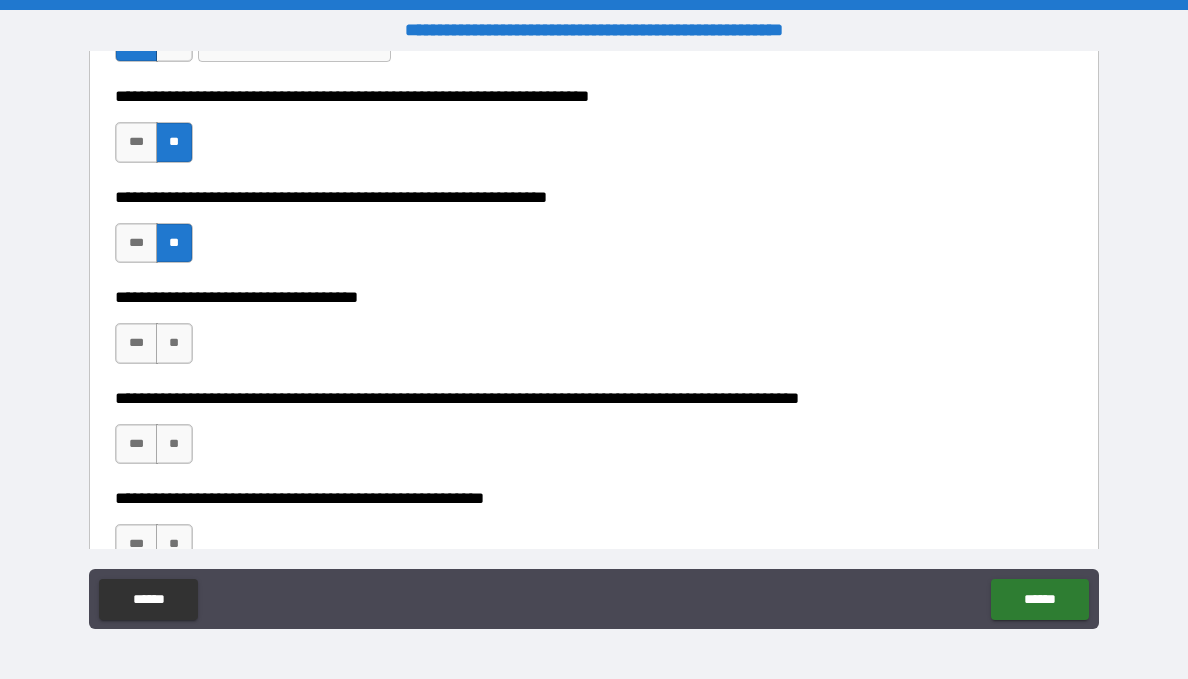 scroll, scrollTop: 1600, scrollLeft: 0, axis: vertical 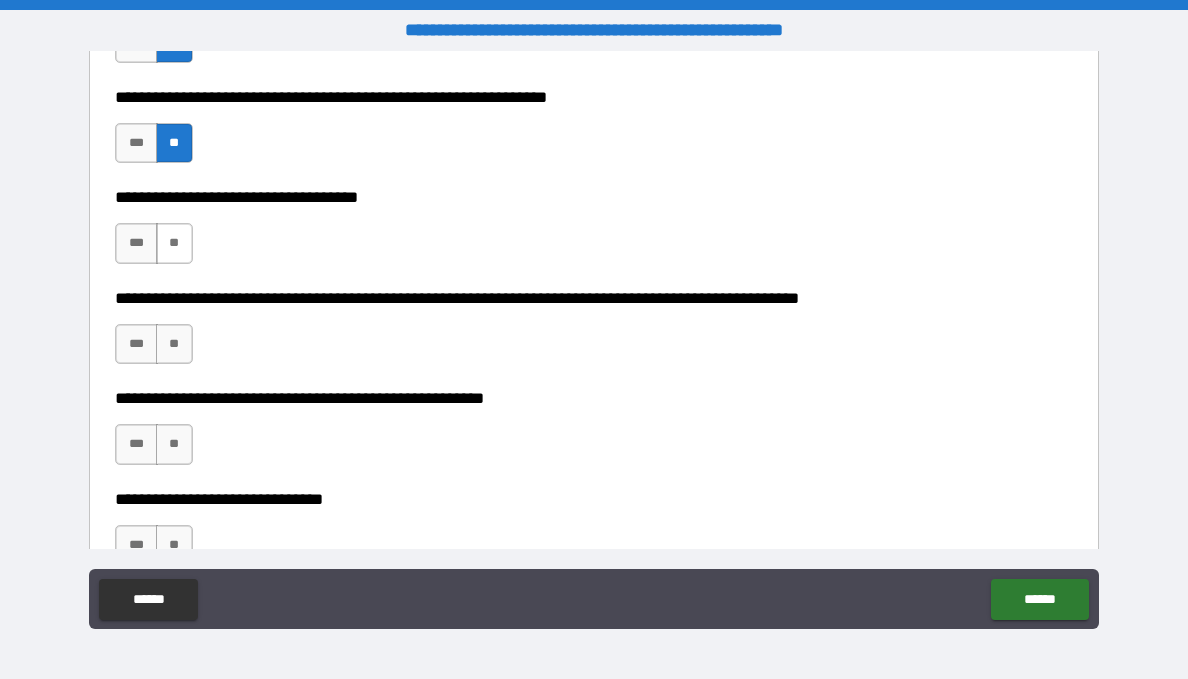click on "**" at bounding box center [174, 243] 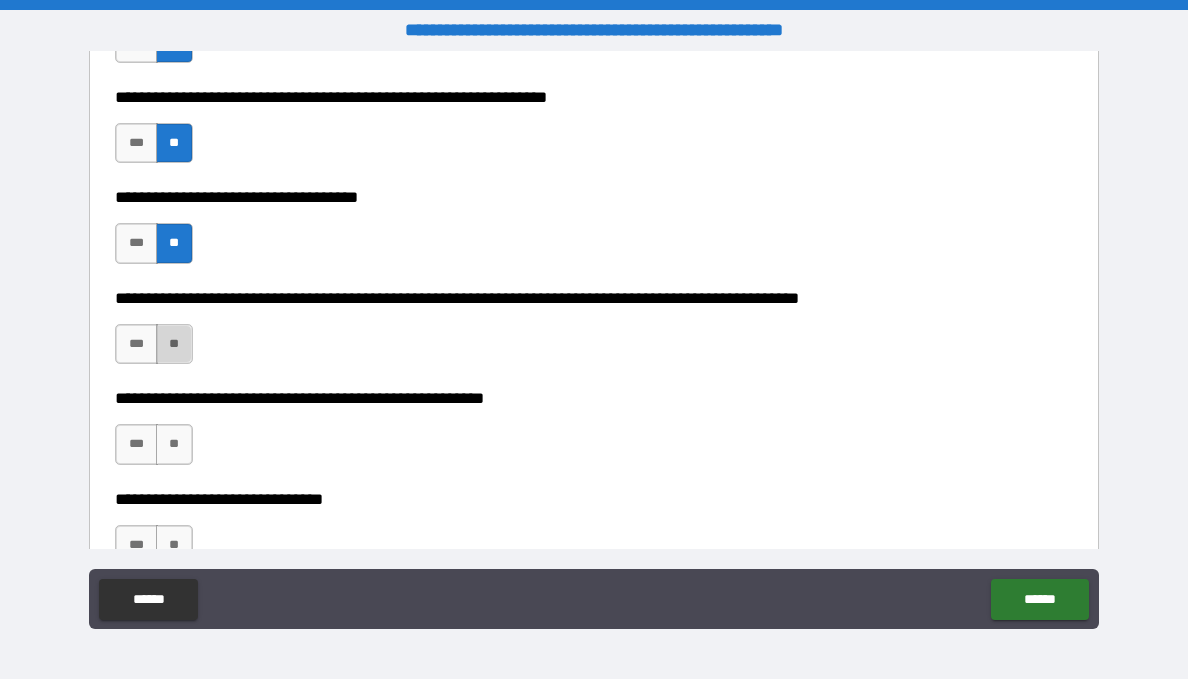 click on "**" at bounding box center [174, 344] 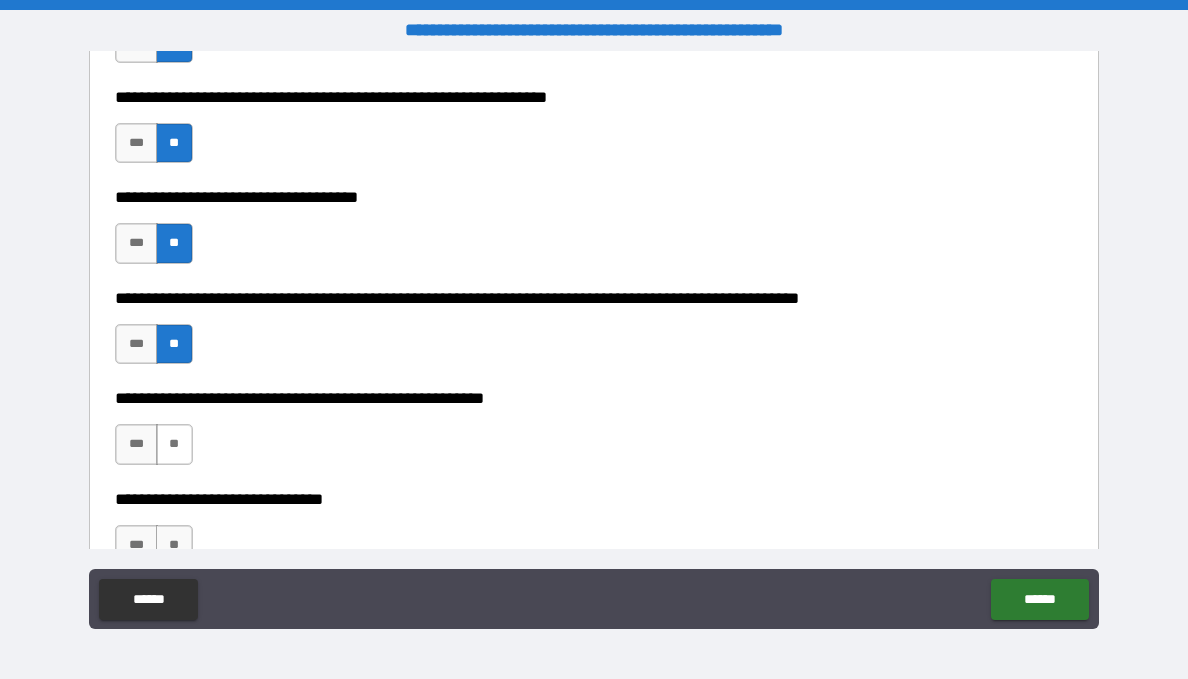 click on "**" at bounding box center [174, 444] 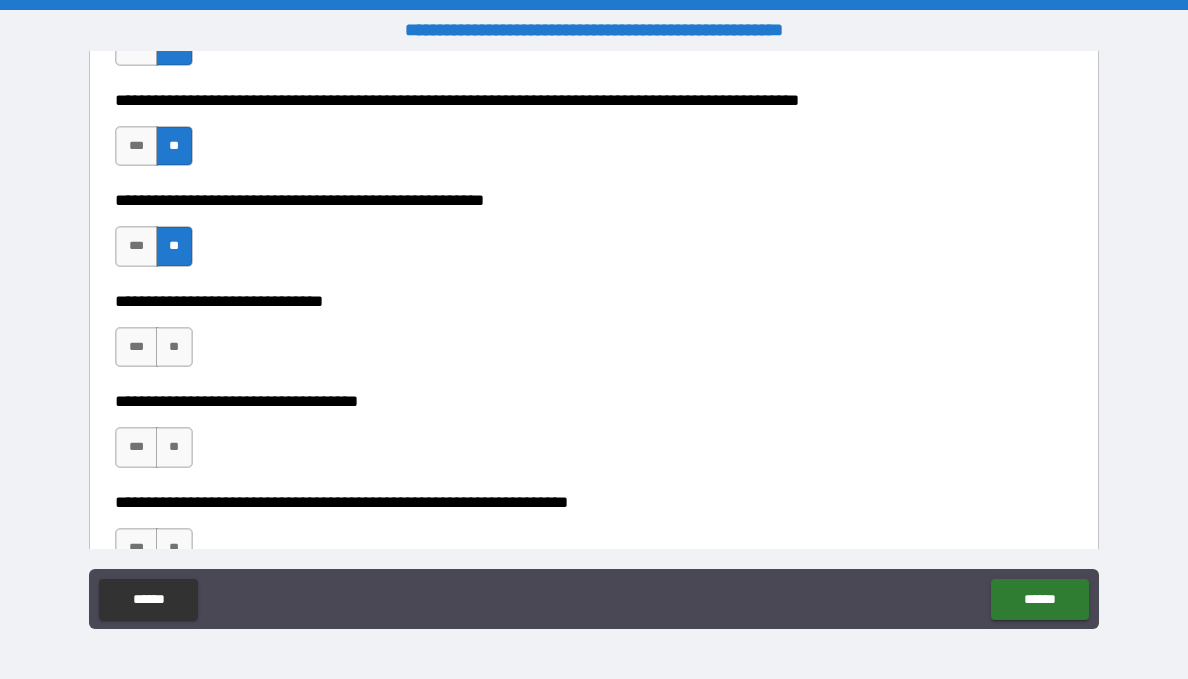 scroll, scrollTop: 1800, scrollLeft: 0, axis: vertical 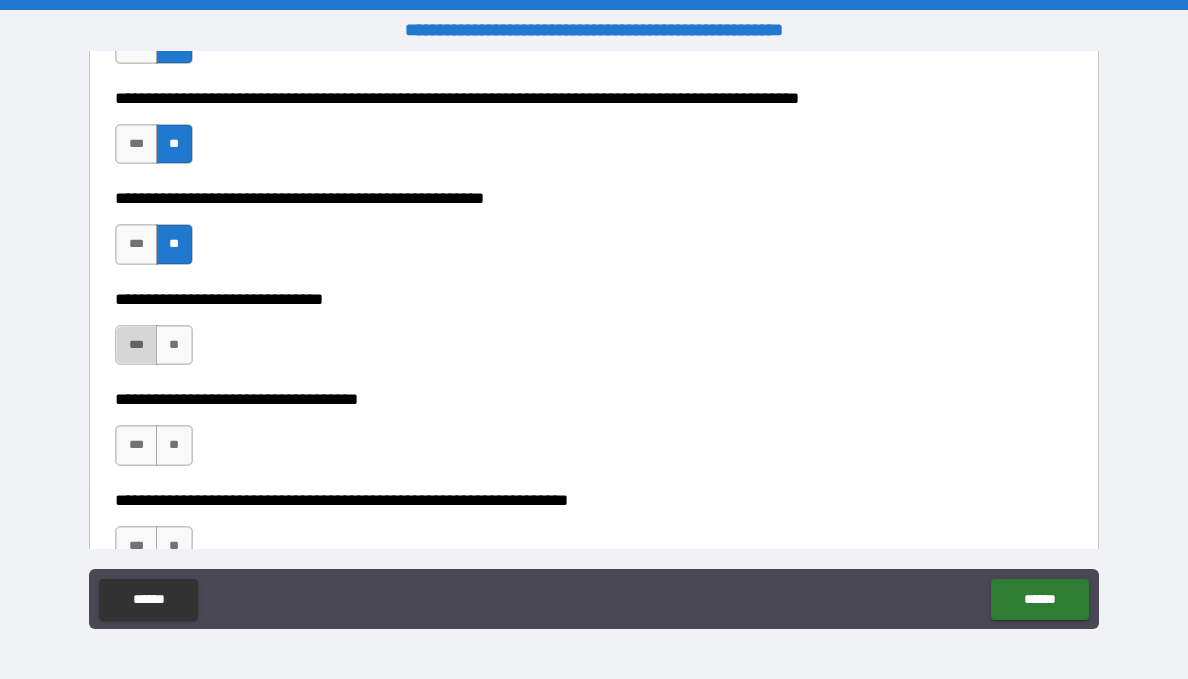 click on "***" at bounding box center (136, 345) 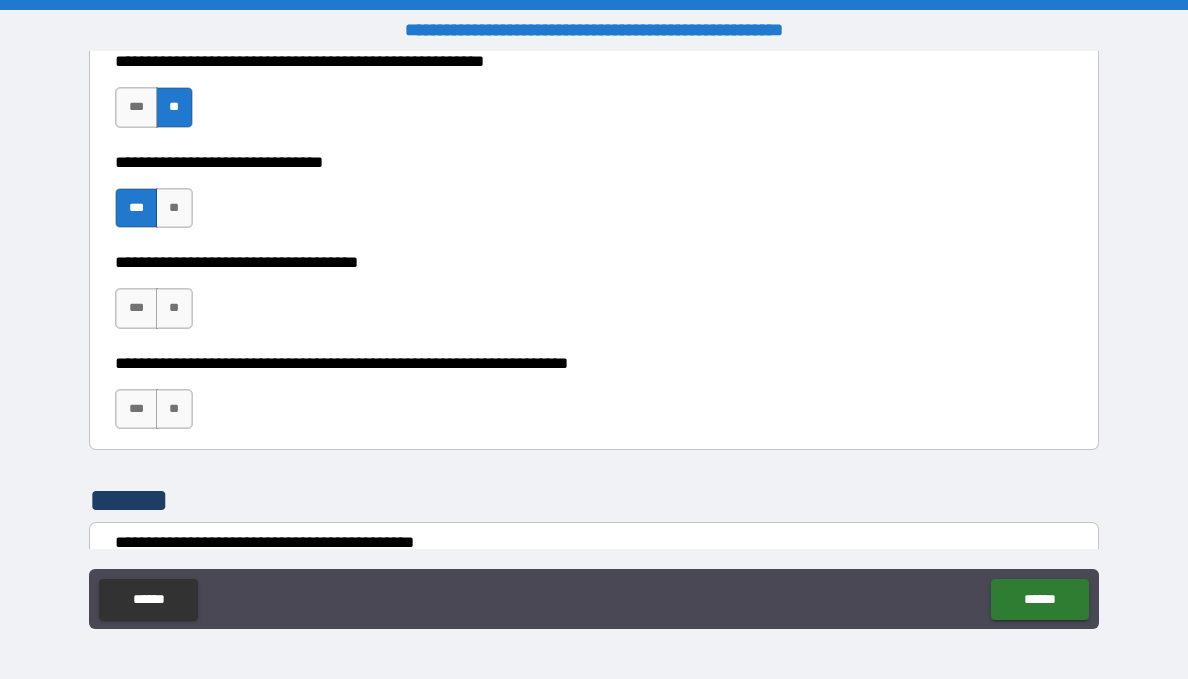 scroll, scrollTop: 2000, scrollLeft: 0, axis: vertical 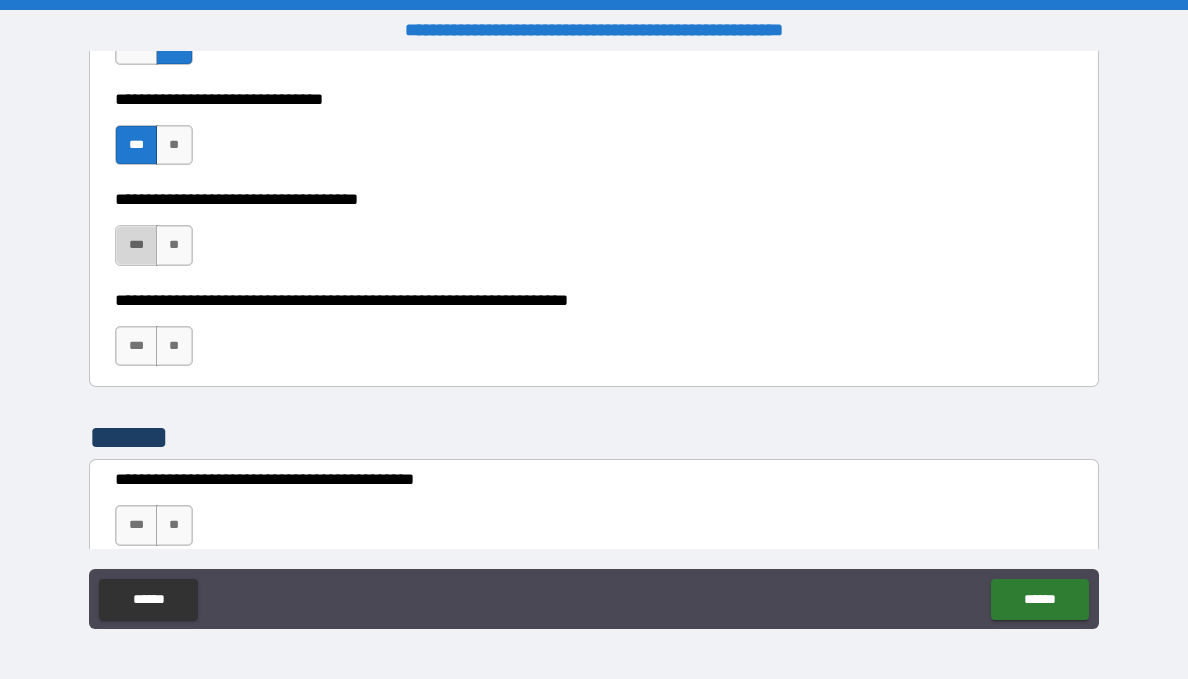 click on "***" at bounding box center (136, 245) 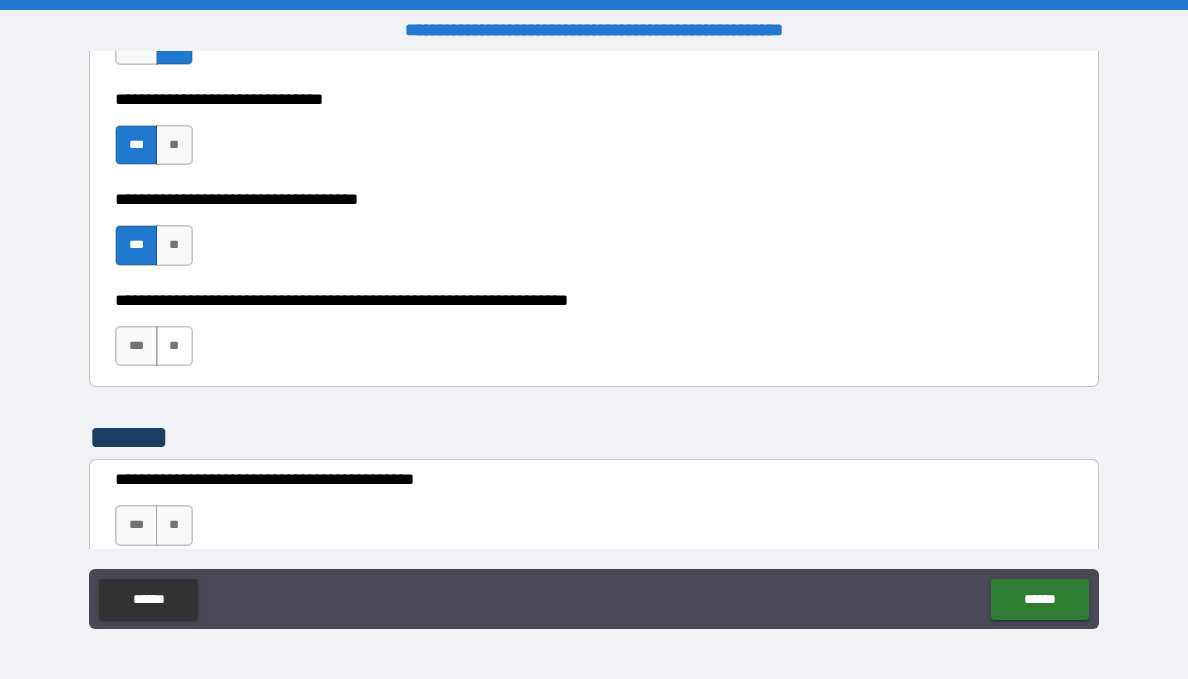 click on "**" at bounding box center [174, 346] 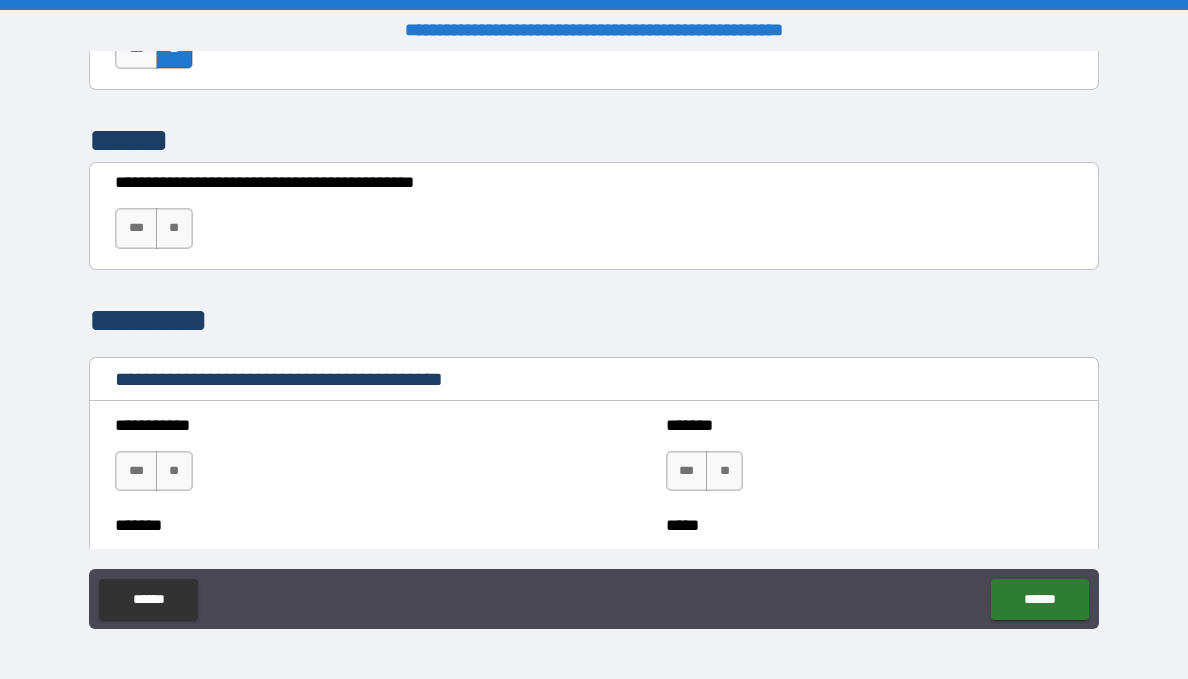 scroll, scrollTop: 2300, scrollLeft: 0, axis: vertical 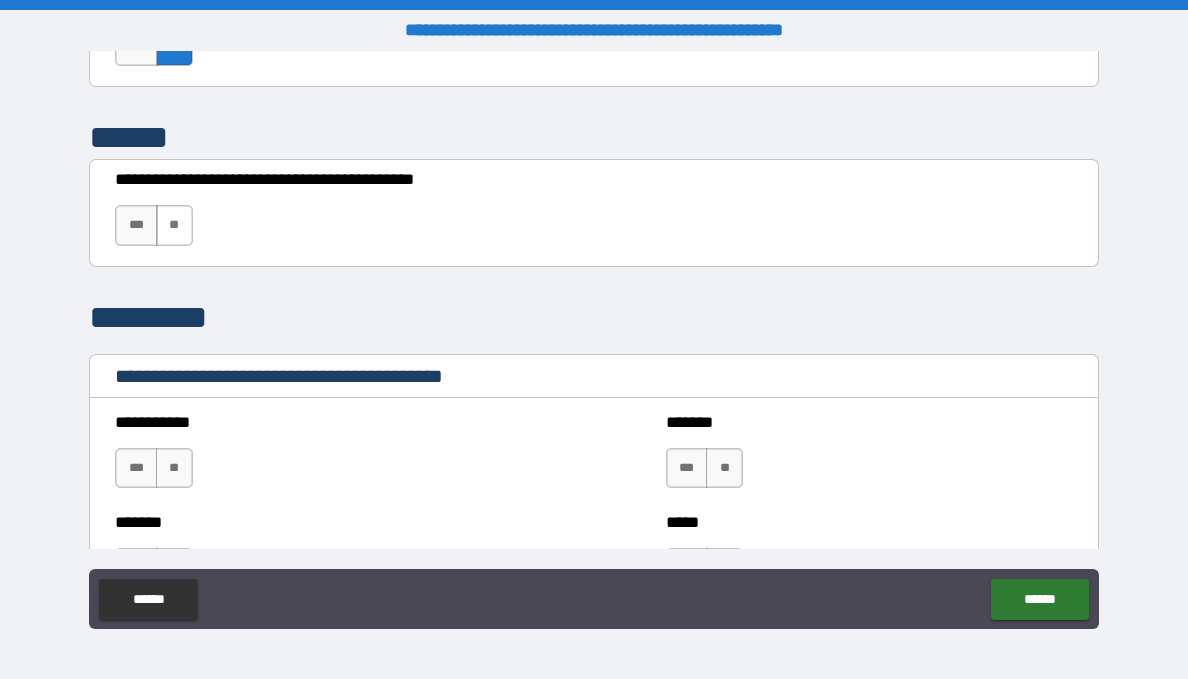 click on "**" at bounding box center (174, 225) 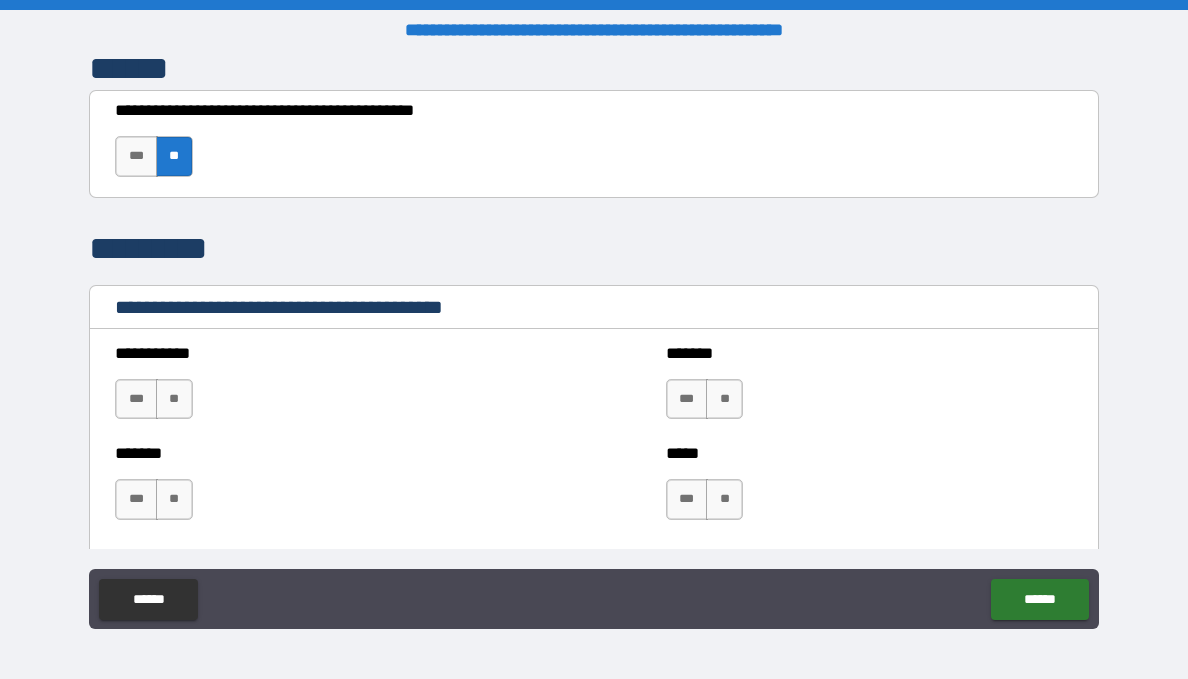 scroll, scrollTop: 2500, scrollLeft: 0, axis: vertical 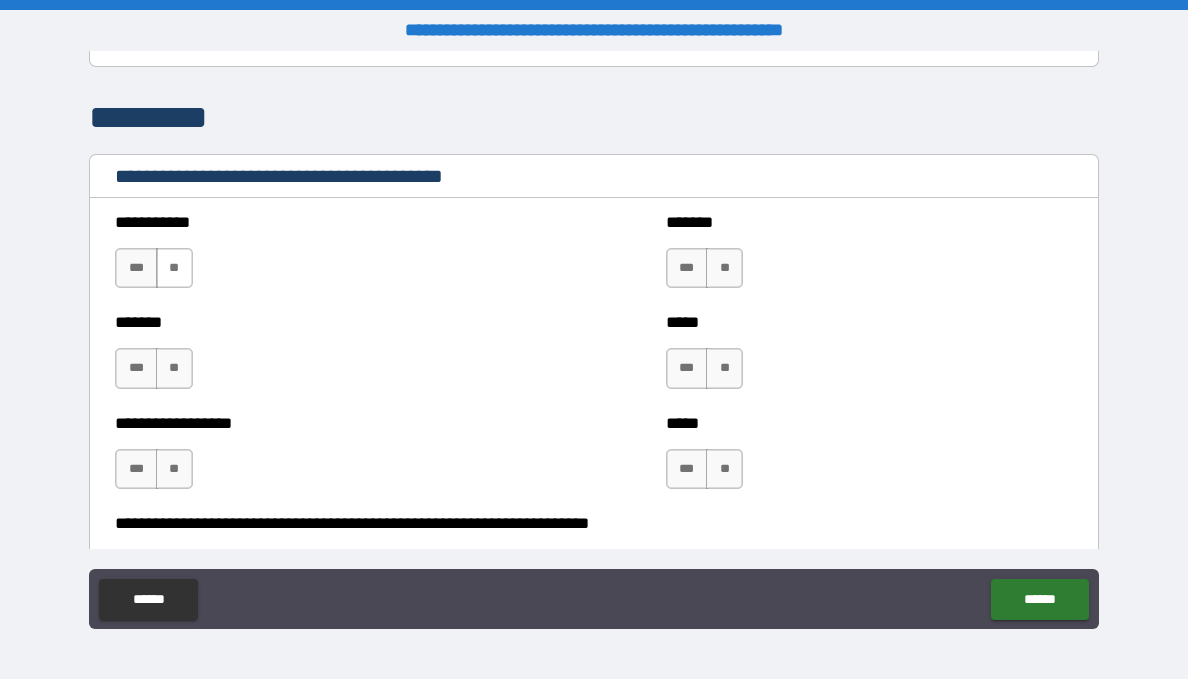 click on "**" at bounding box center (174, 268) 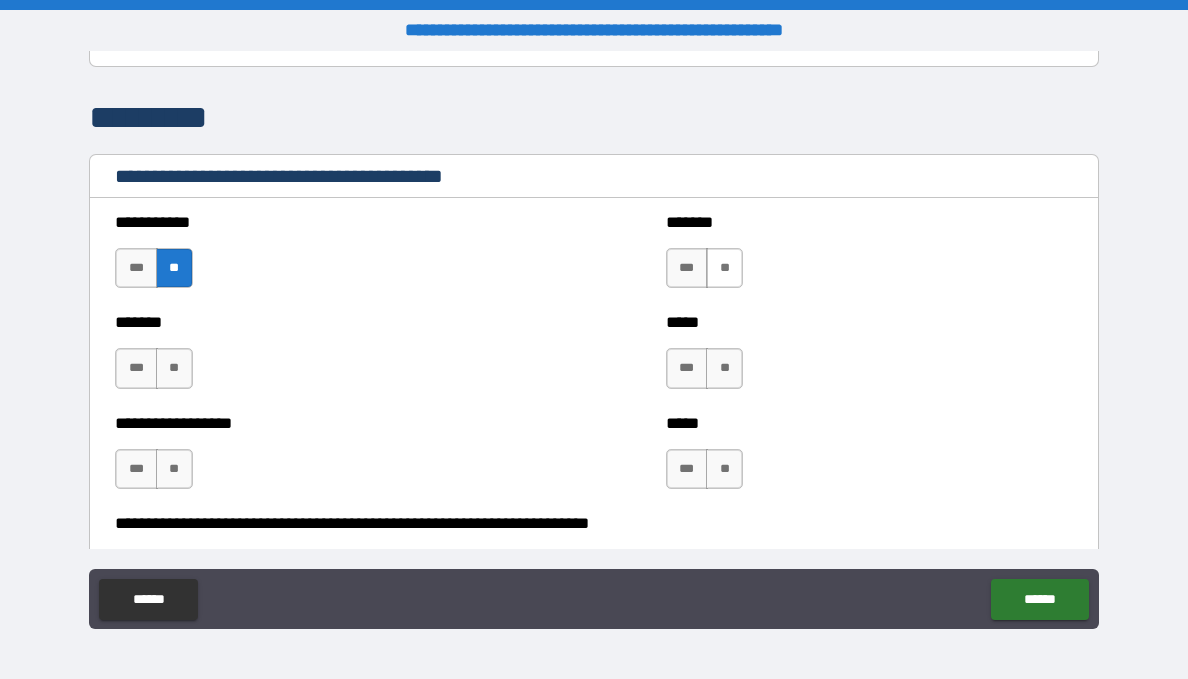 click on "**" at bounding box center [724, 268] 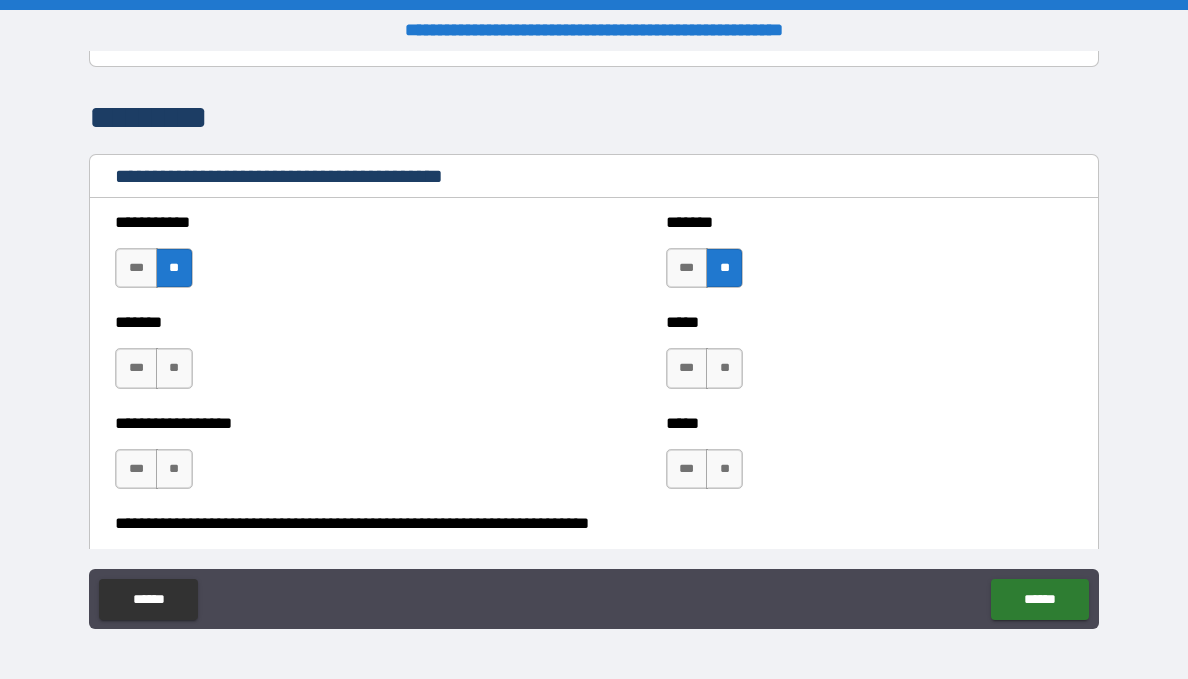 click on "**" at bounding box center [724, 368] 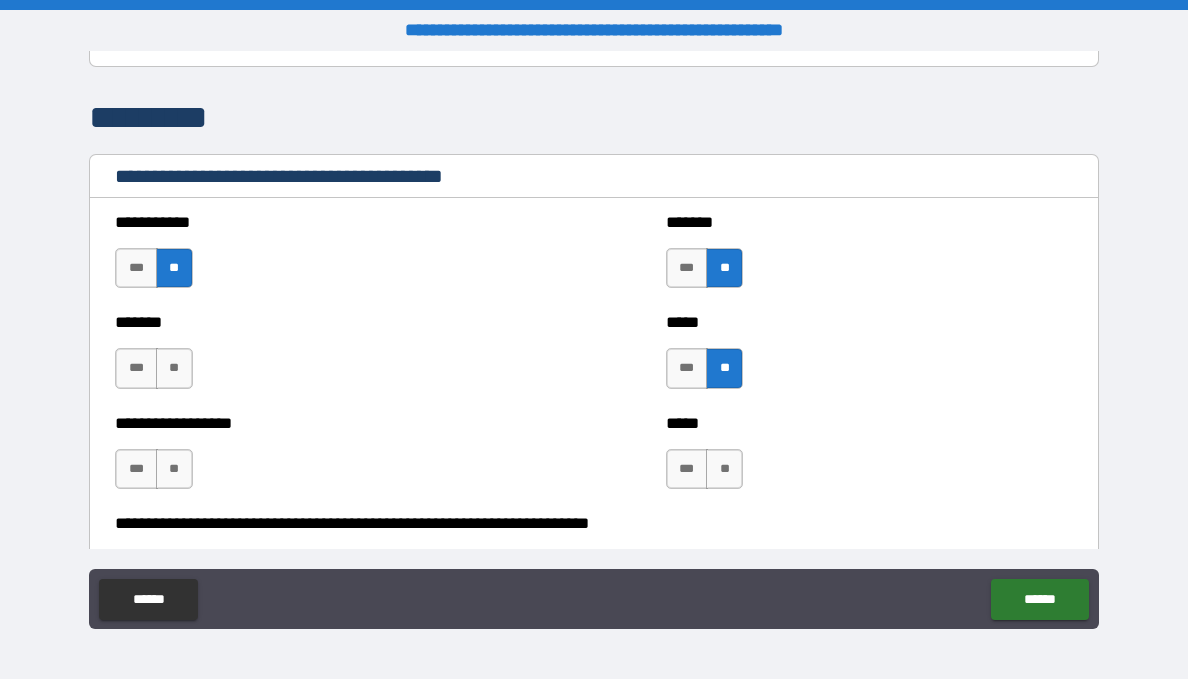 drag, startPoint x: 180, startPoint y: 373, endPoint x: 177, endPoint y: 390, distance: 17.262676 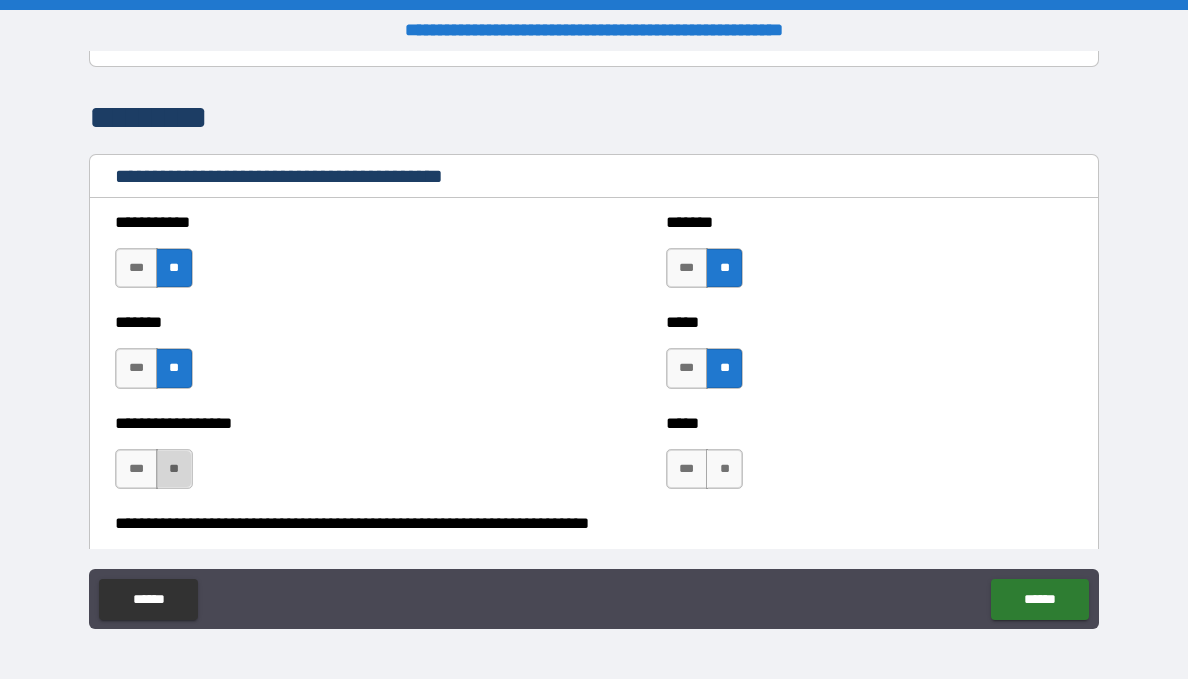click on "**" at bounding box center (174, 469) 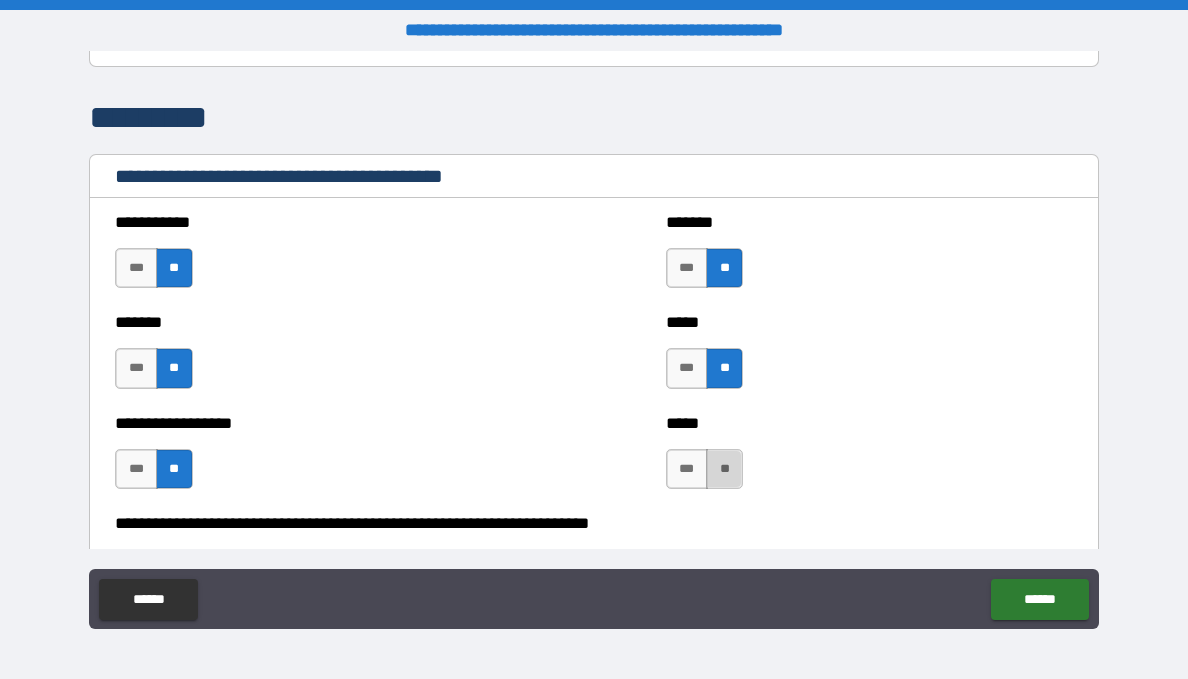 click on "**" at bounding box center [724, 469] 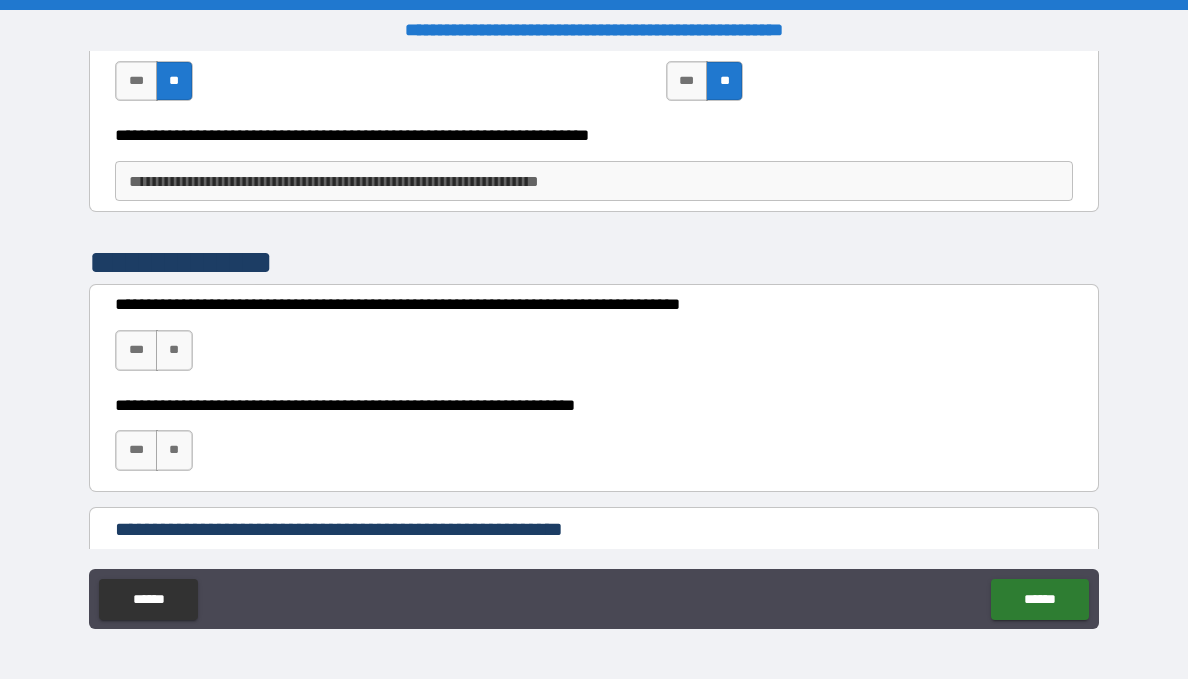 scroll, scrollTop: 2900, scrollLeft: 0, axis: vertical 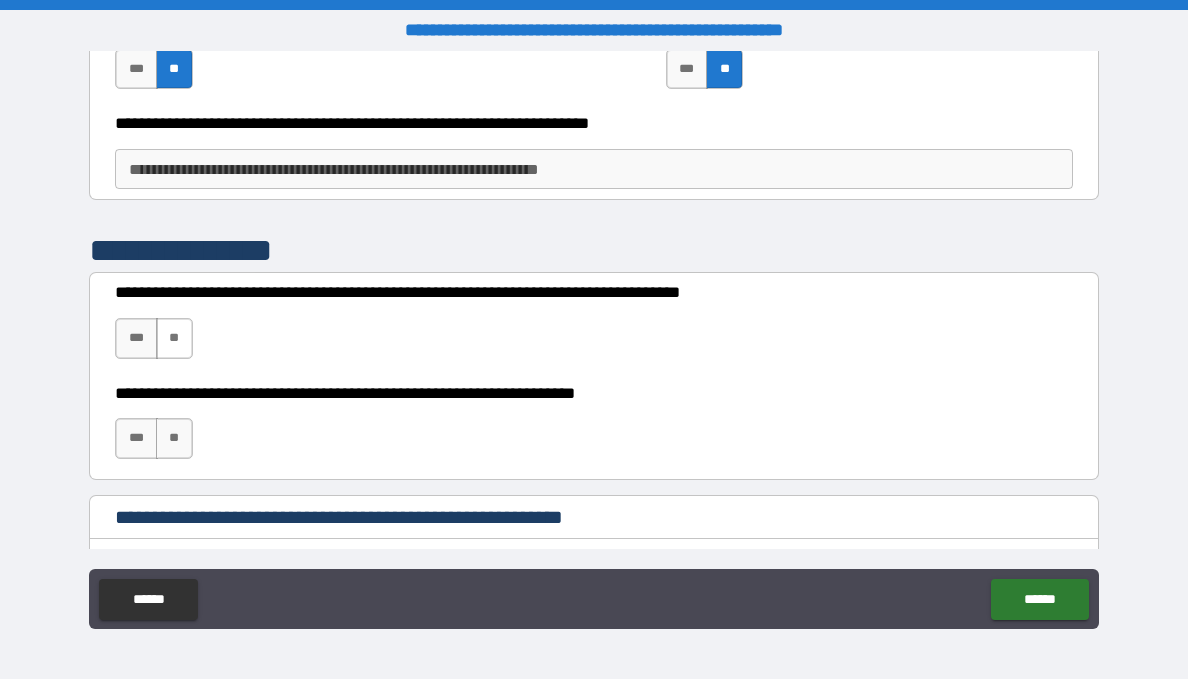 click on "**" at bounding box center (174, 338) 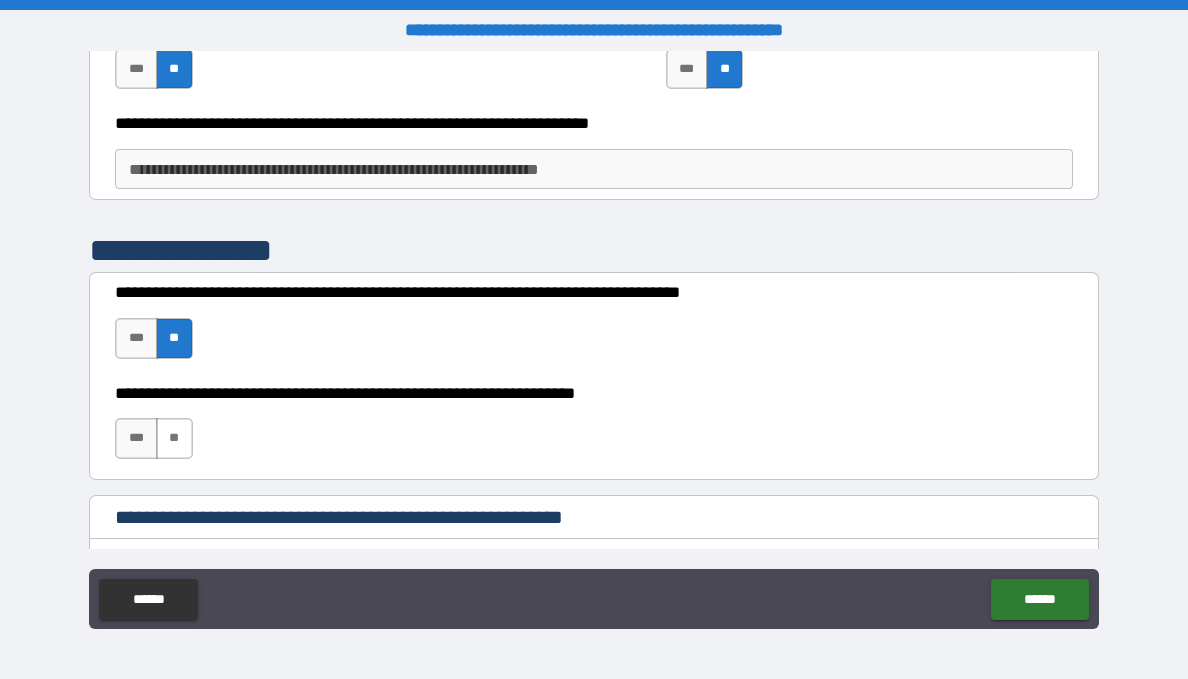 click on "**" at bounding box center [174, 438] 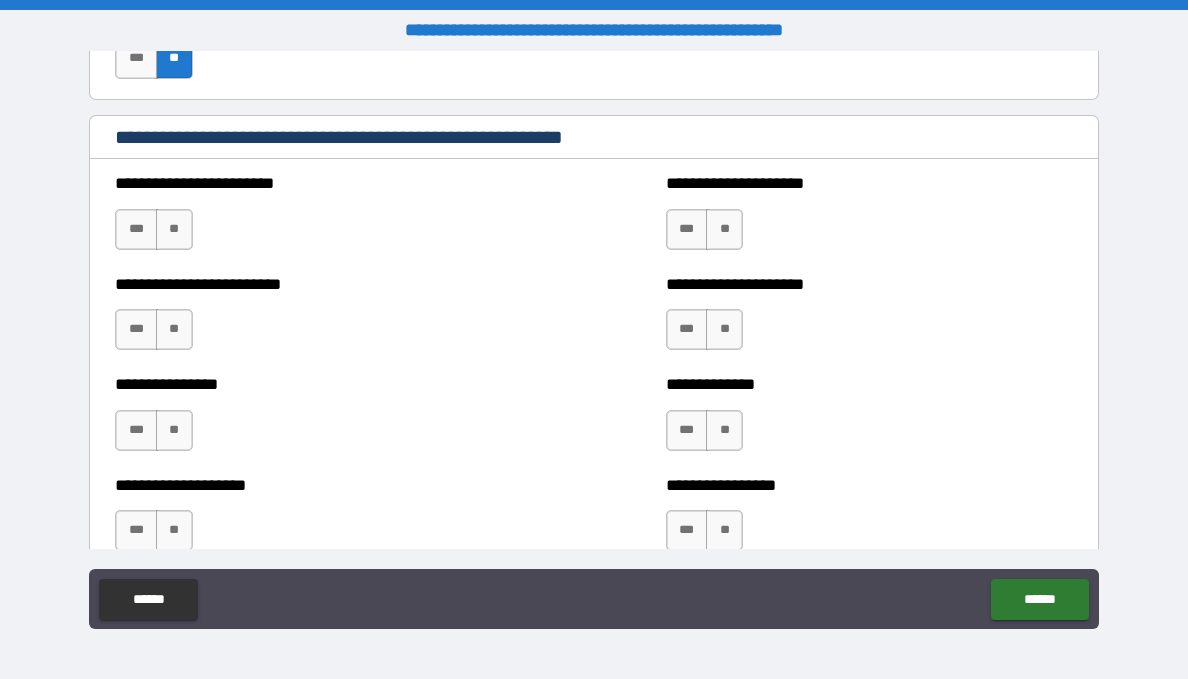 scroll, scrollTop: 3300, scrollLeft: 0, axis: vertical 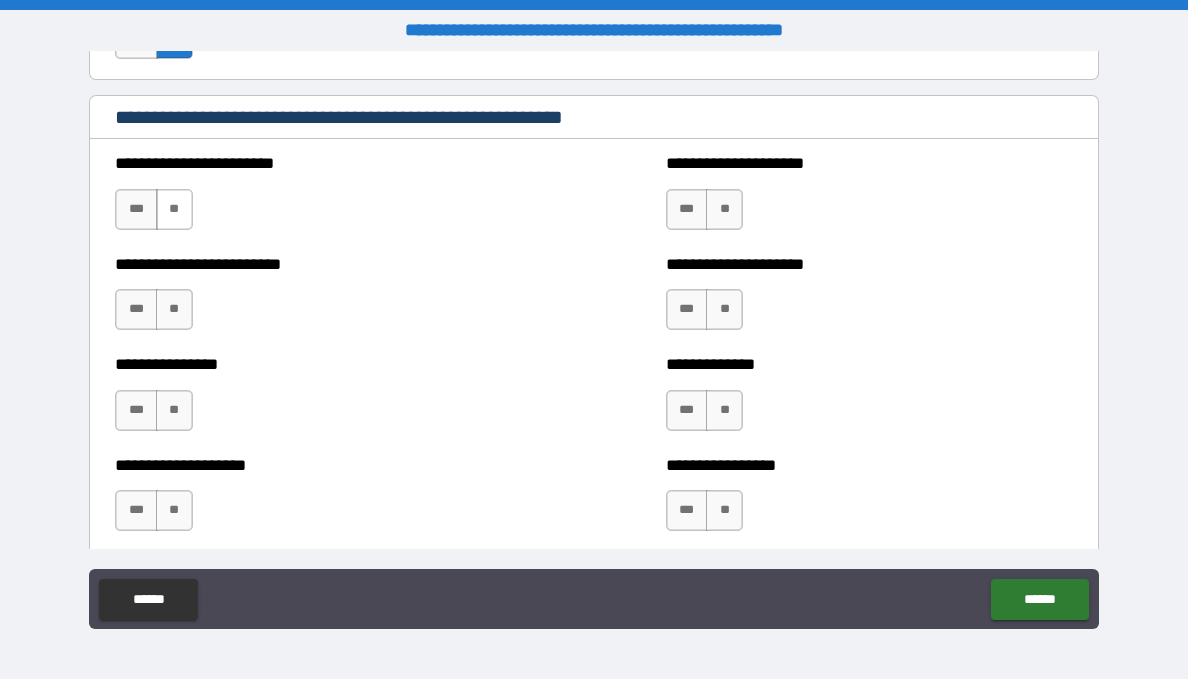 click on "**" at bounding box center [174, 209] 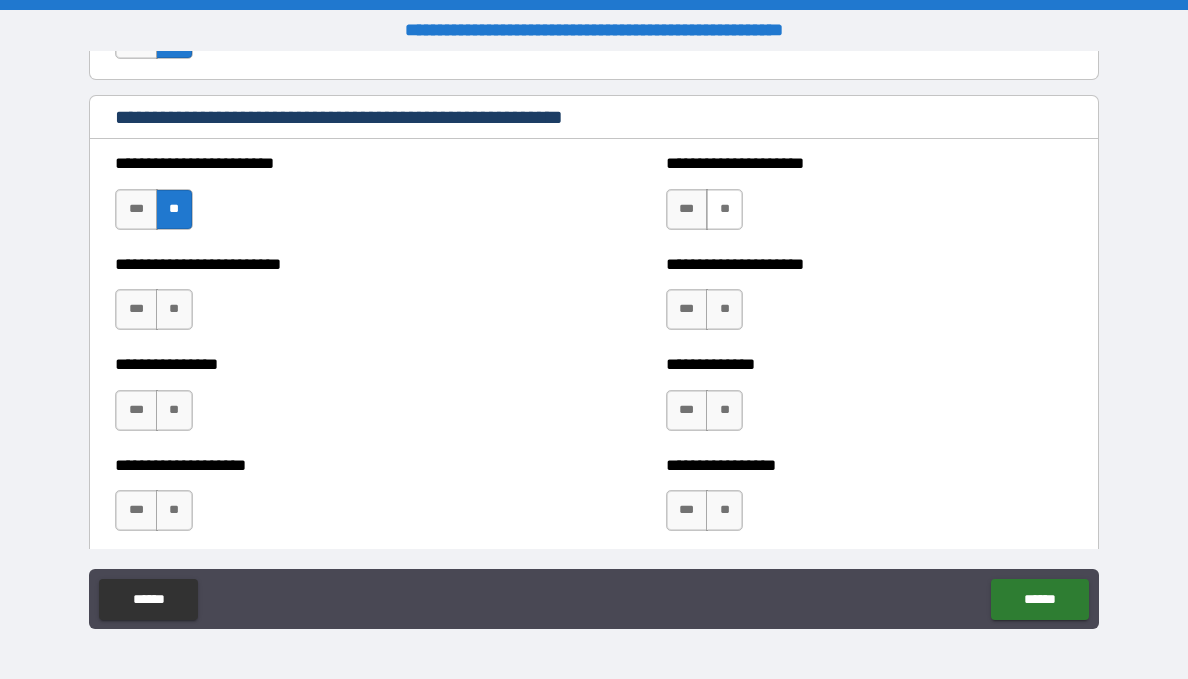 click on "**" at bounding box center [724, 209] 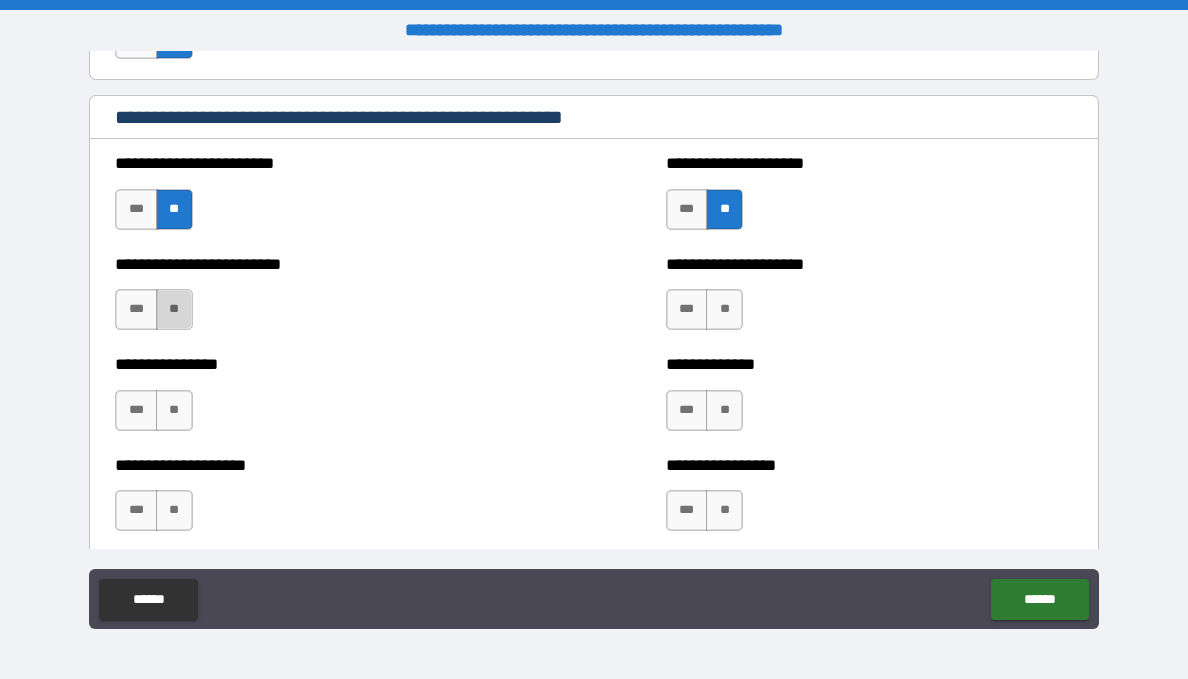 click on "**" at bounding box center (174, 309) 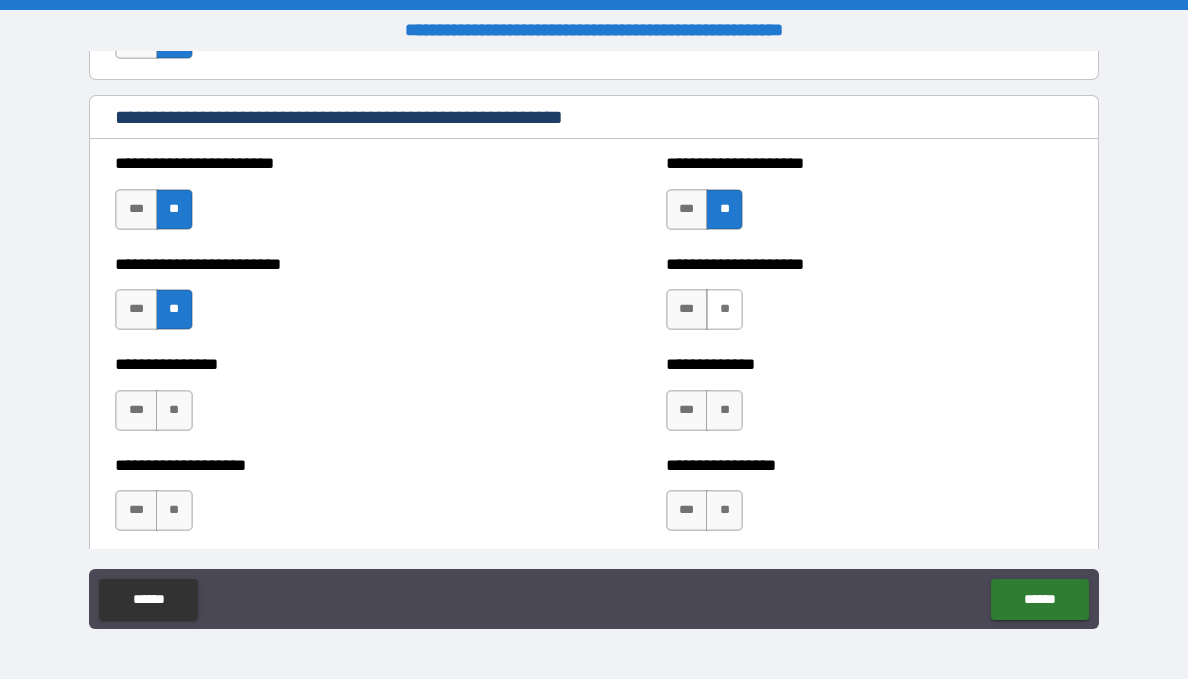 click on "**" at bounding box center [724, 309] 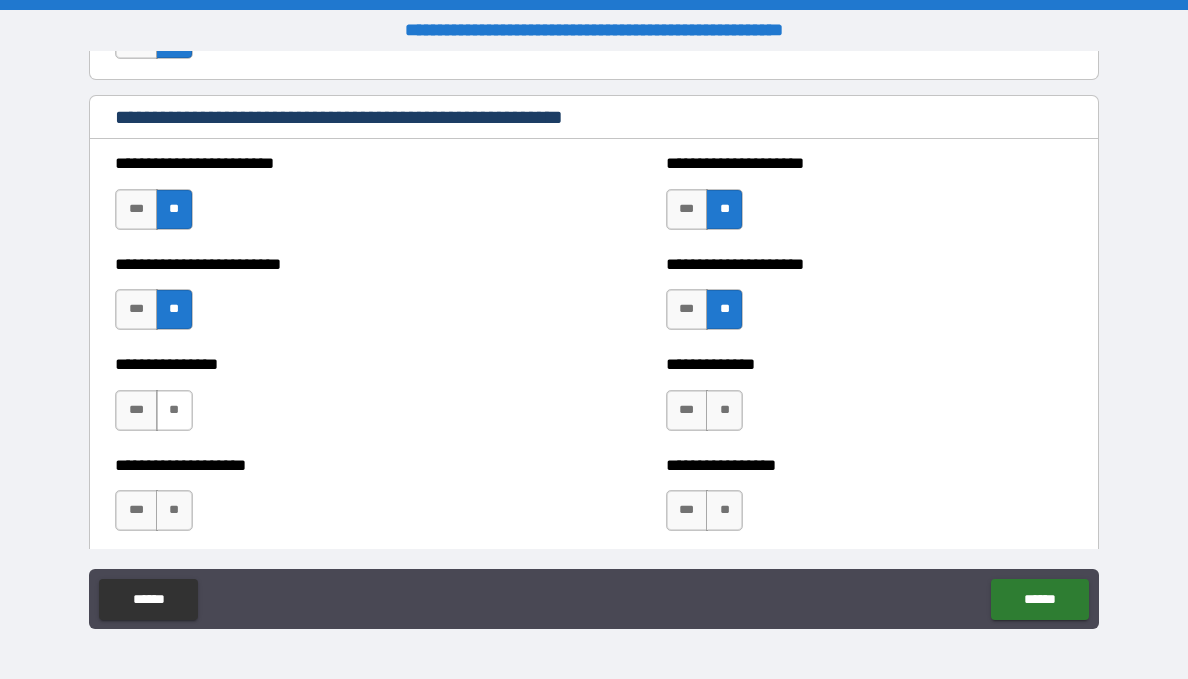 click on "**" at bounding box center (174, 410) 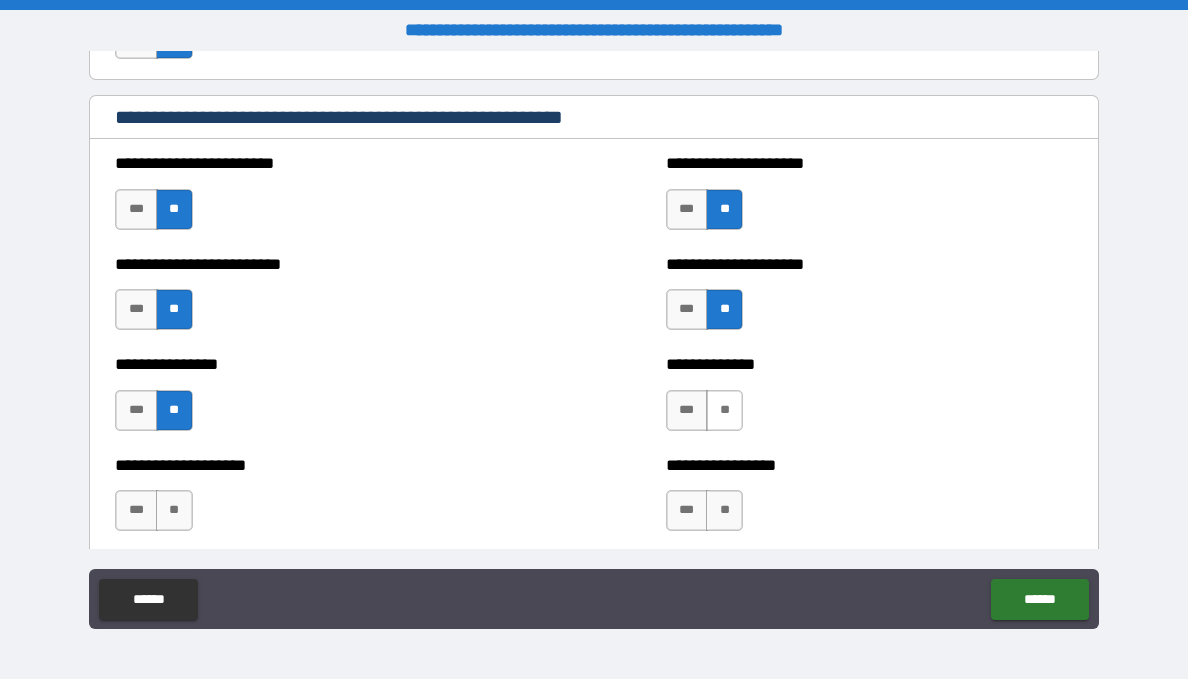 click on "**" at bounding box center [724, 410] 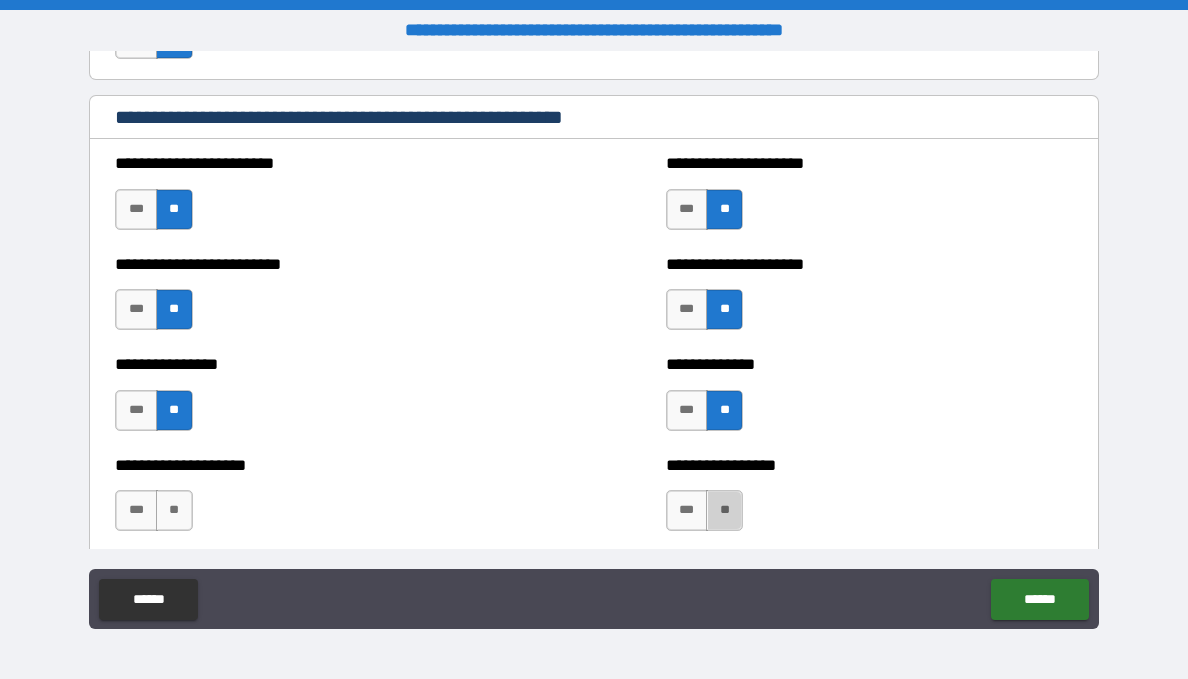drag, startPoint x: 724, startPoint y: 507, endPoint x: 490, endPoint y: 511, distance: 234.03418 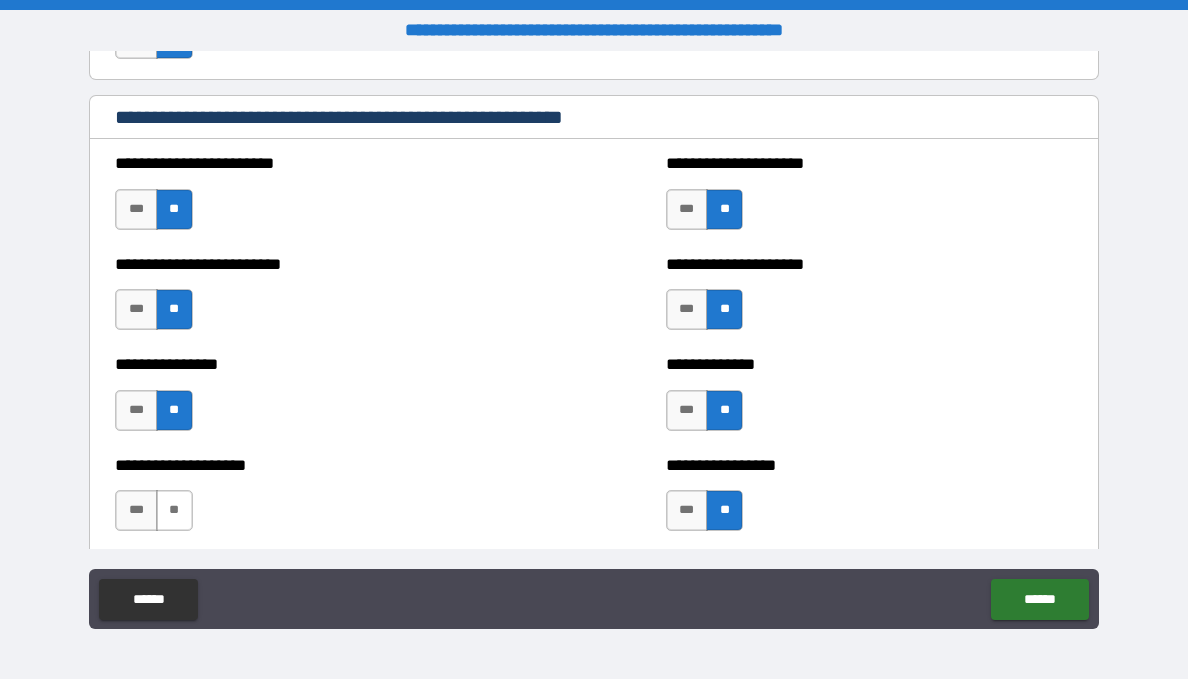 click on "**" at bounding box center [174, 510] 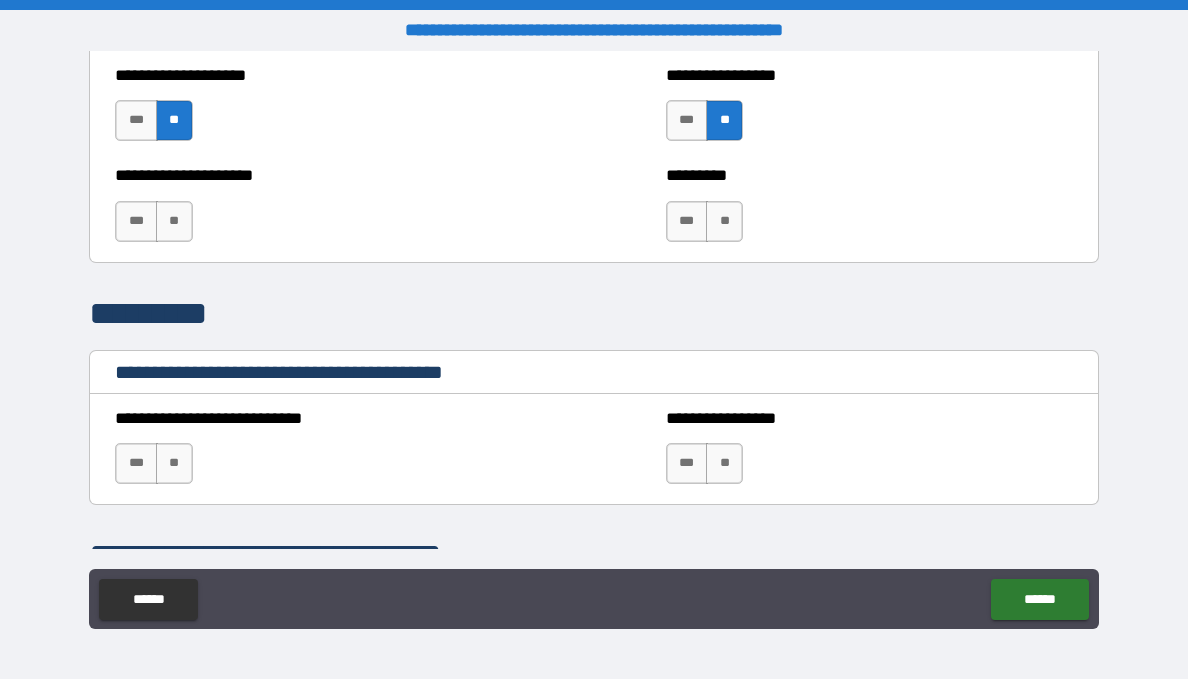 scroll, scrollTop: 3700, scrollLeft: 0, axis: vertical 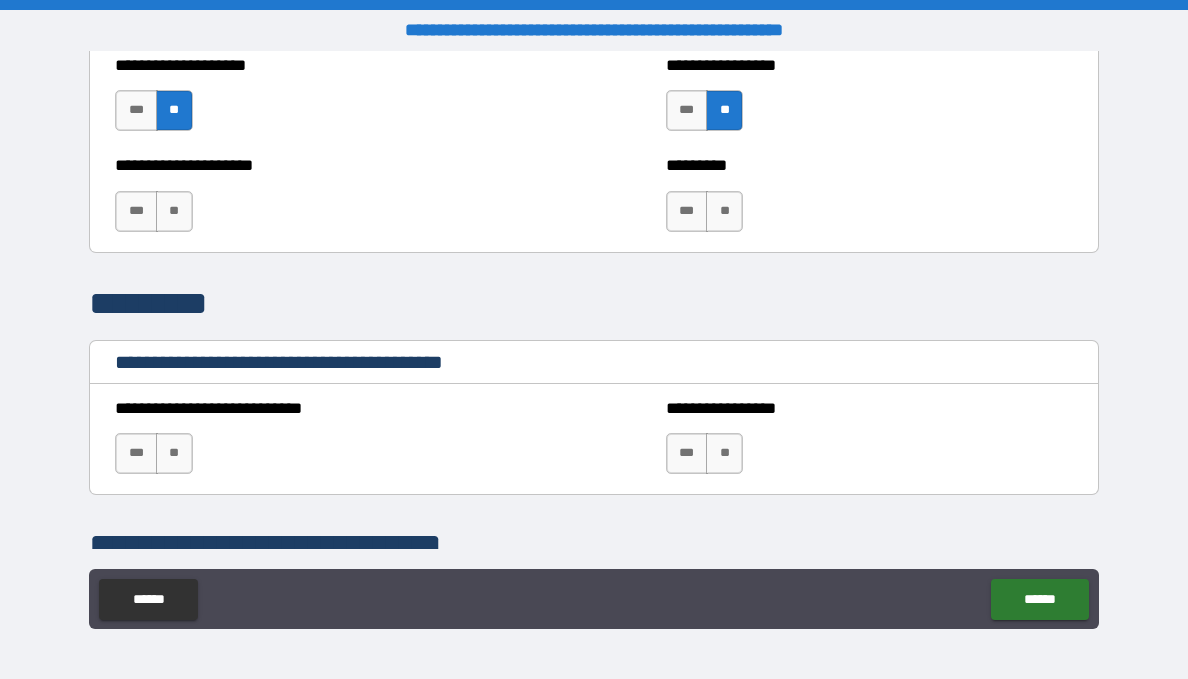 click on "**" at bounding box center [174, 211] 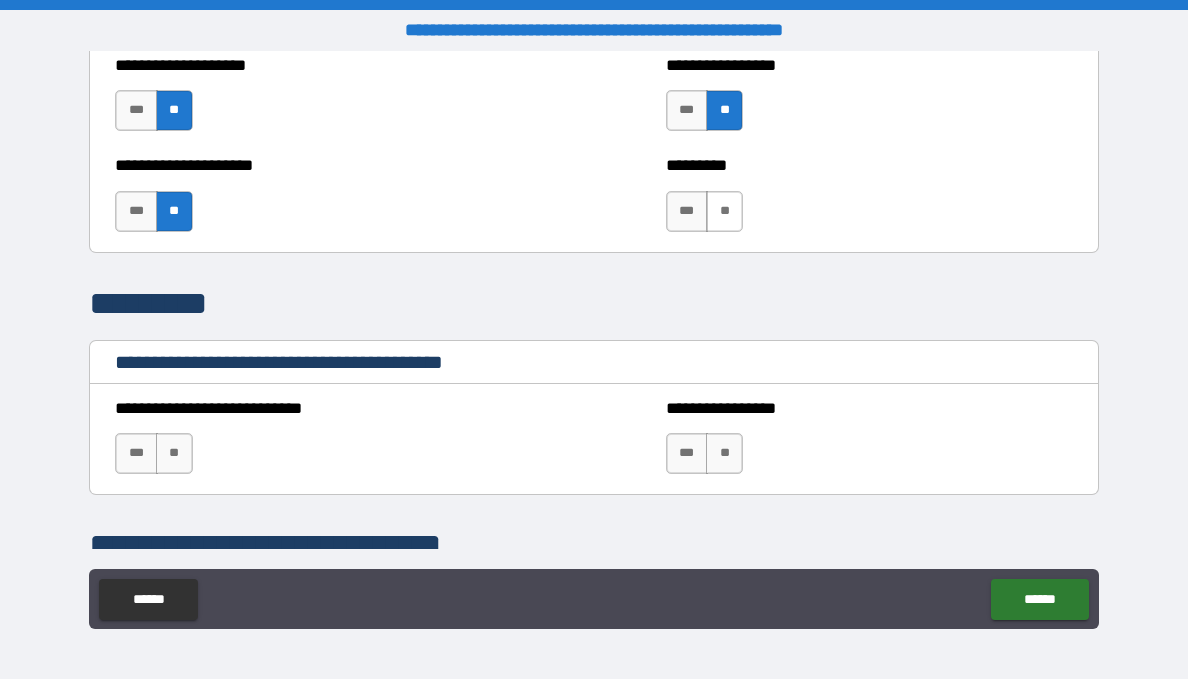 click on "**" at bounding box center (724, 211) 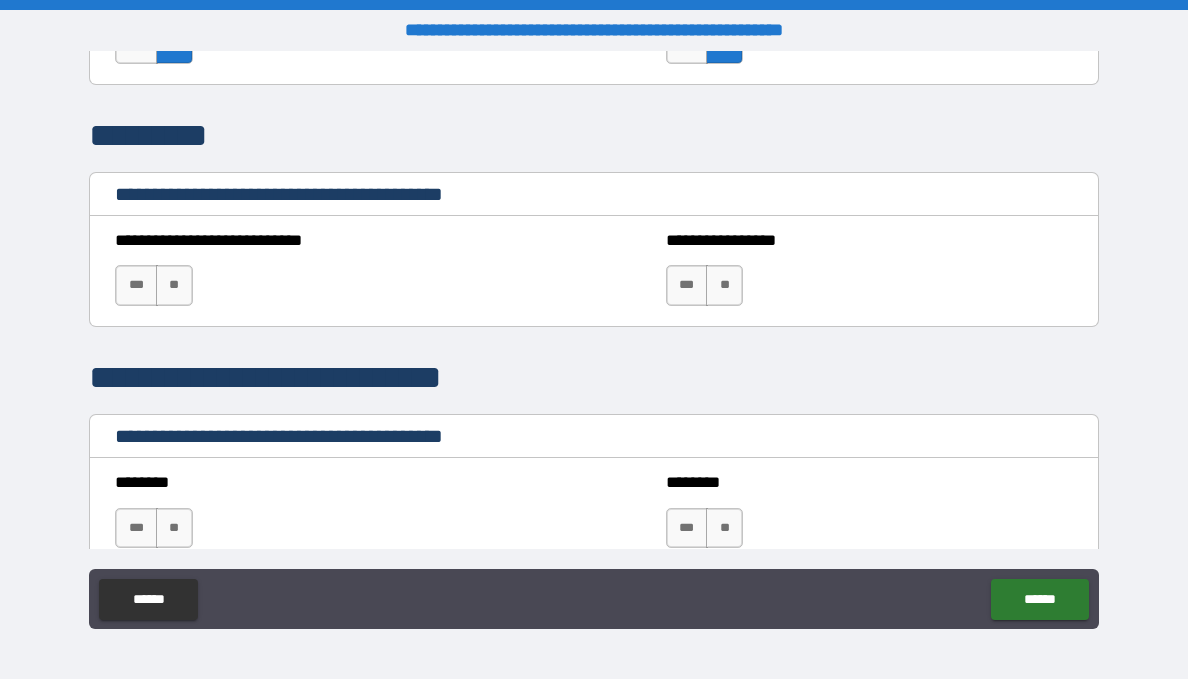 scroll, scrollTop: 3900, scrollLeft: 0, axis: vertical 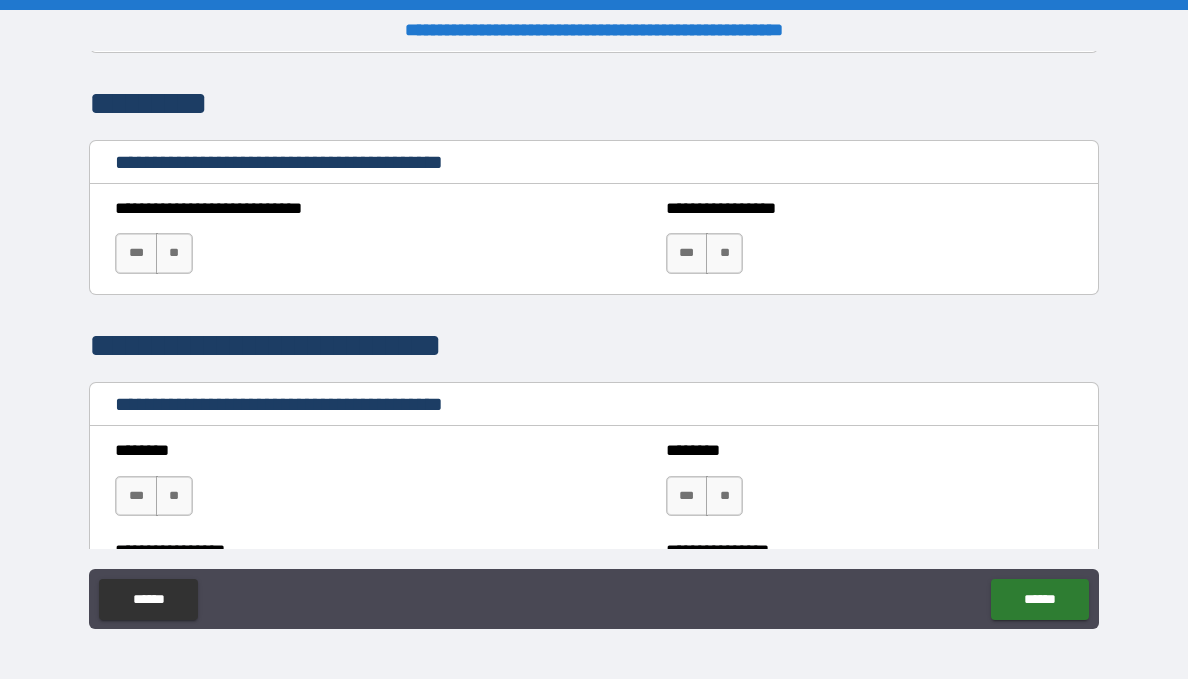 click on "**" at bounding box center [174, 253] 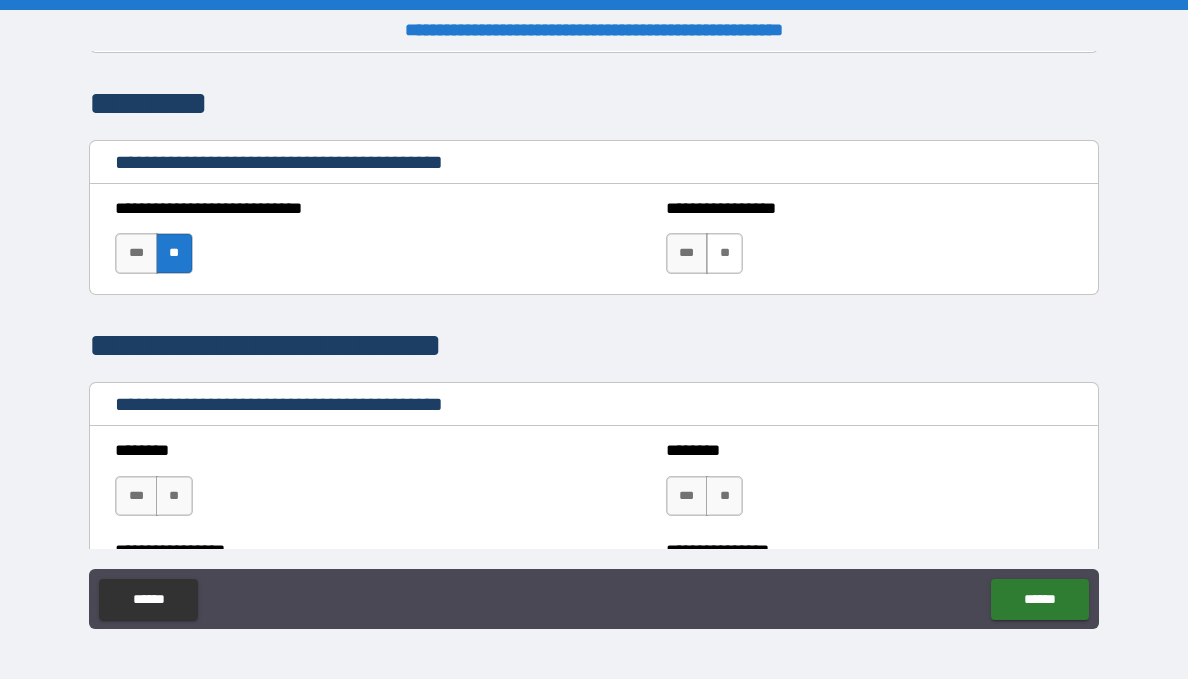 click on "**" at bounding box center (724, 253) 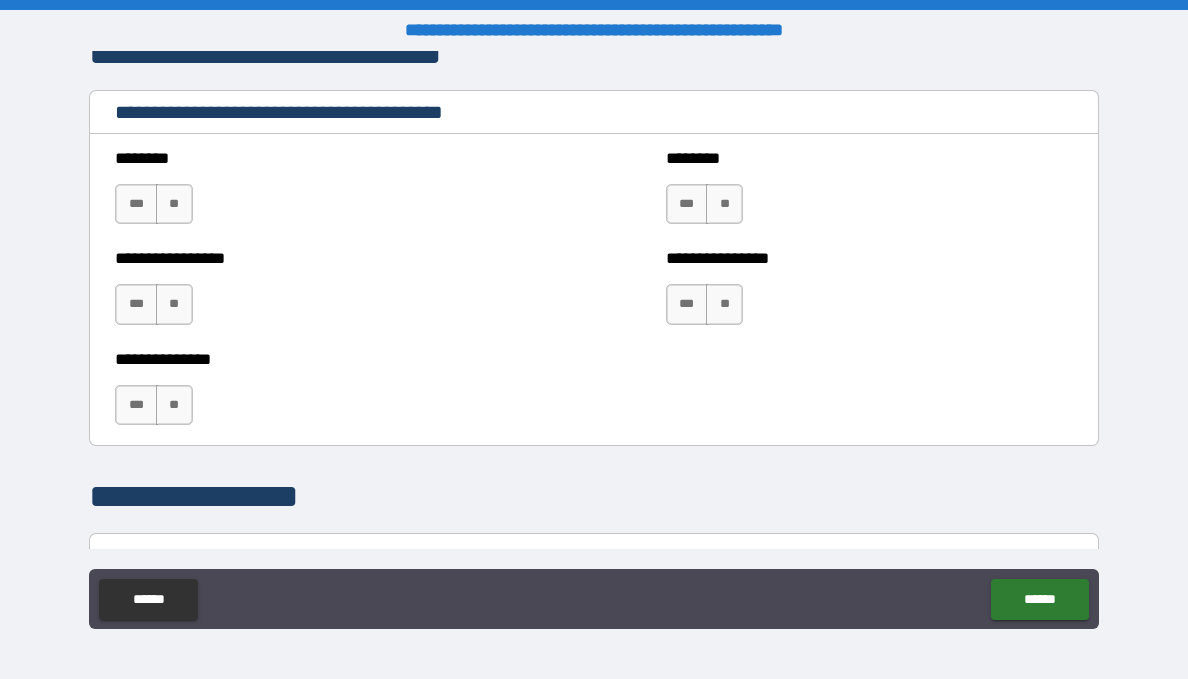 scroll, scrollTop: 4200, scrollLeft: 0, axis: vertical 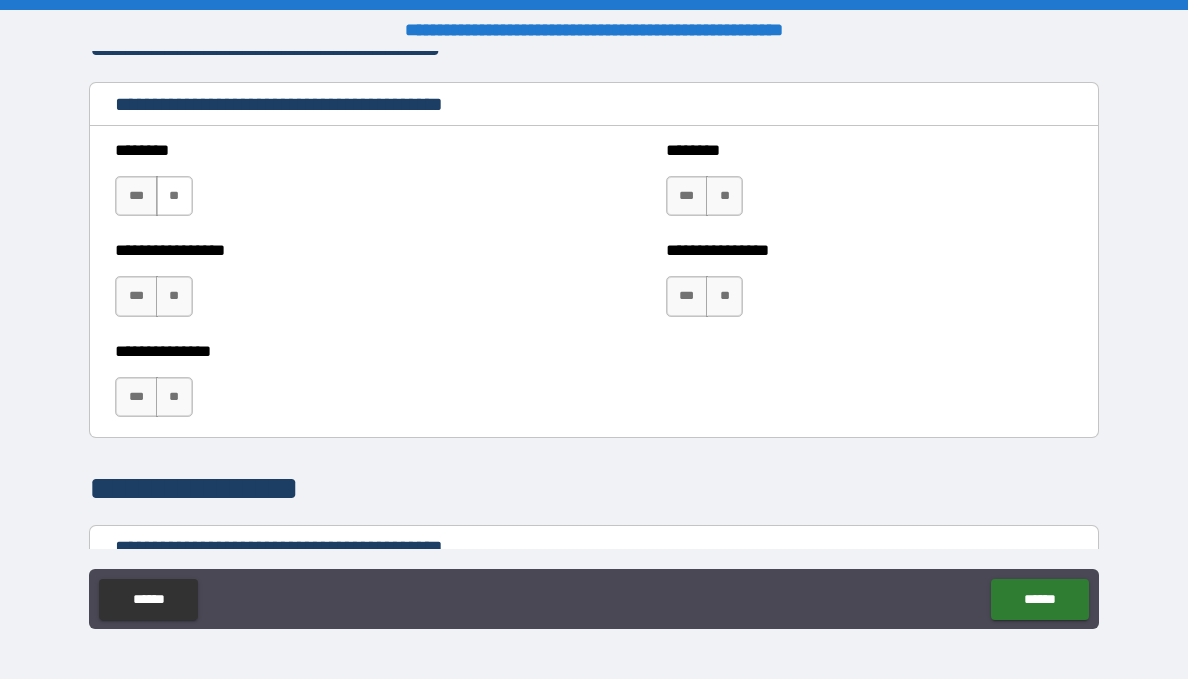click on "**" at bounding box center [174, 196] 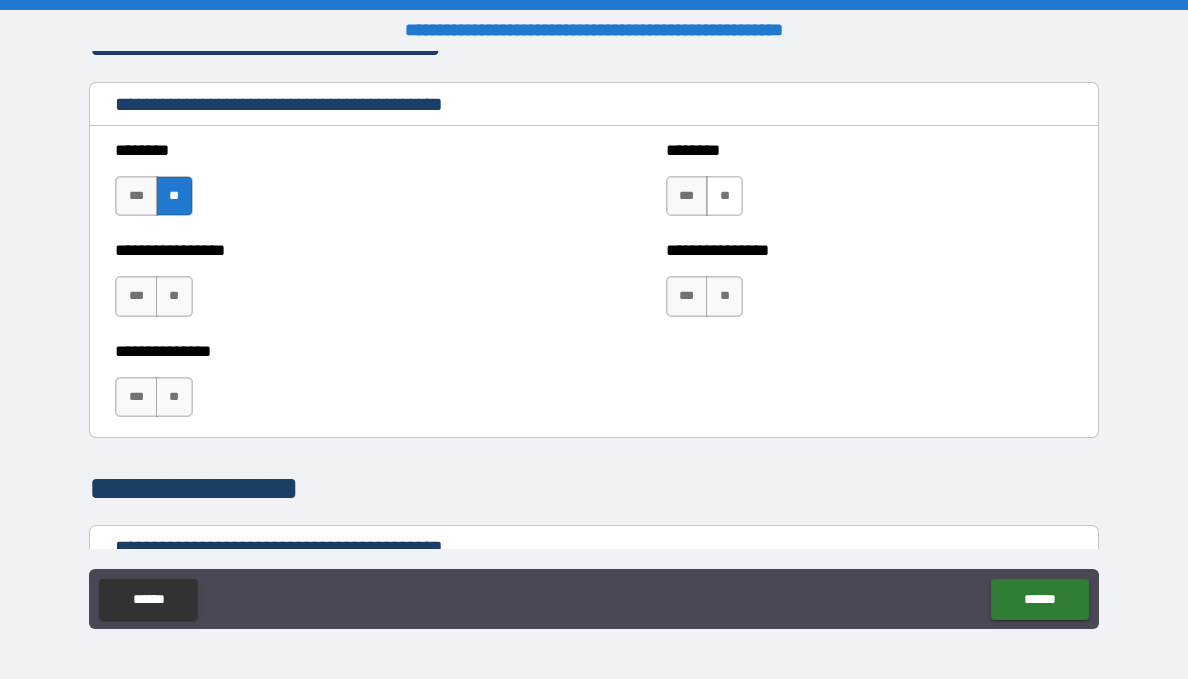 click on "**" at bounding box center [724, 196] 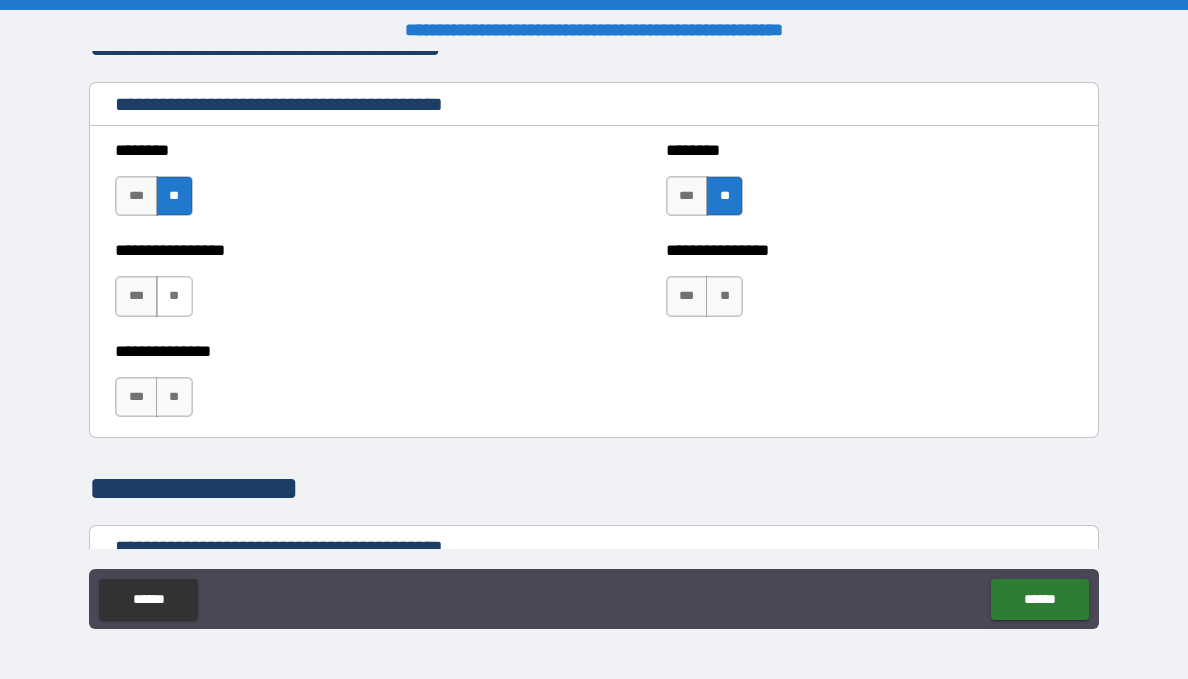 click on "**" at bounding box center [174, 296] 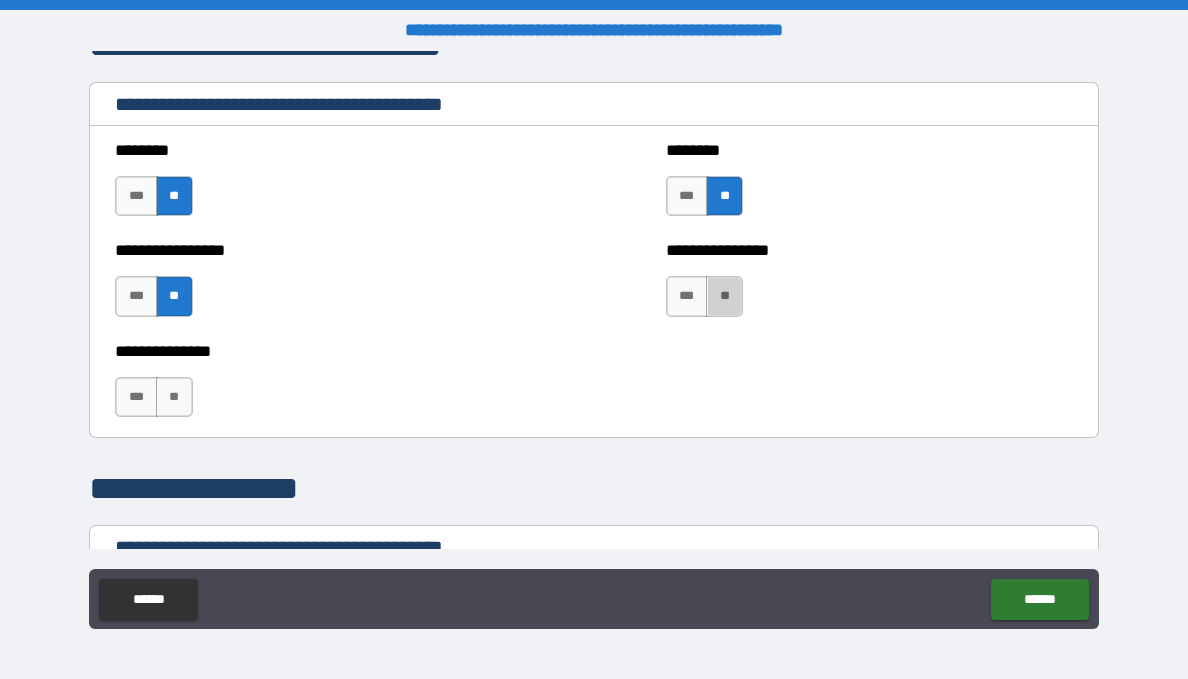drag, startPoint x: 718, startPoint y: 301, endPoint x: 517, endPoint y: 358, distance: 208.92583 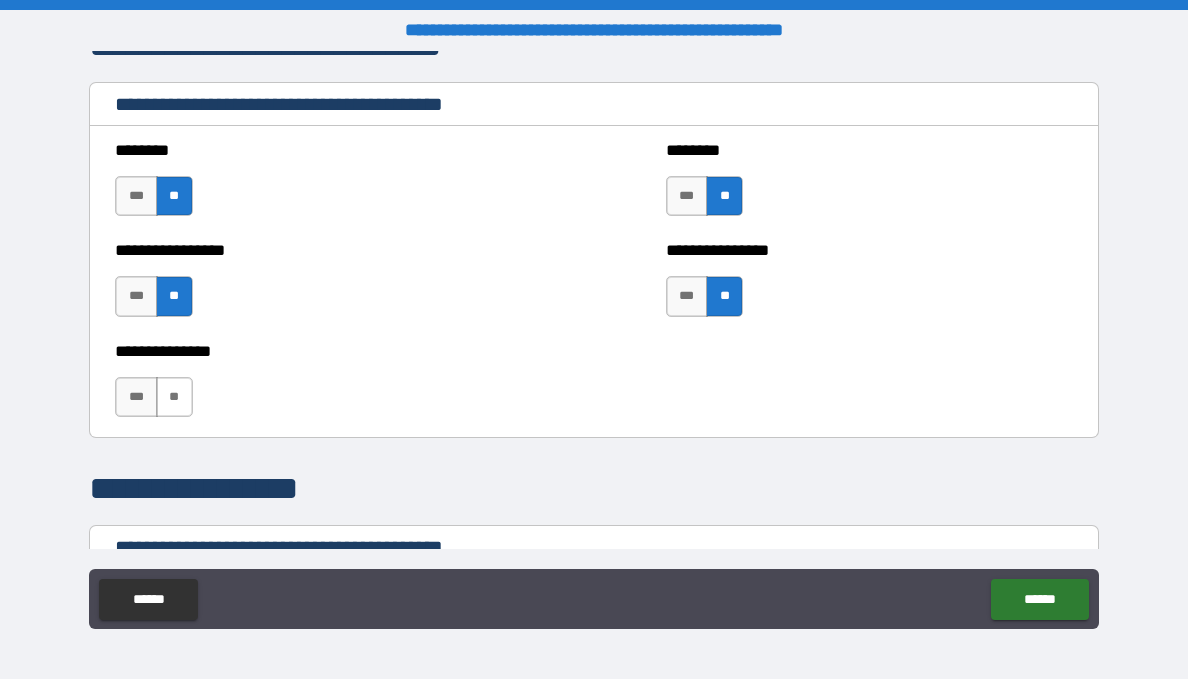 click on "**" at bounding box center (174, 397) 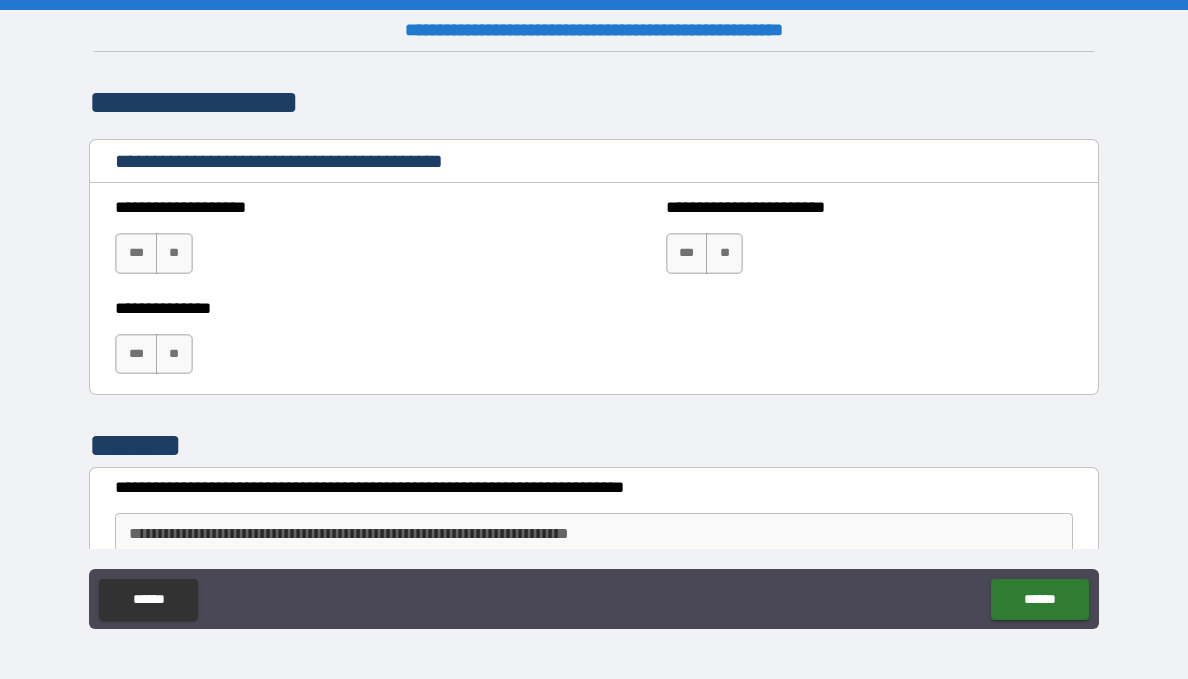 scroll, scrollTop: 4600, scrollLeft: 0, axis: vertical 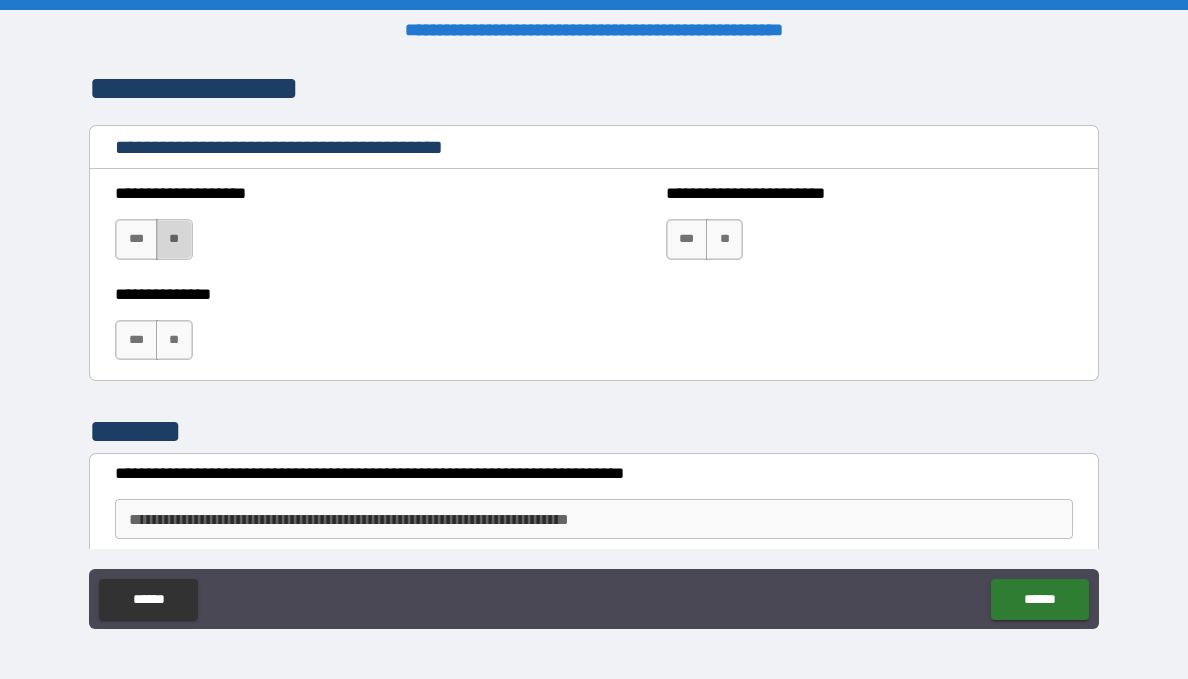 click on "**" at bounding box center [174, 239] 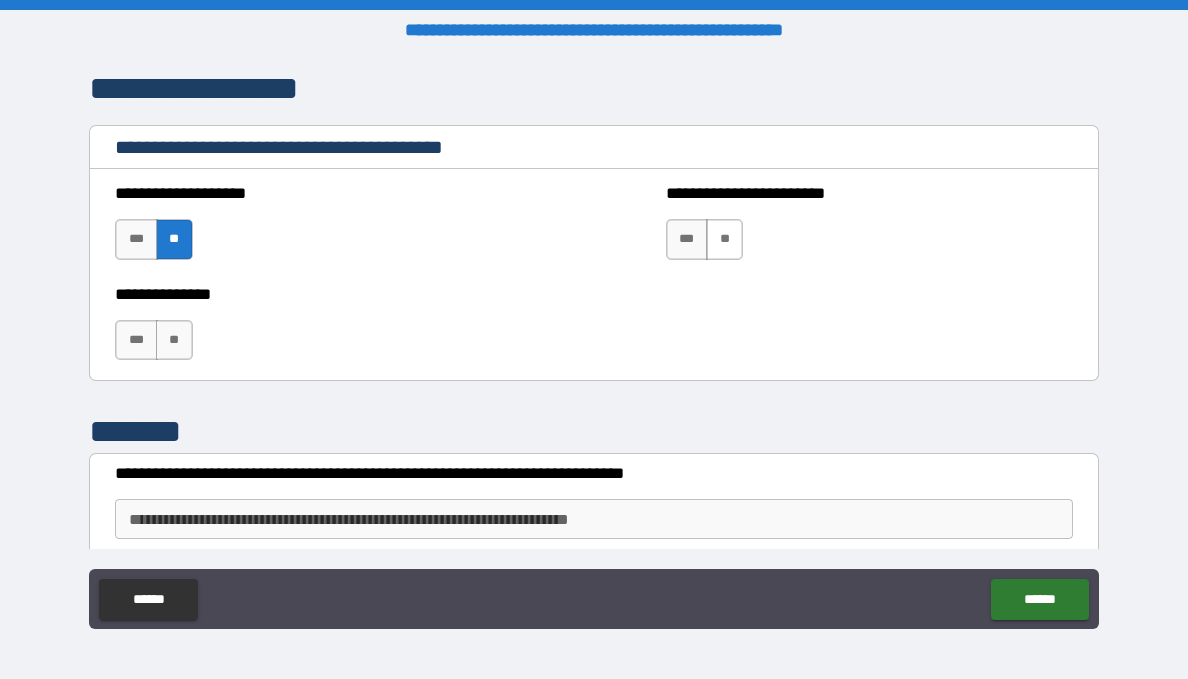 click on "**" at bounding box center [724, 239] 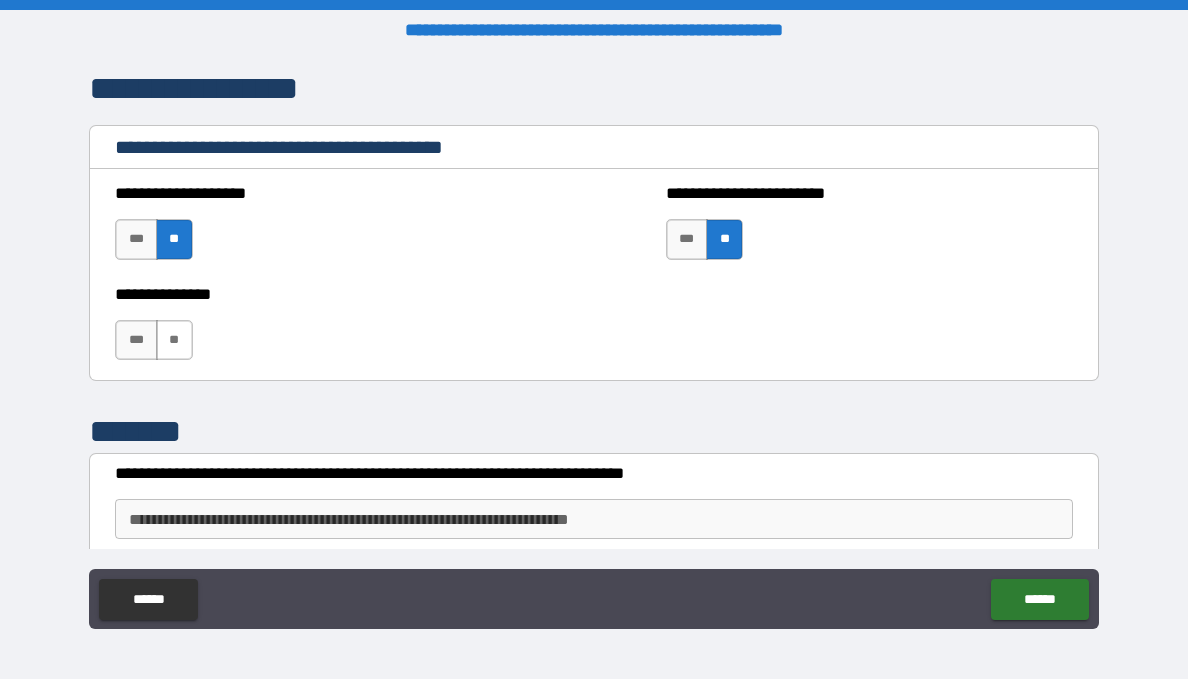 click on "**" at bounding box center (174, 340) 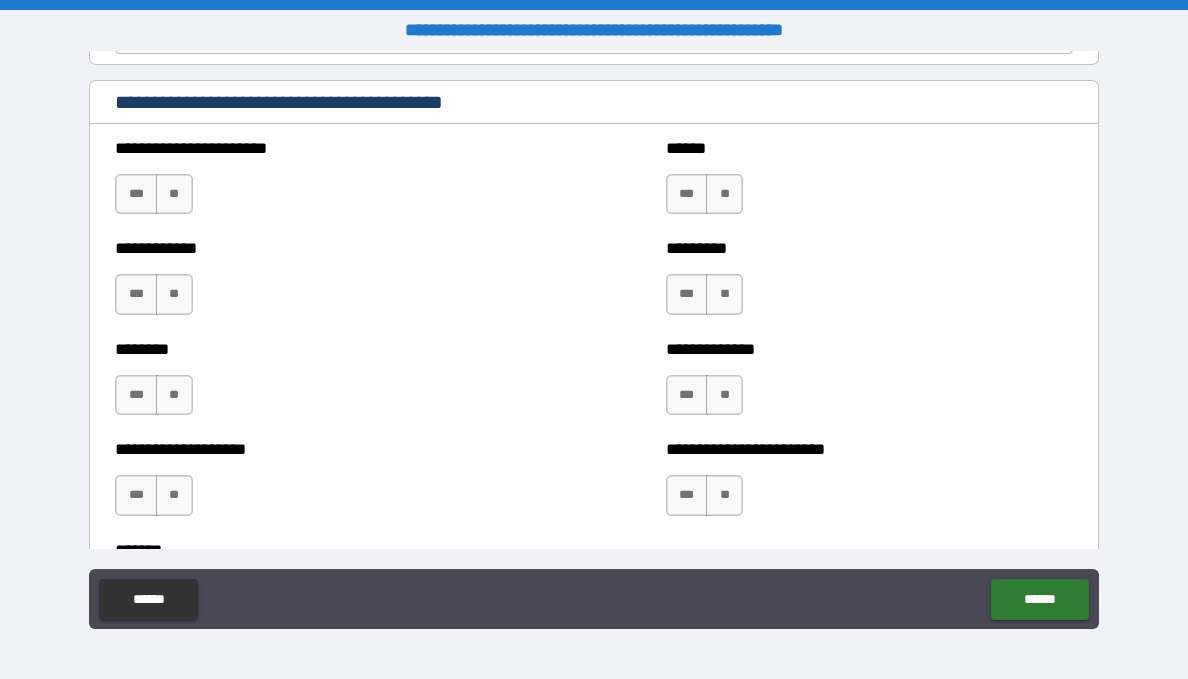 scroll, scrollTop: 5200, scrollLeft: 0, axis: vertical 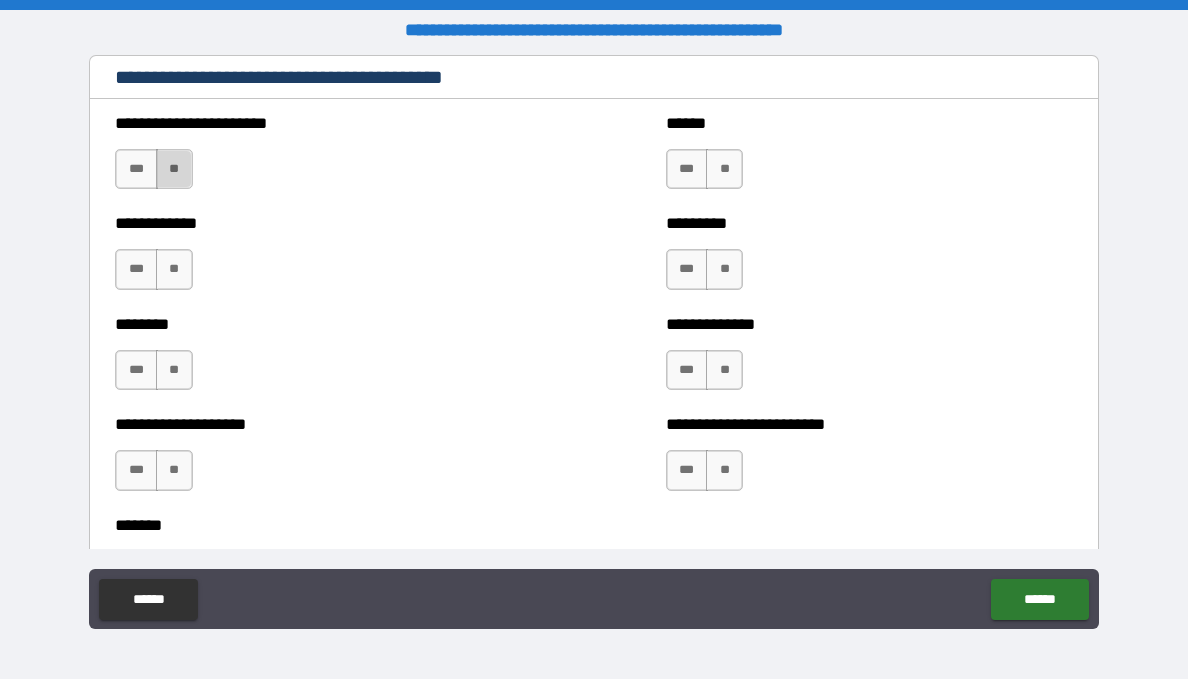 click on "**" at bounding box center [174, 169] 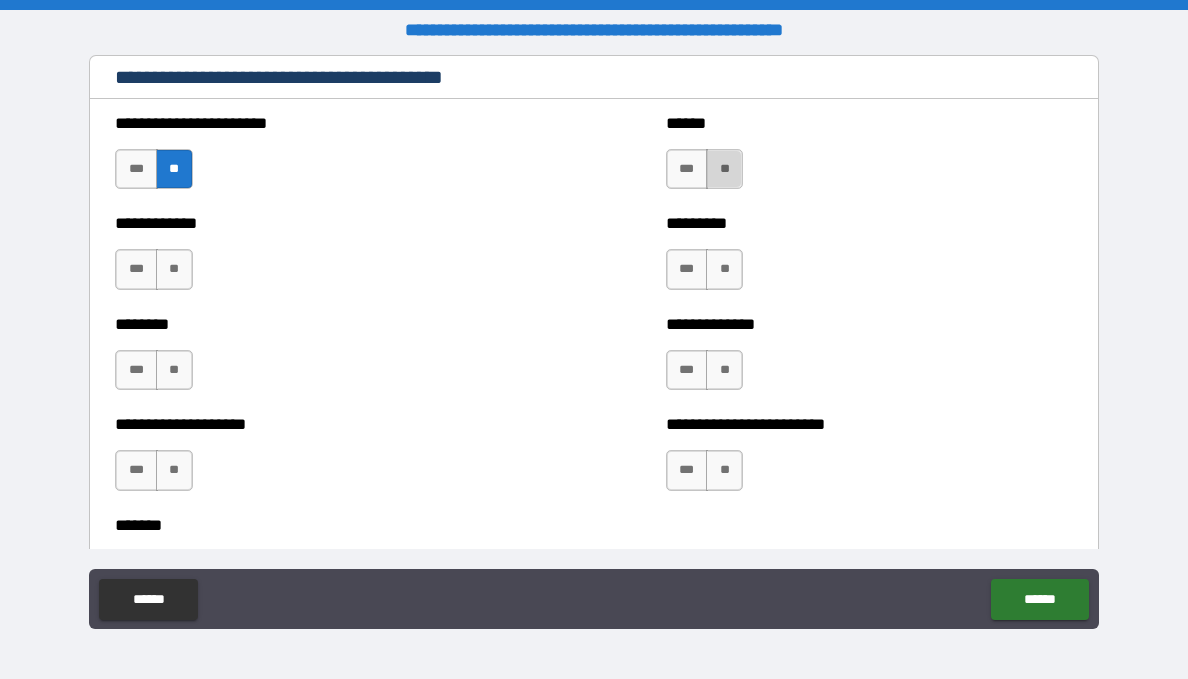 click on "**" at bounding box center [724, 169] 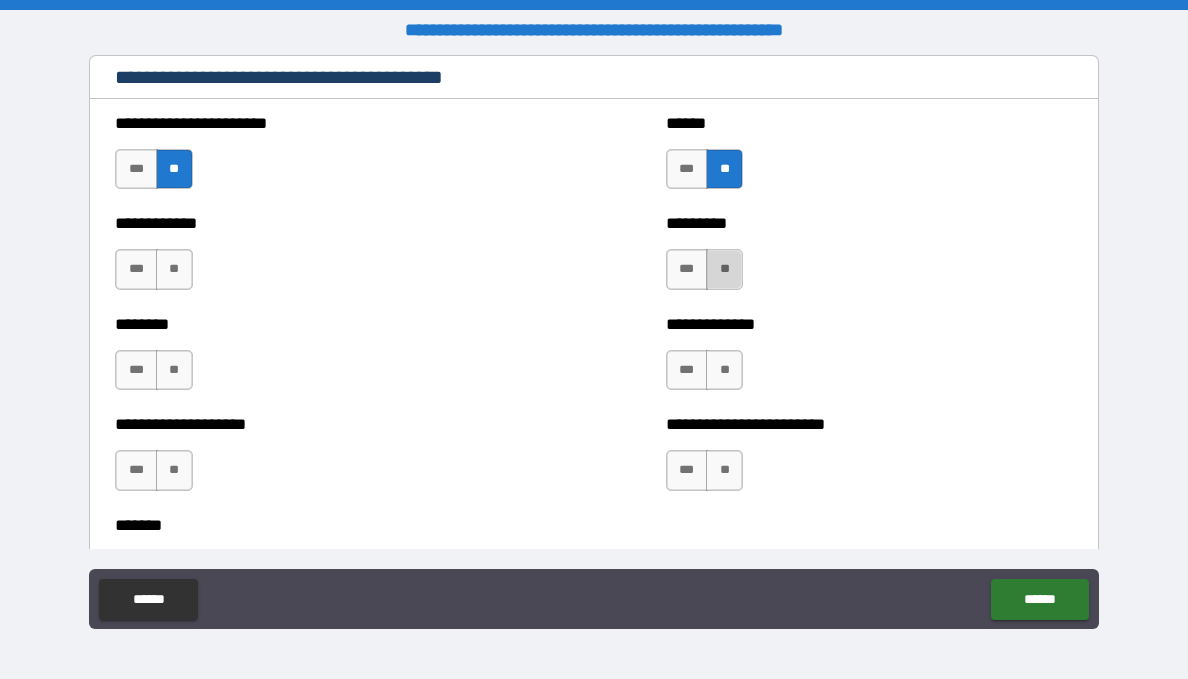 click on "**" at bounding box center [724, 269] 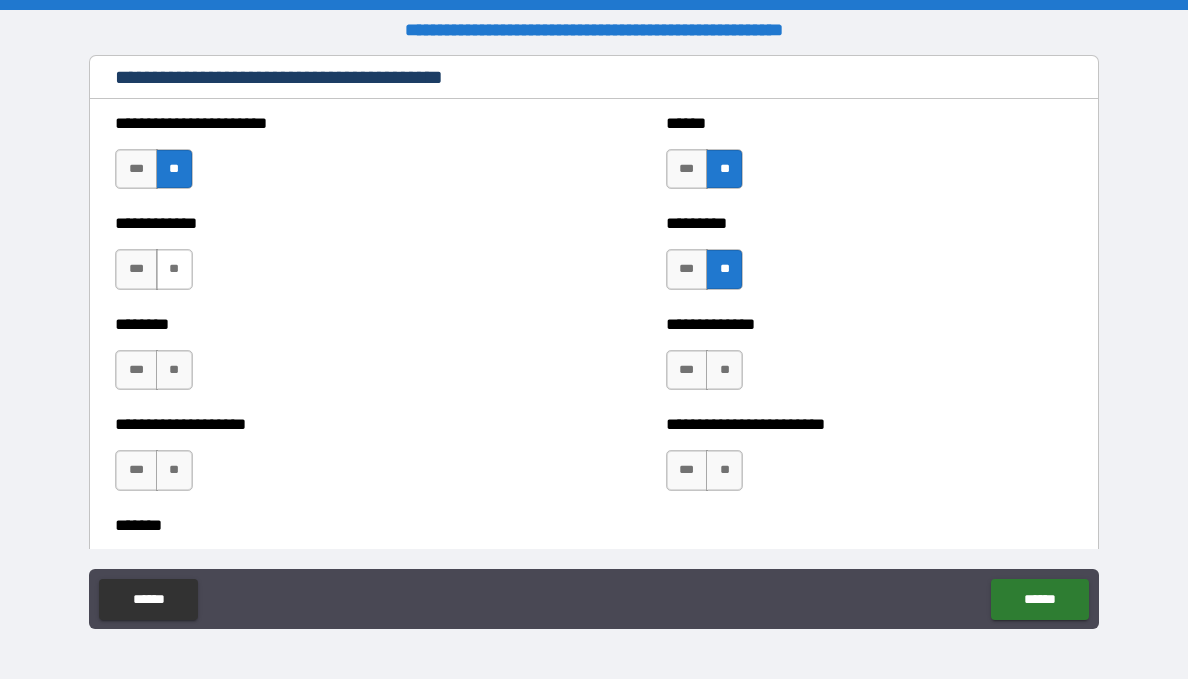 click on "**" at bounding box center (174, 269) 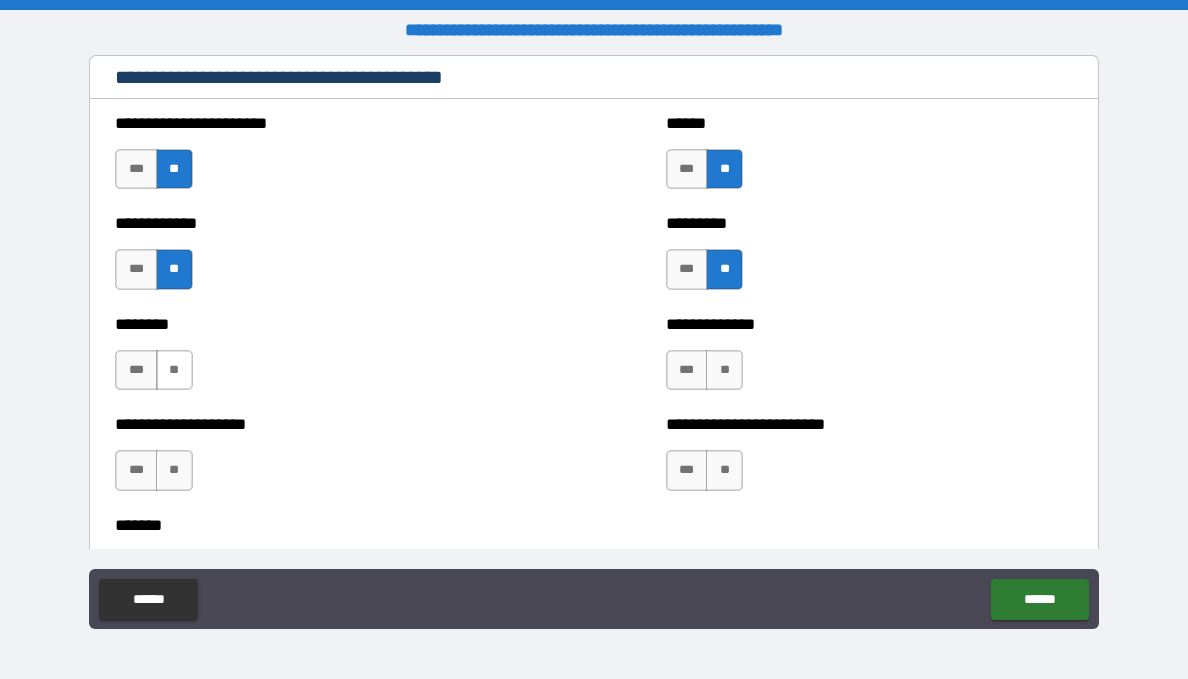 click on "**" at bounding box center [174, 370] 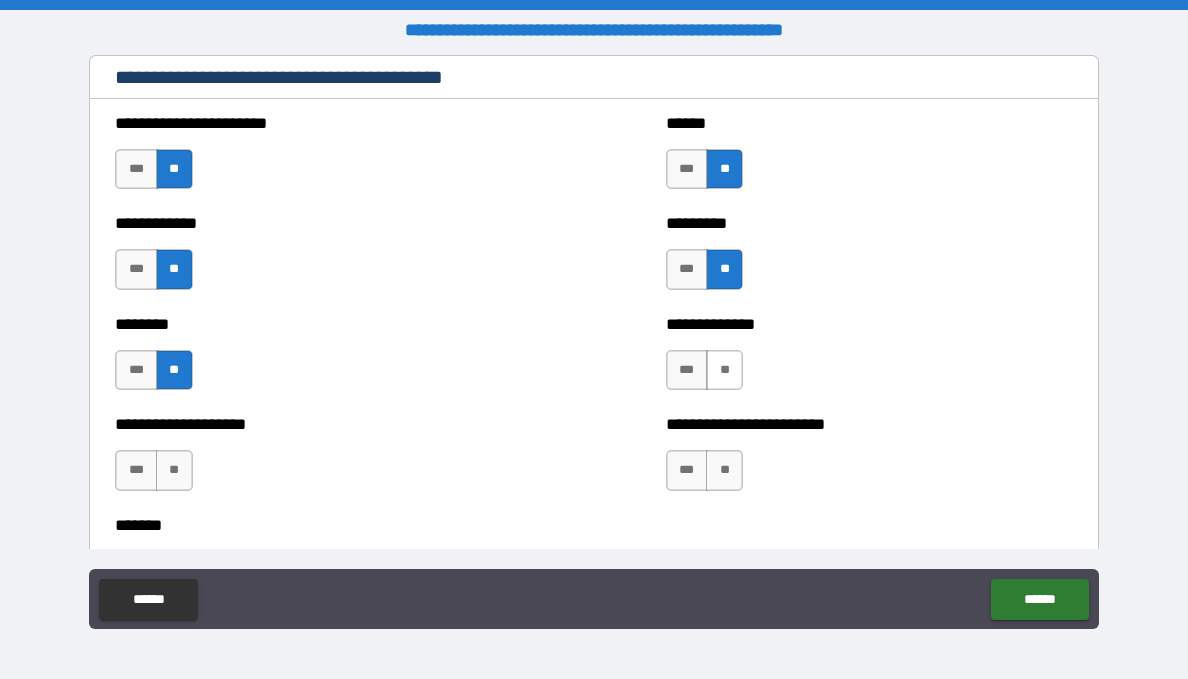 click on "*** **" at bounding box center (707, 375) 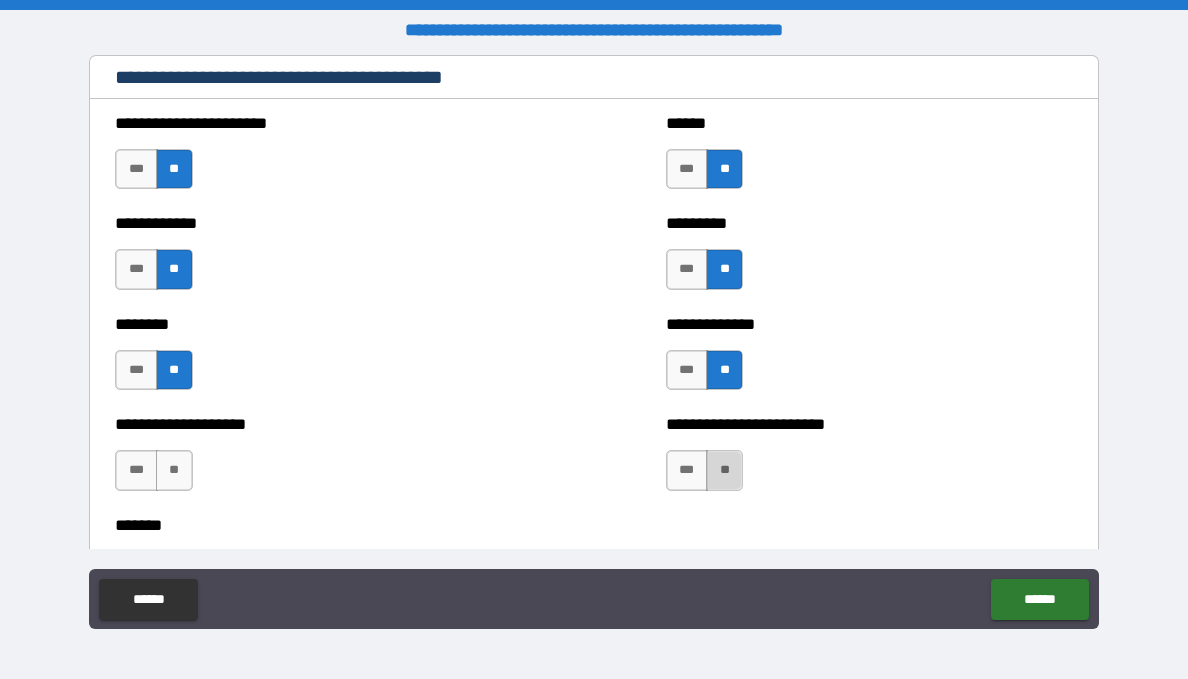 click on "**" at bounding box center (724, 470) 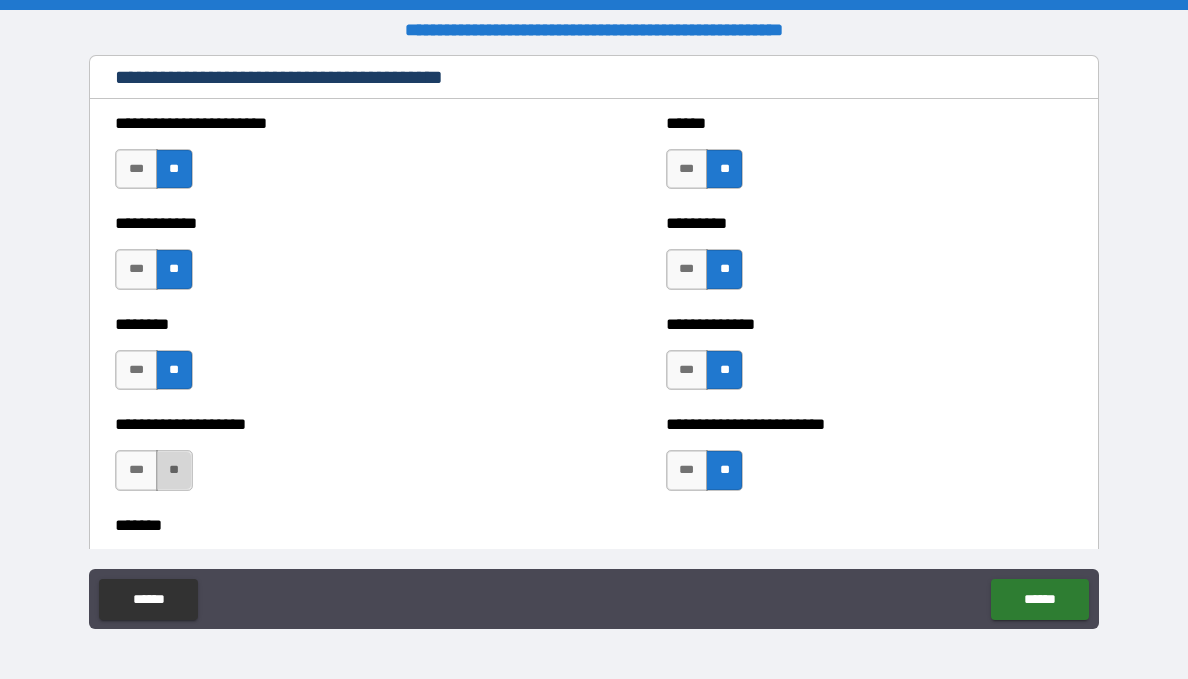 click on "**" at bounding box center [174, 470] 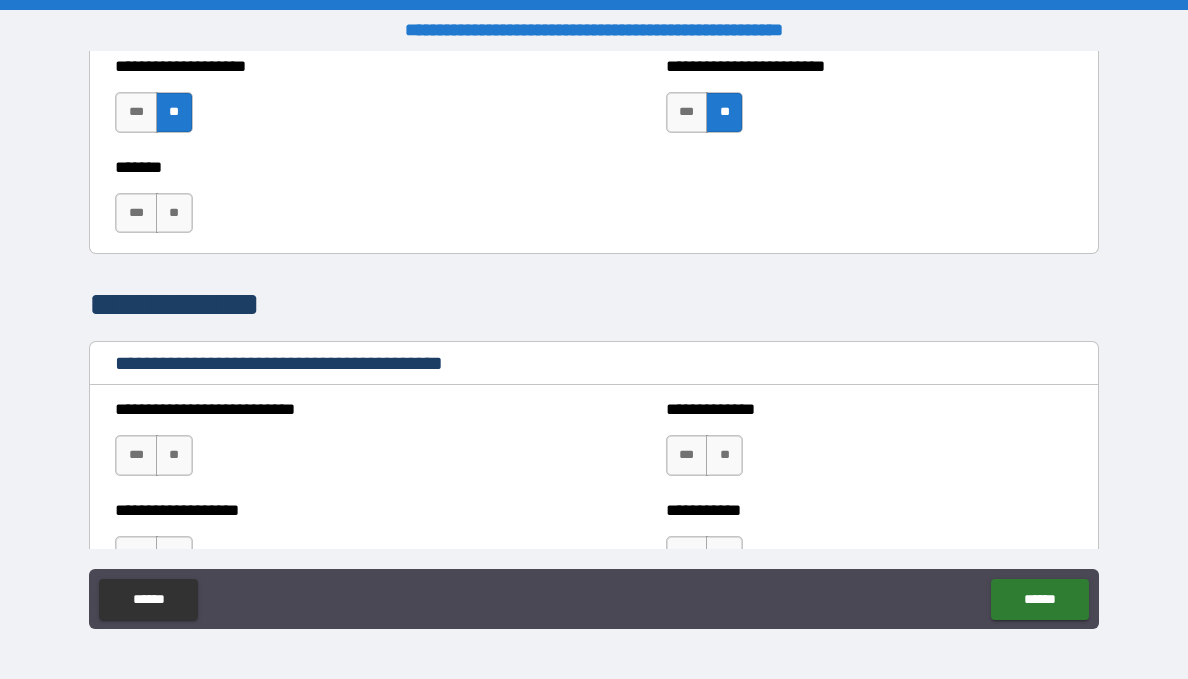 scroll, scrollTop: 5600, scrollLeft: 0, axis: vertical 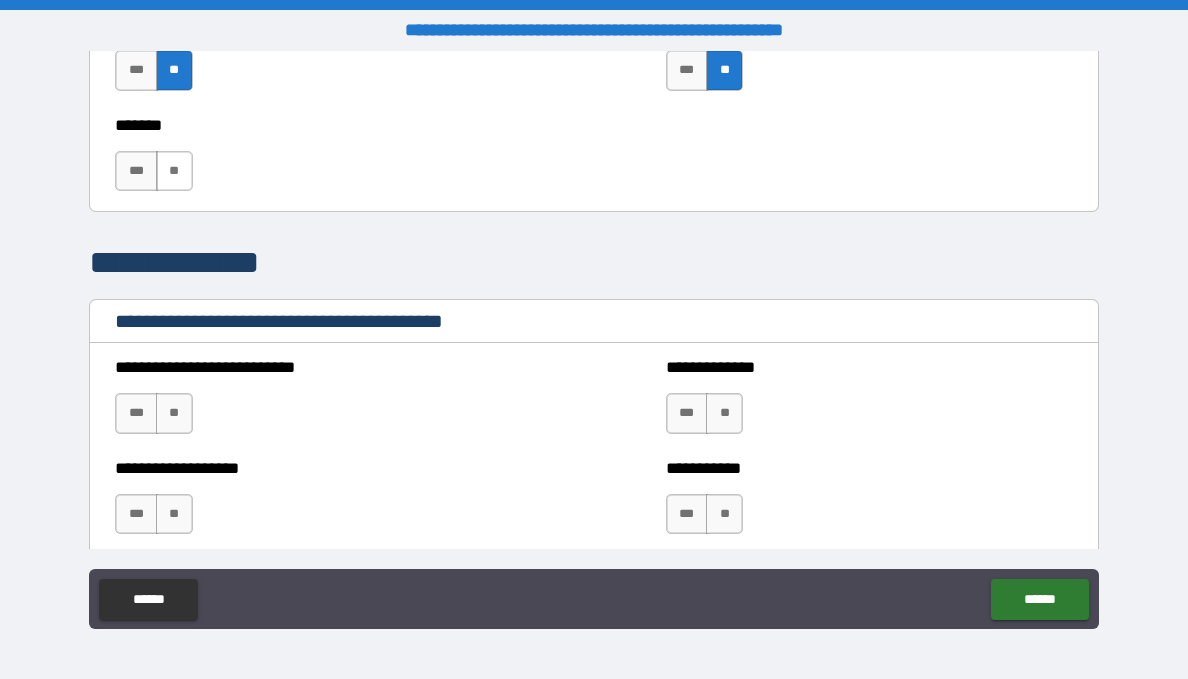click on "**" at bounding box center [174, 171] 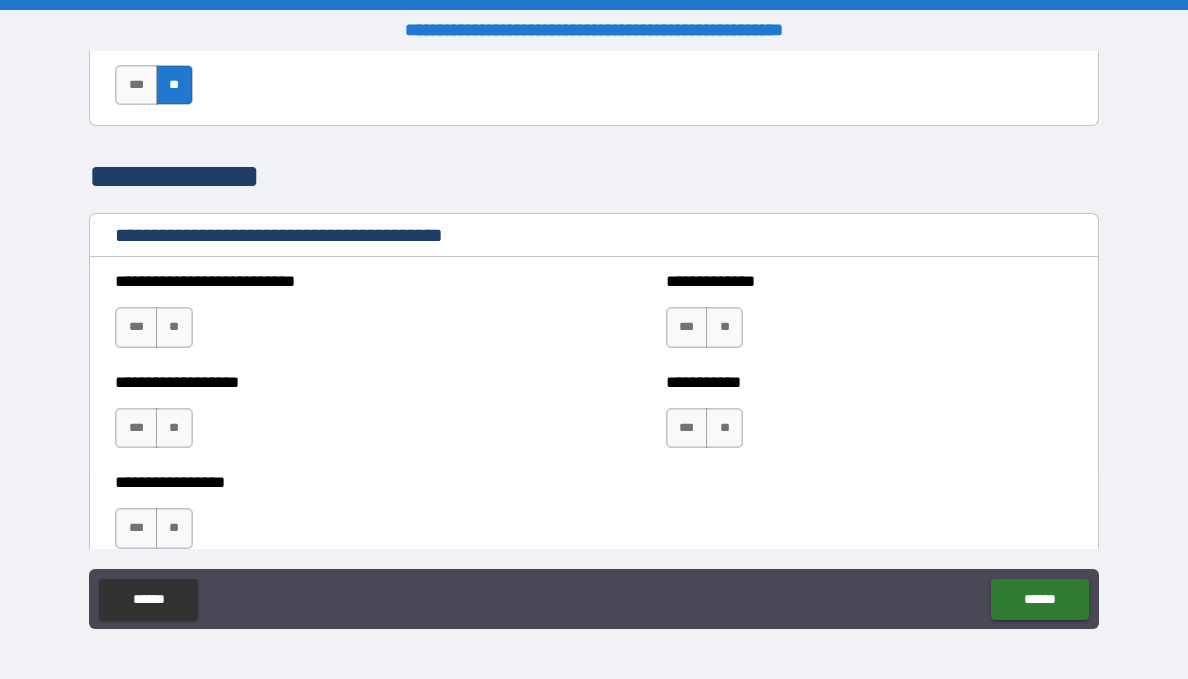 scroll, scrollTop: 5800, scrollLeft: 0, axis: vertical 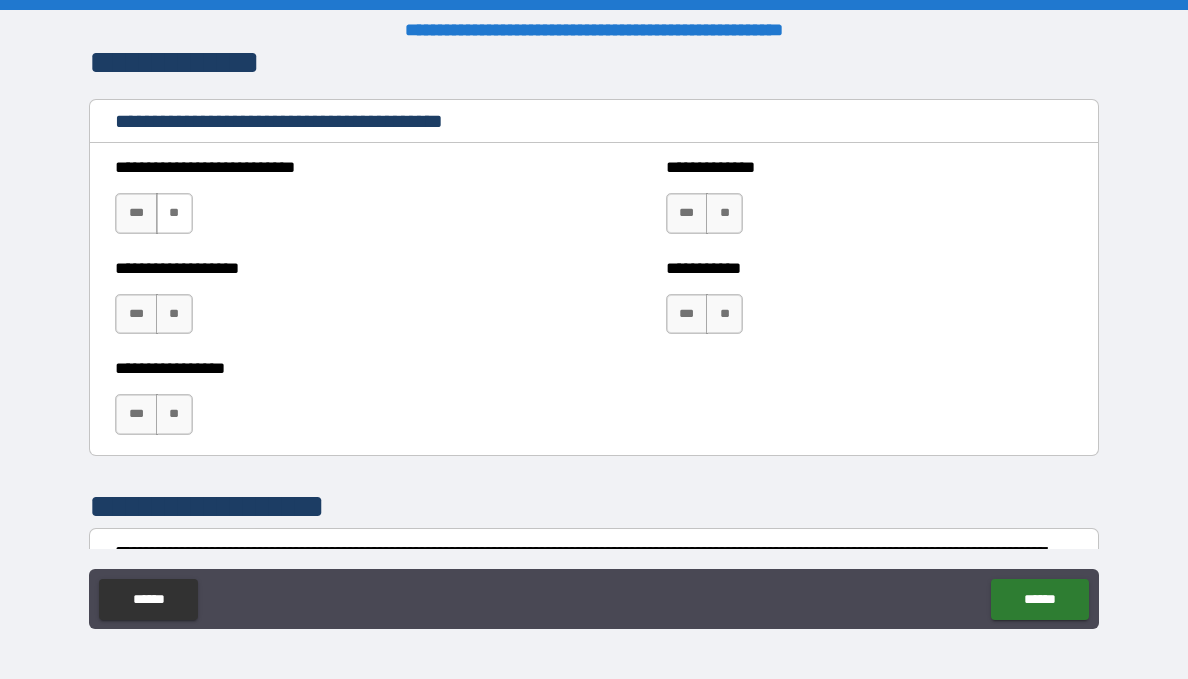 click on "**" at bounding box center (174, 213) 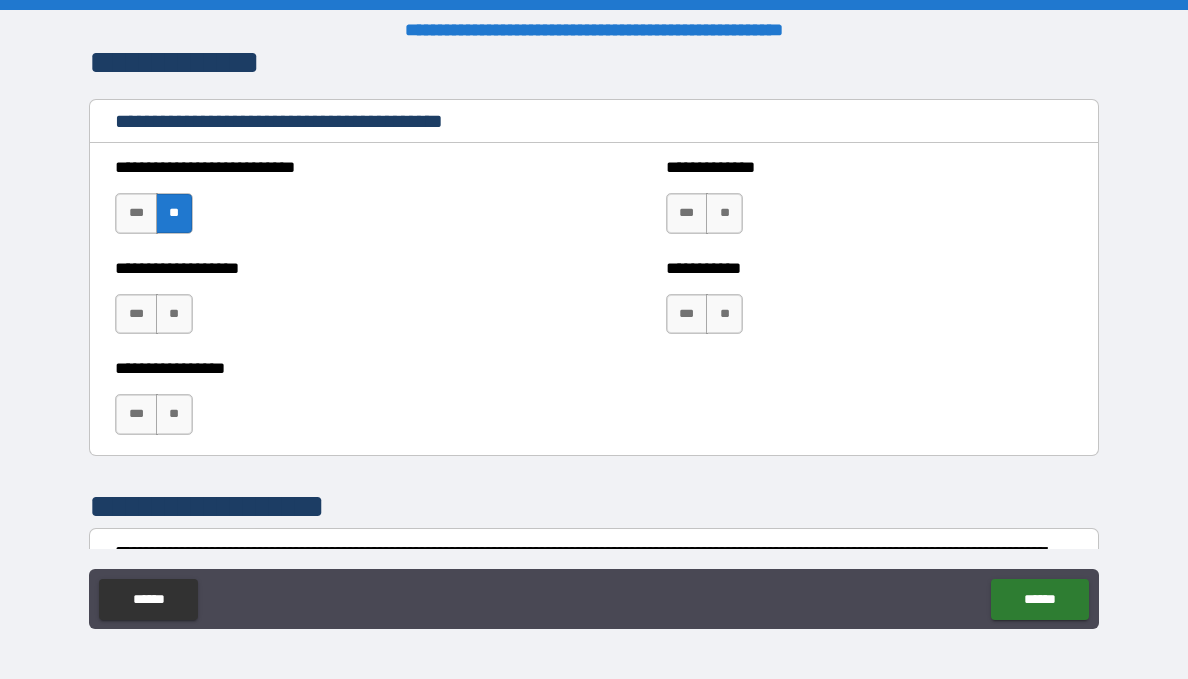 click on "**" at bounding box center [724, 213] 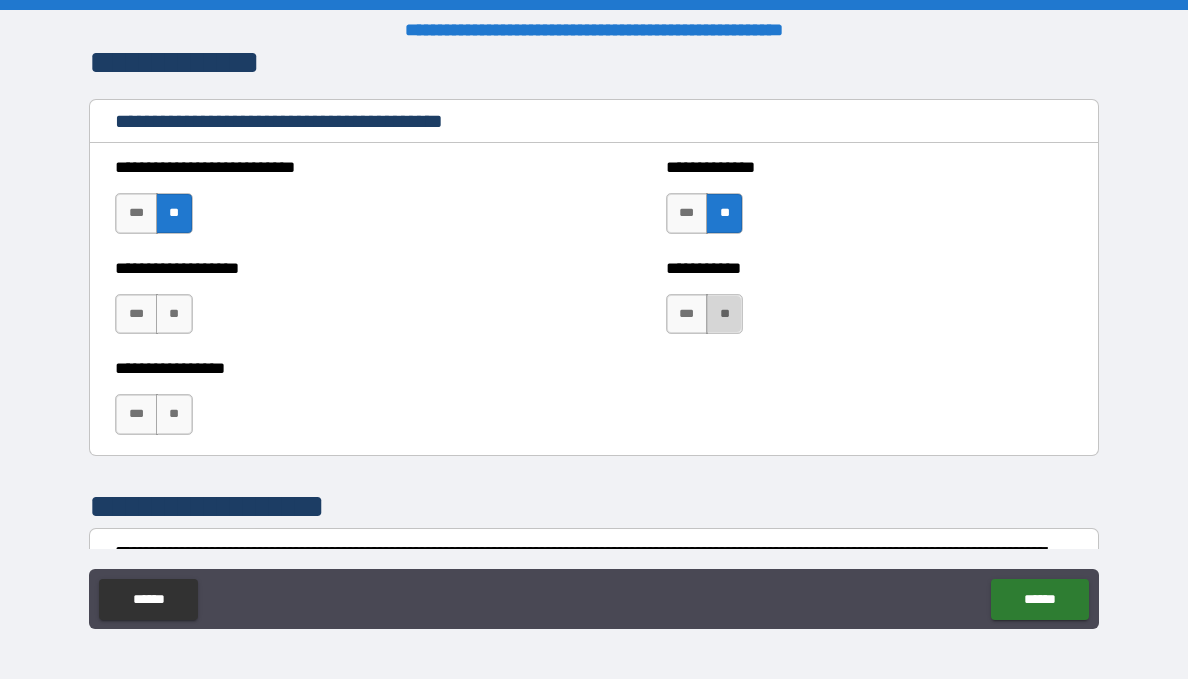 click on "**" at bounding box center [724, 314] 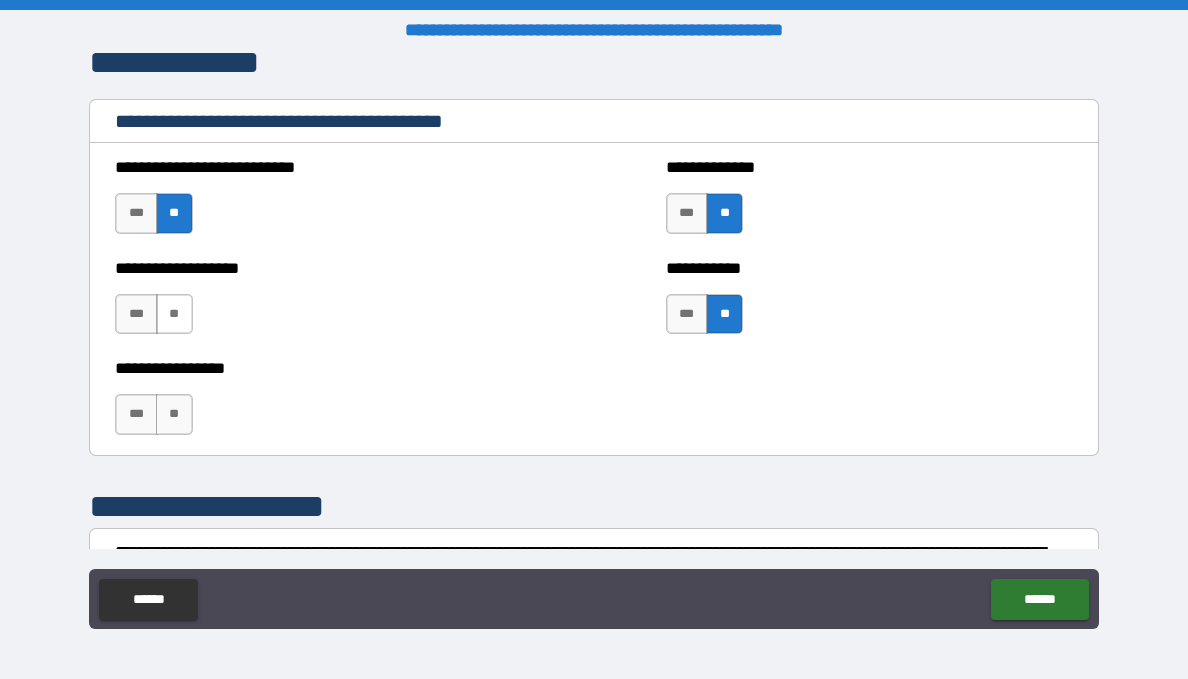 drag, startPoint x: 178, startPoint y: 311, endPoint x: 178, endPoint y: 343, distance: 32 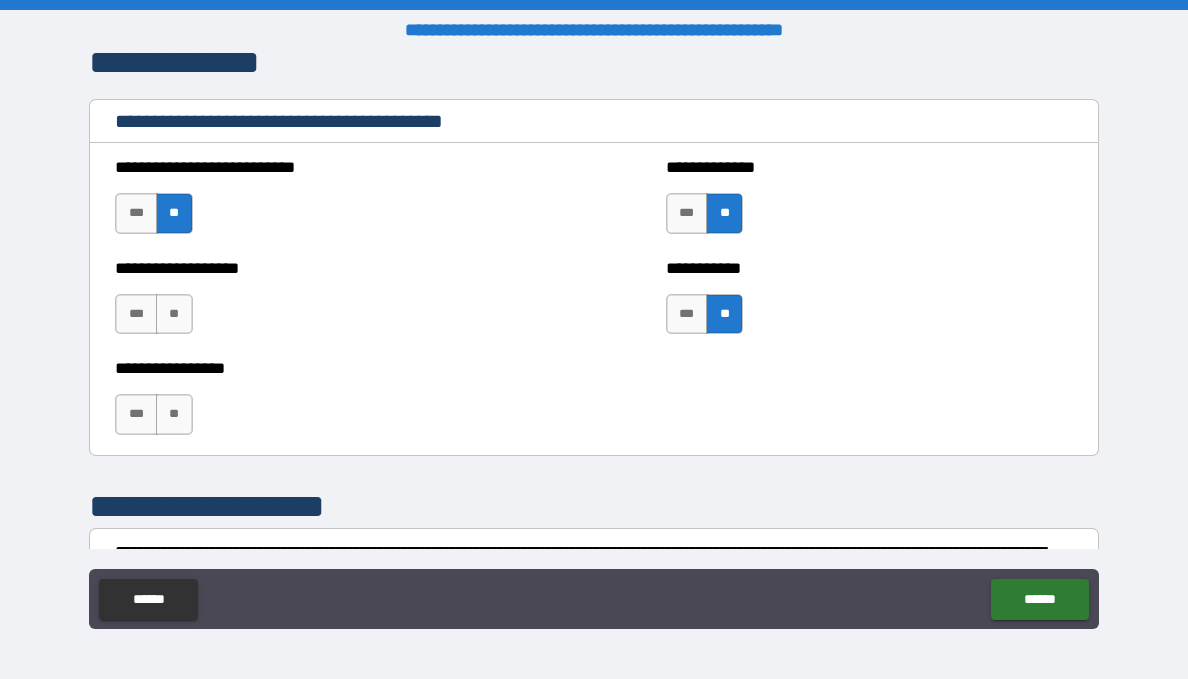 click on "**" at bounding box center (174, 314) 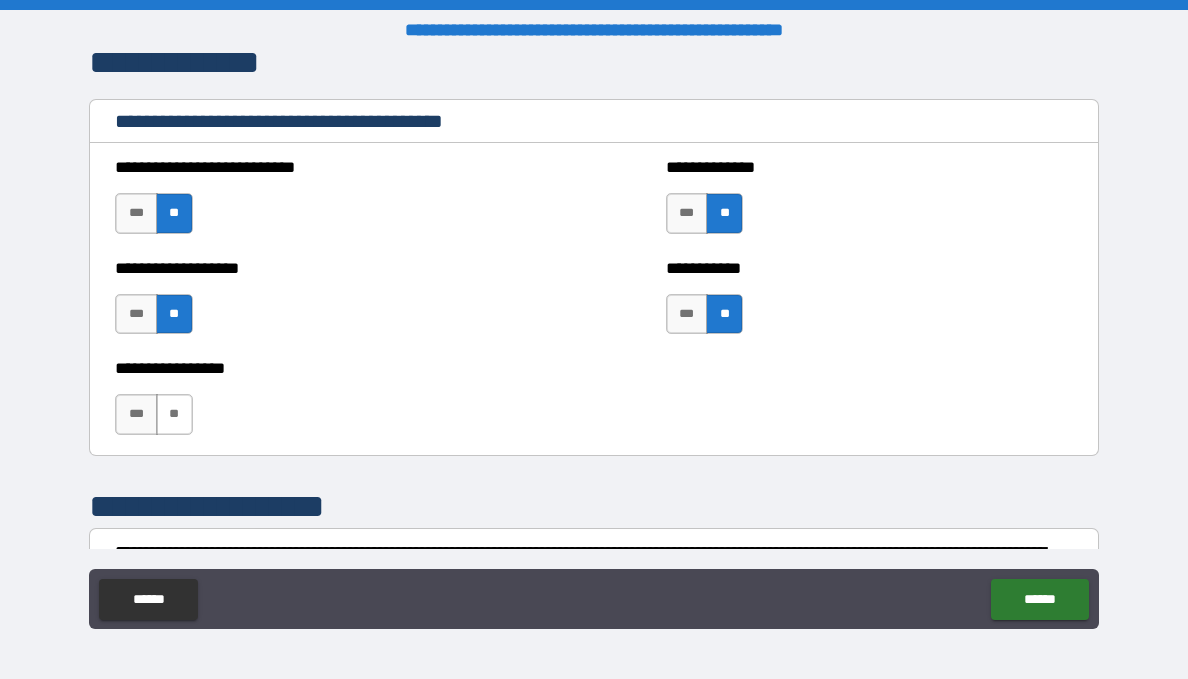click on "**" at bounding box center (174, 414) 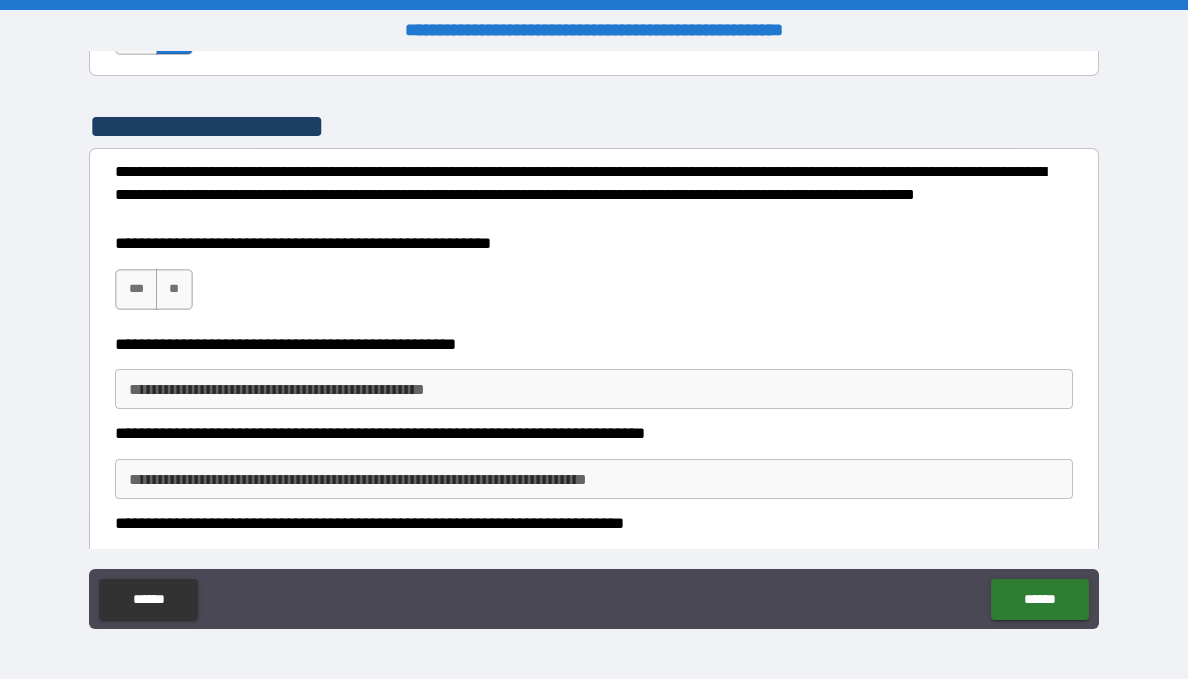 scroll, scrollTop: 6200, scrollLeft: 0, axis: vertical 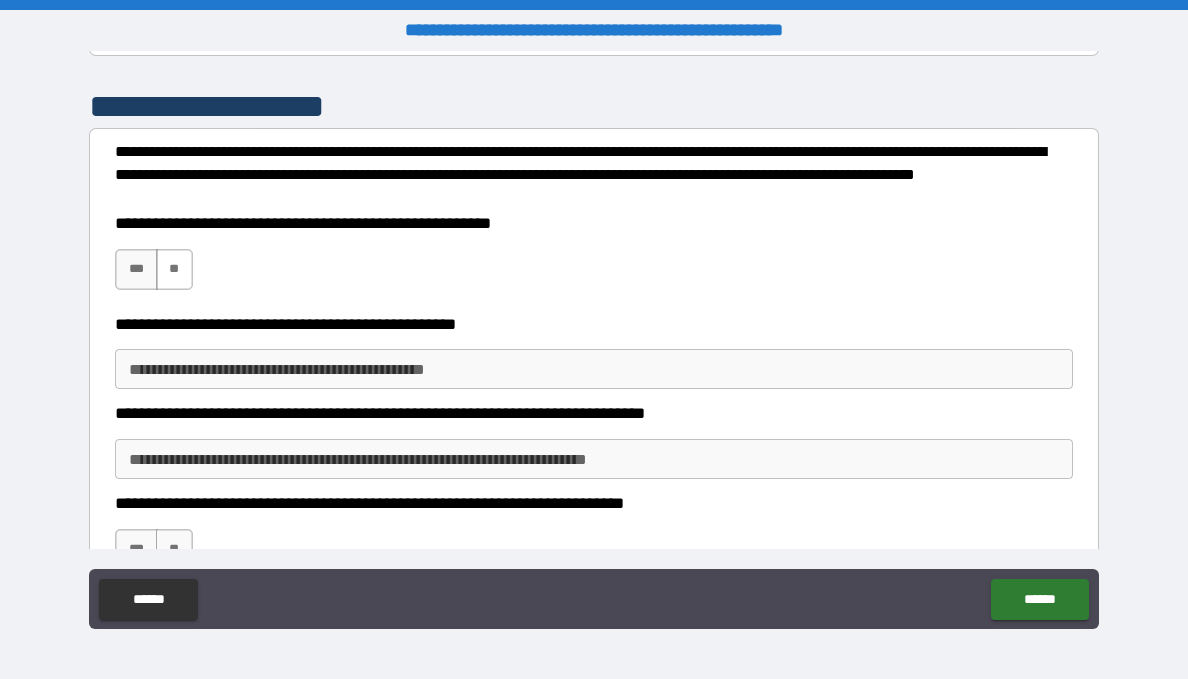 click on "**" at bounding box center (174, 269) 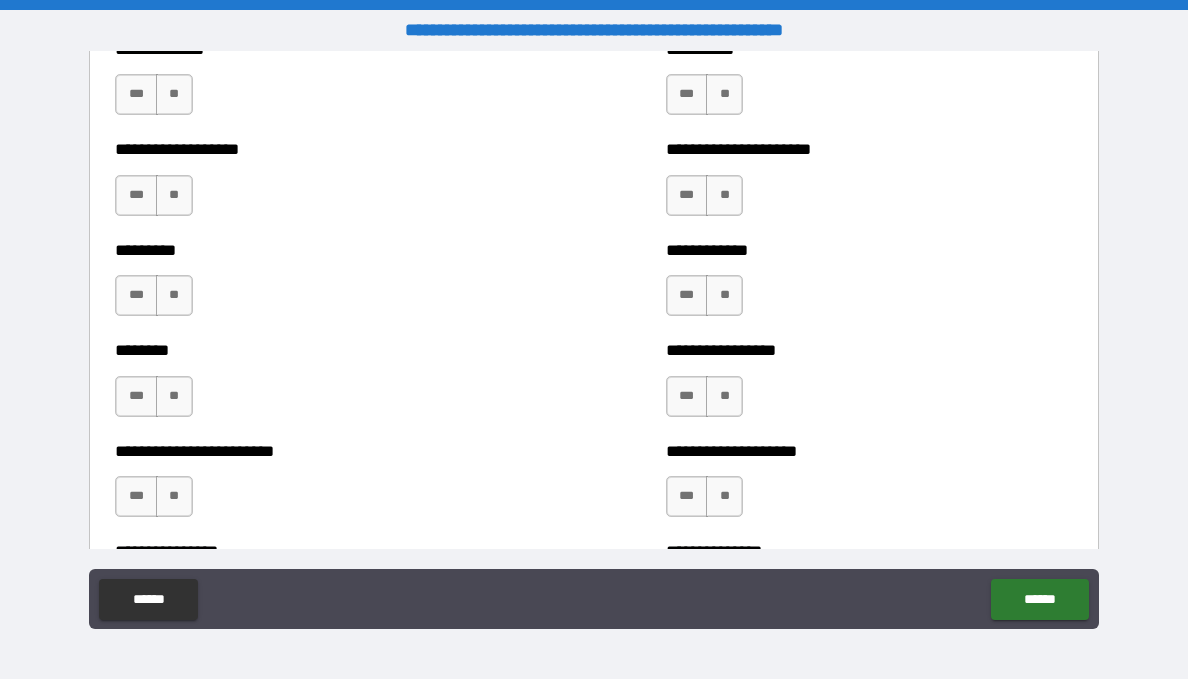 scroll, scrollTop: 6900, scrollLeft: 0, axis: vertical 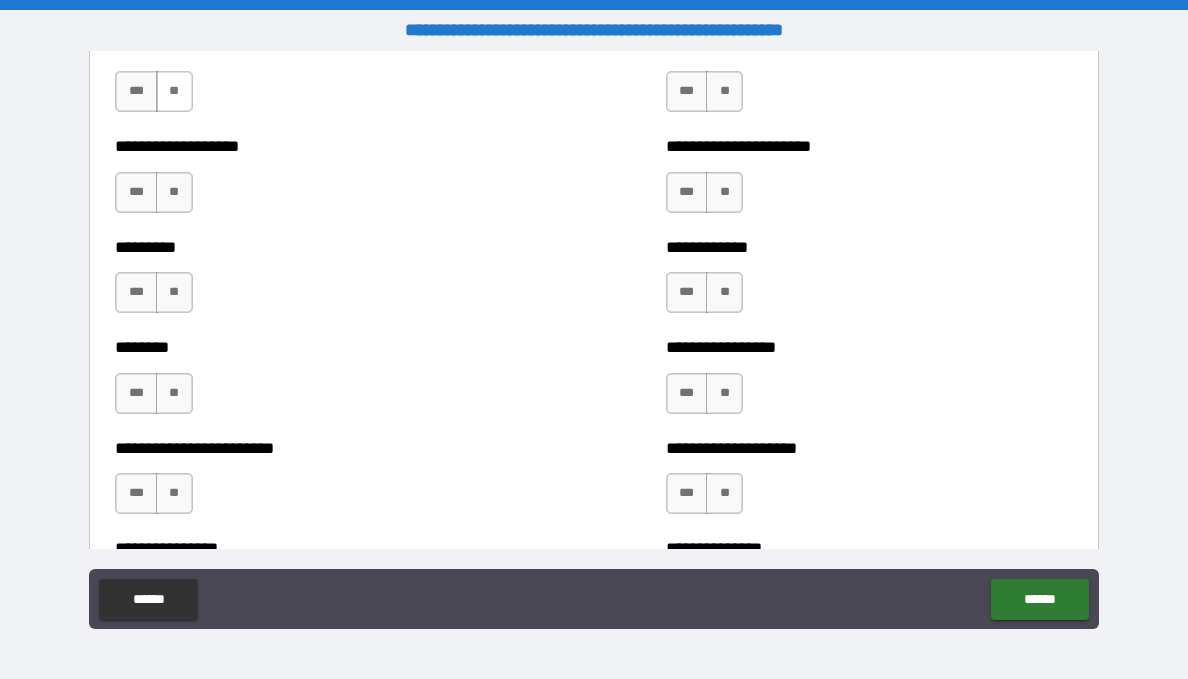 click on "**" at bounding box center [174, 91] 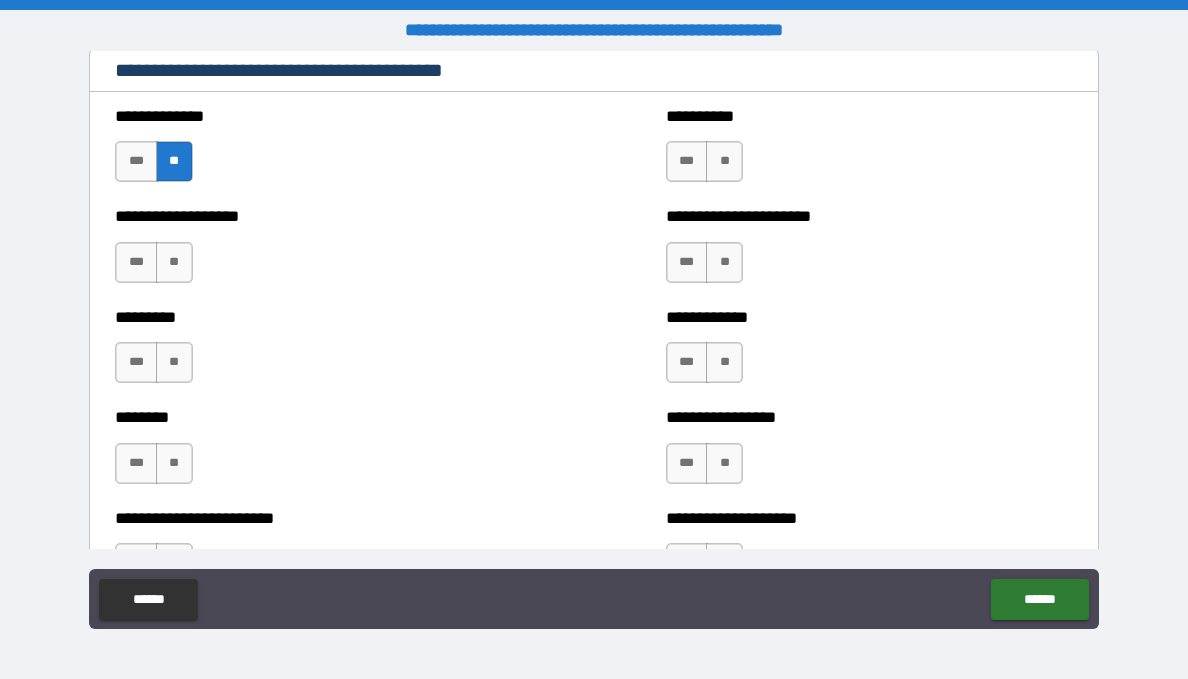 scroll, scrollTop: 6800, scrollLeft: 0, axis: vertical 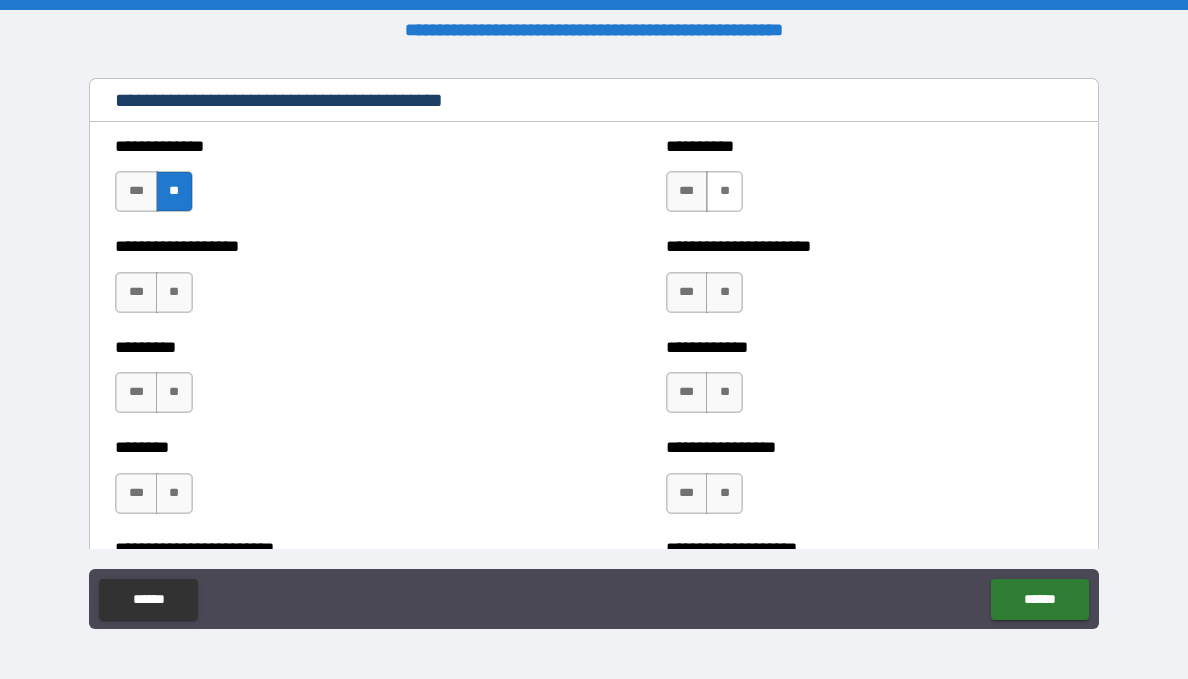 click on "**" at bounding box center (724, 191) 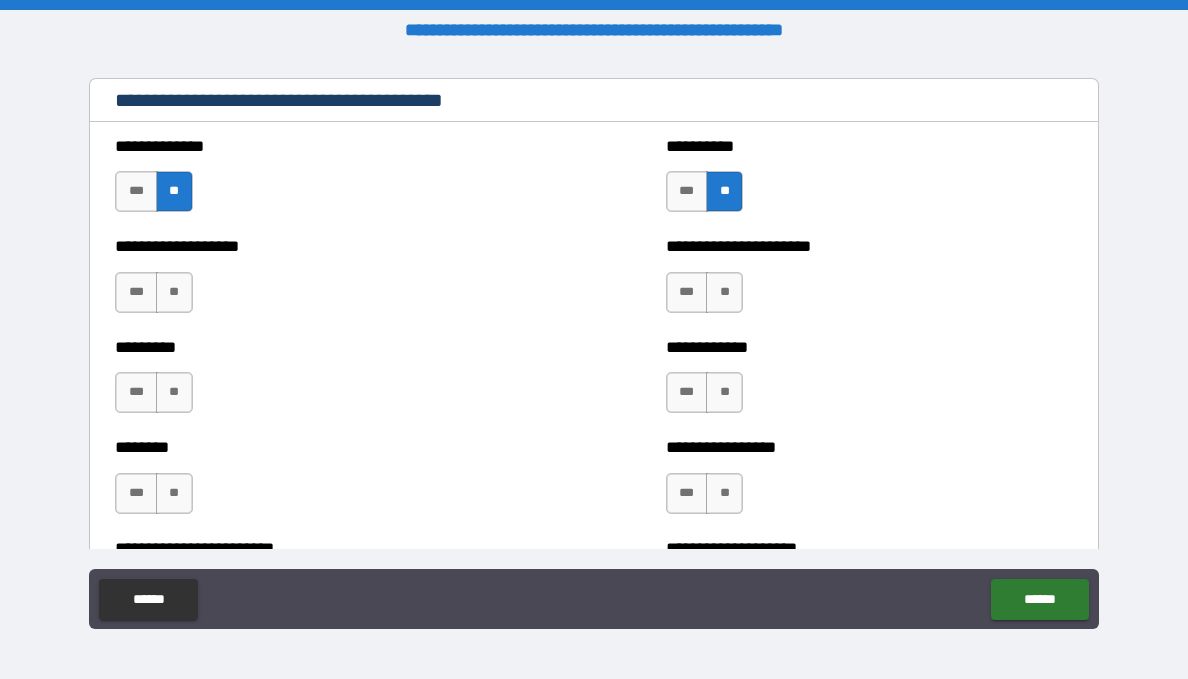 click on "**" at bounding box center [724, 292] 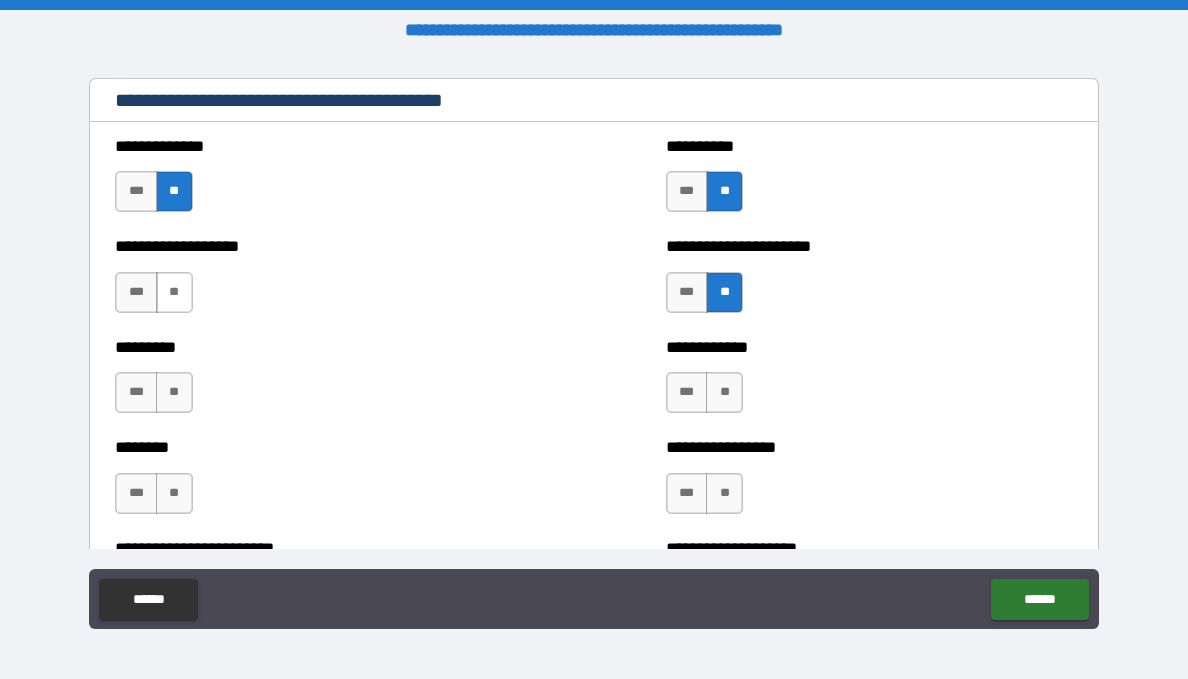 click on "**" at bounding box center [174, 292] 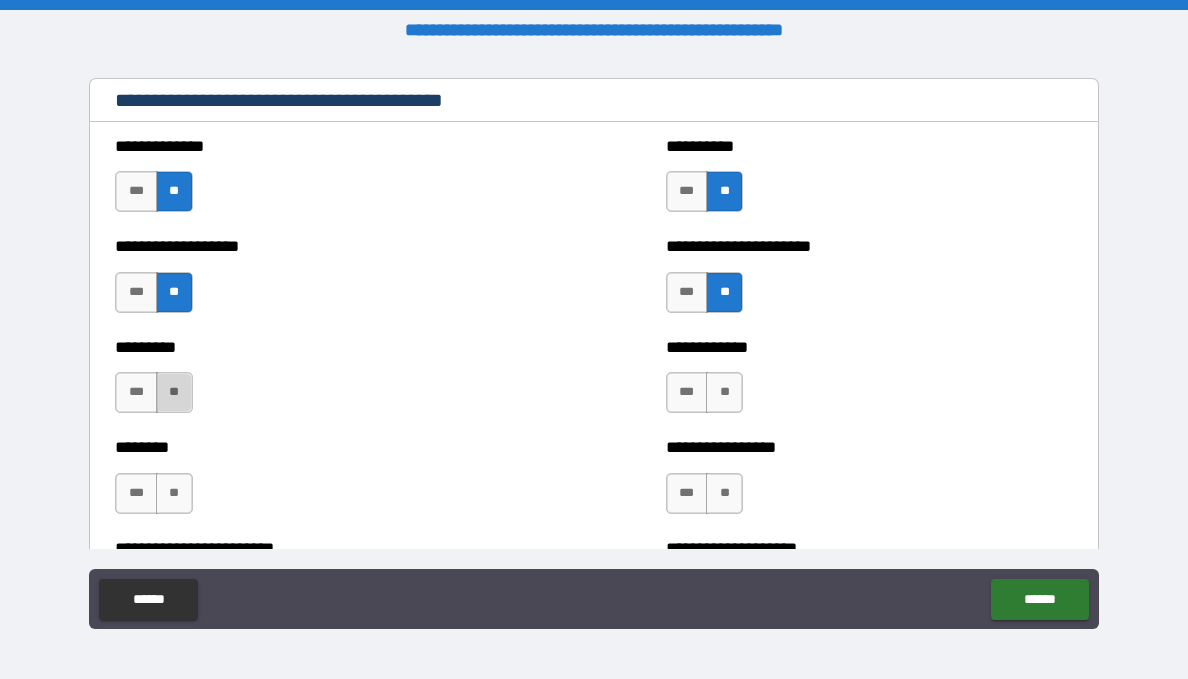 click on "**" at bounding box center (174, 392) 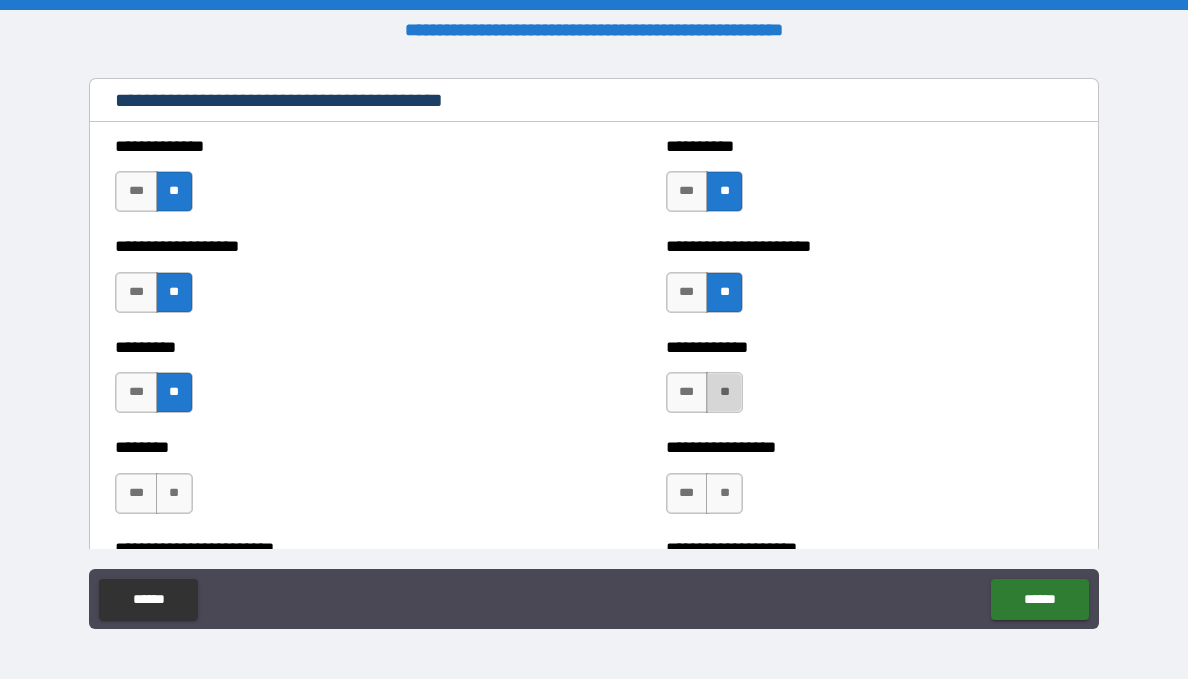 click on "**" at bounding box center [724, 392] 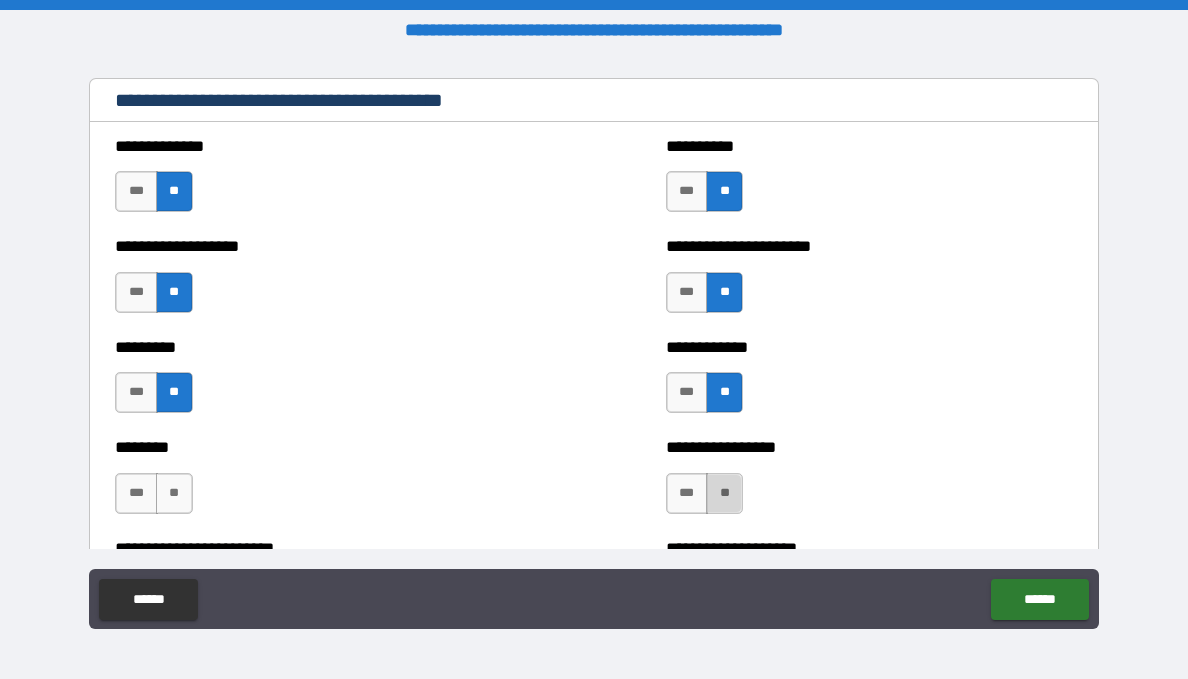 click on "**" at bounding box center (724, 493) 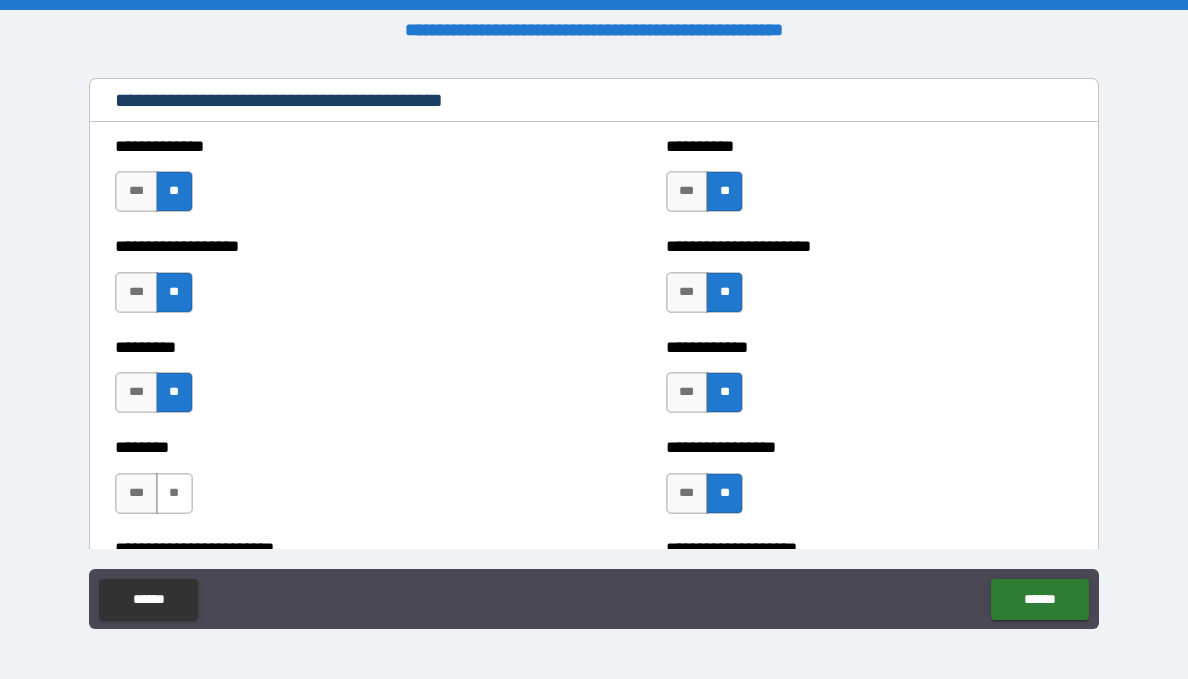 click on "**" at bounding box center [174, 493] 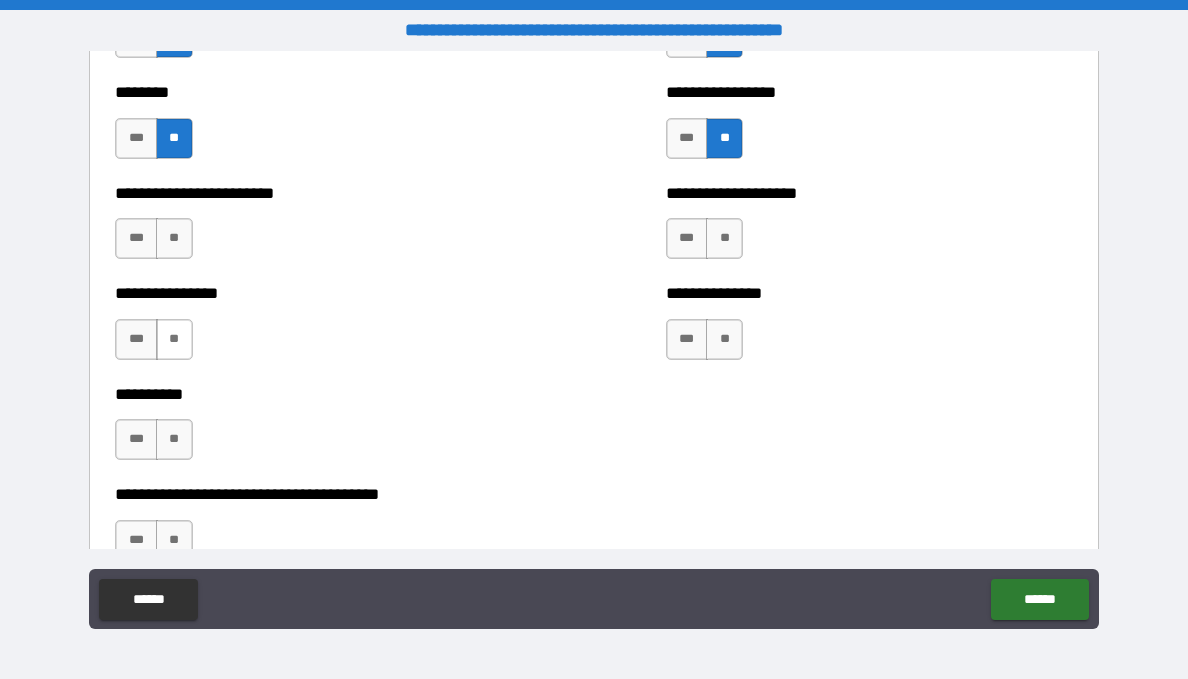 scroll, scrollTop: 7200, scrollLeft: 0, axis: vertical 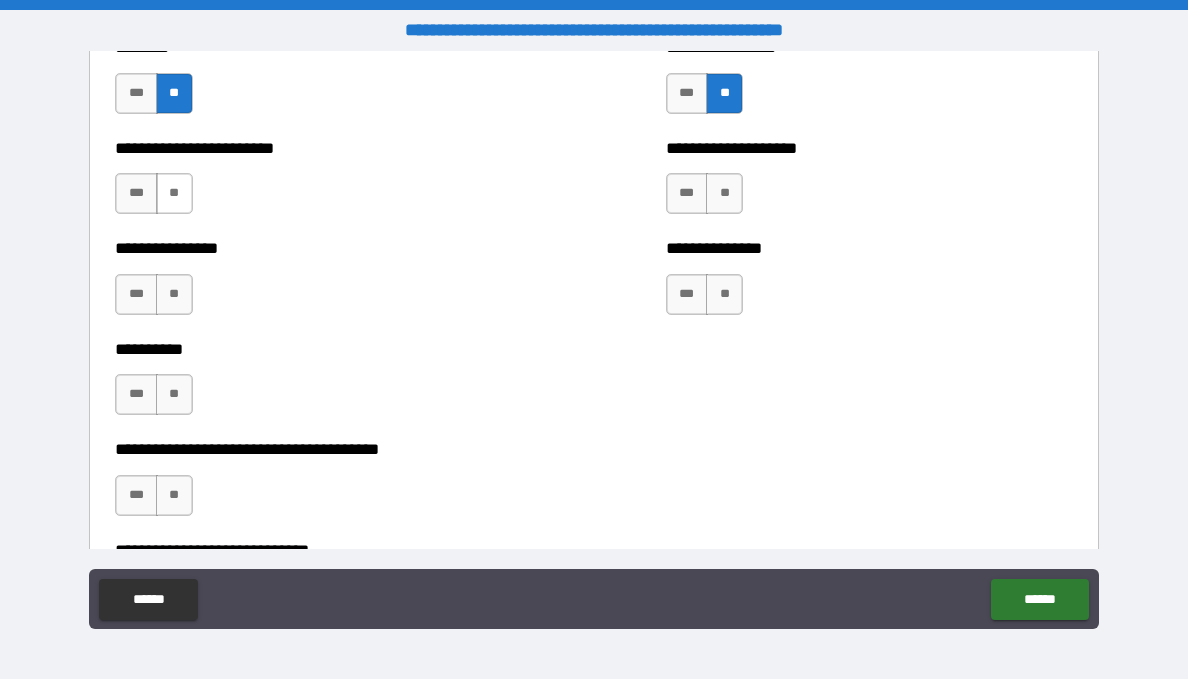click on "**" at bounding box center [174, 193] 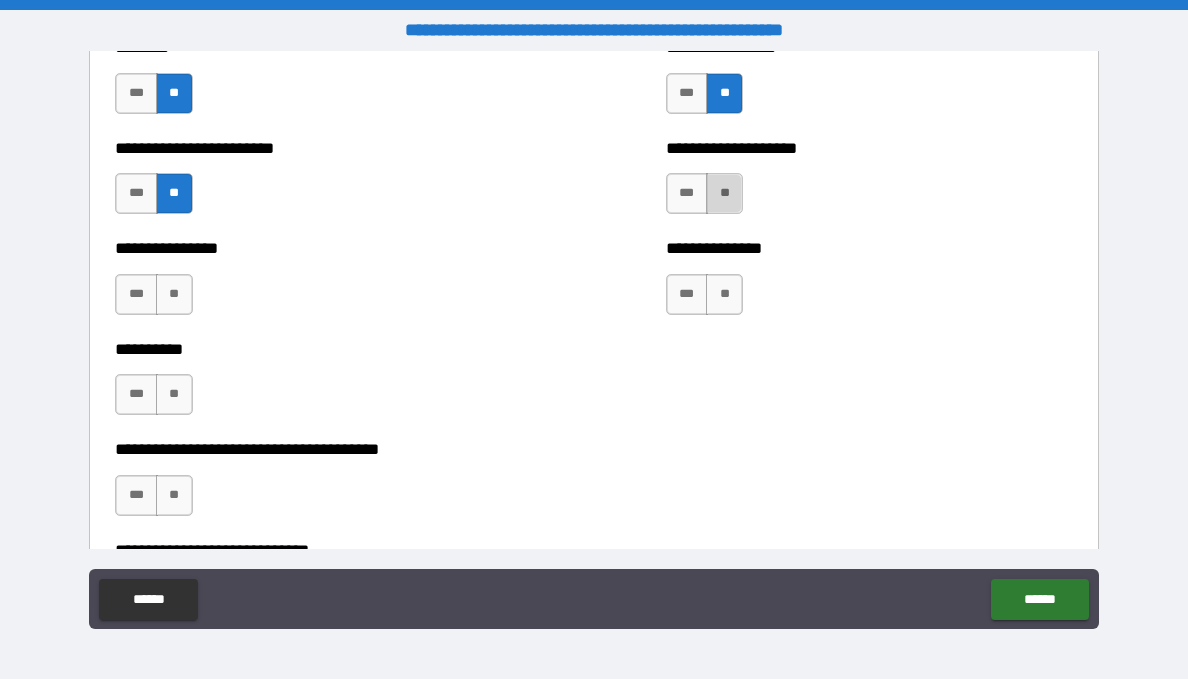 click on "**" at bounding box center [724, 193] 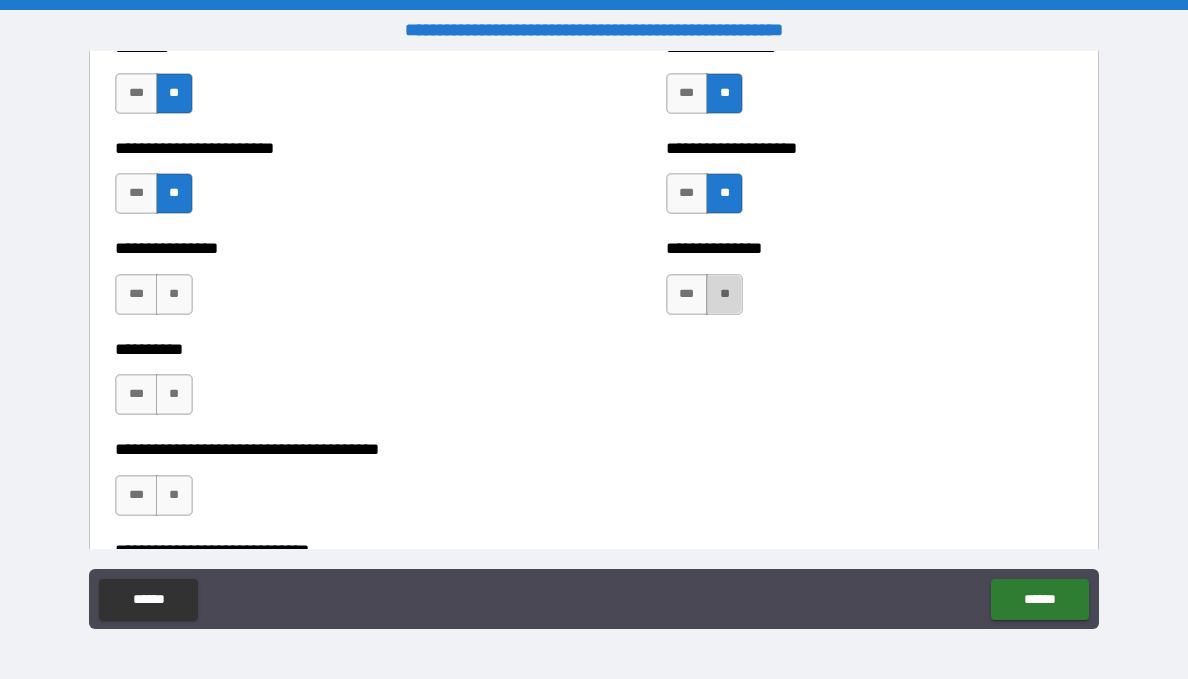 click on "**" at bounding box center (724, 294) 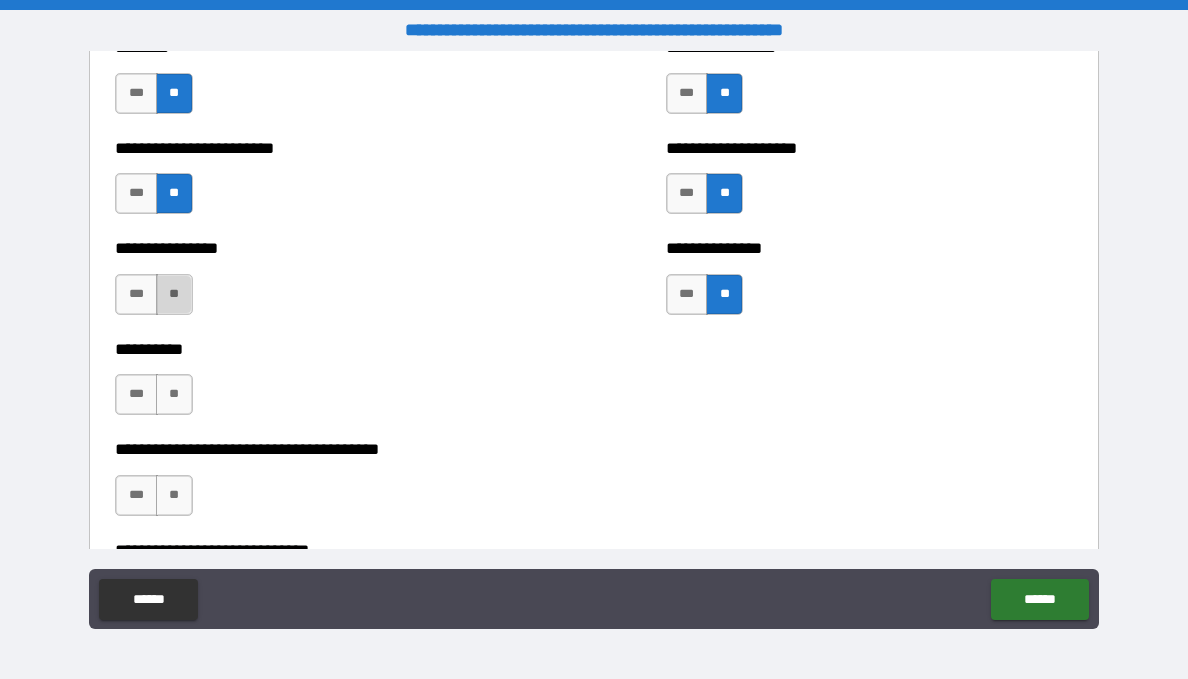 click on "**" at bounding box center (174, 294) 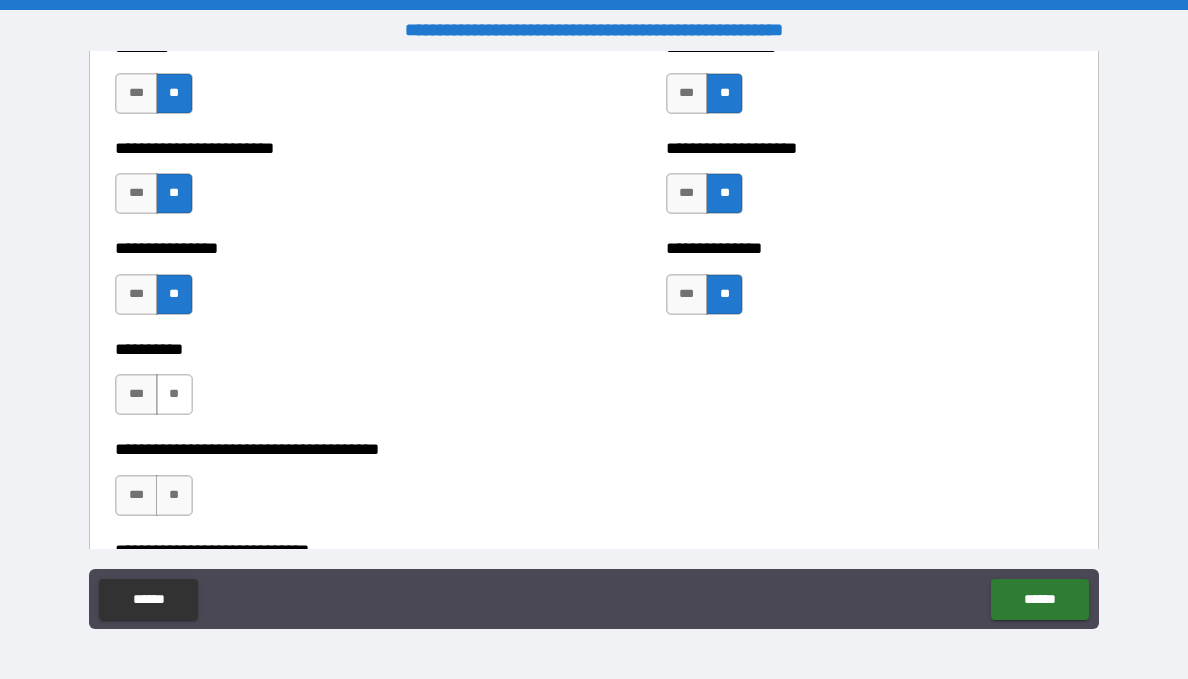 click on "**" at bounding box center (174, 394) 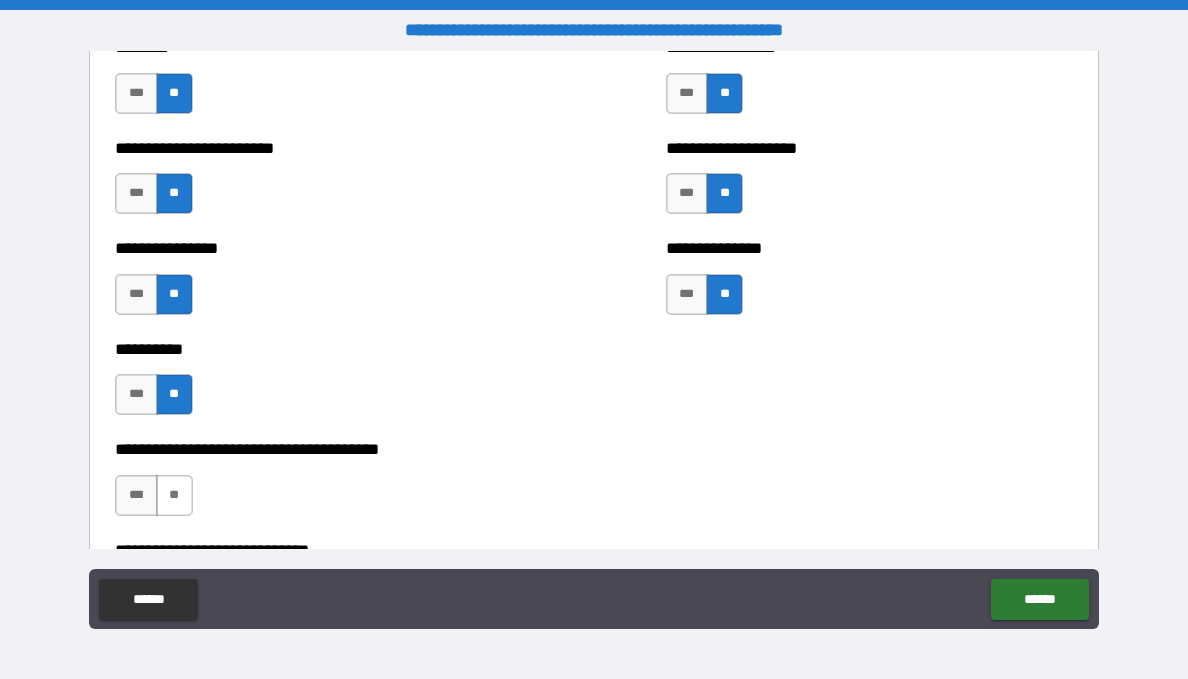 click on "**" at bounding box center (174, 495) 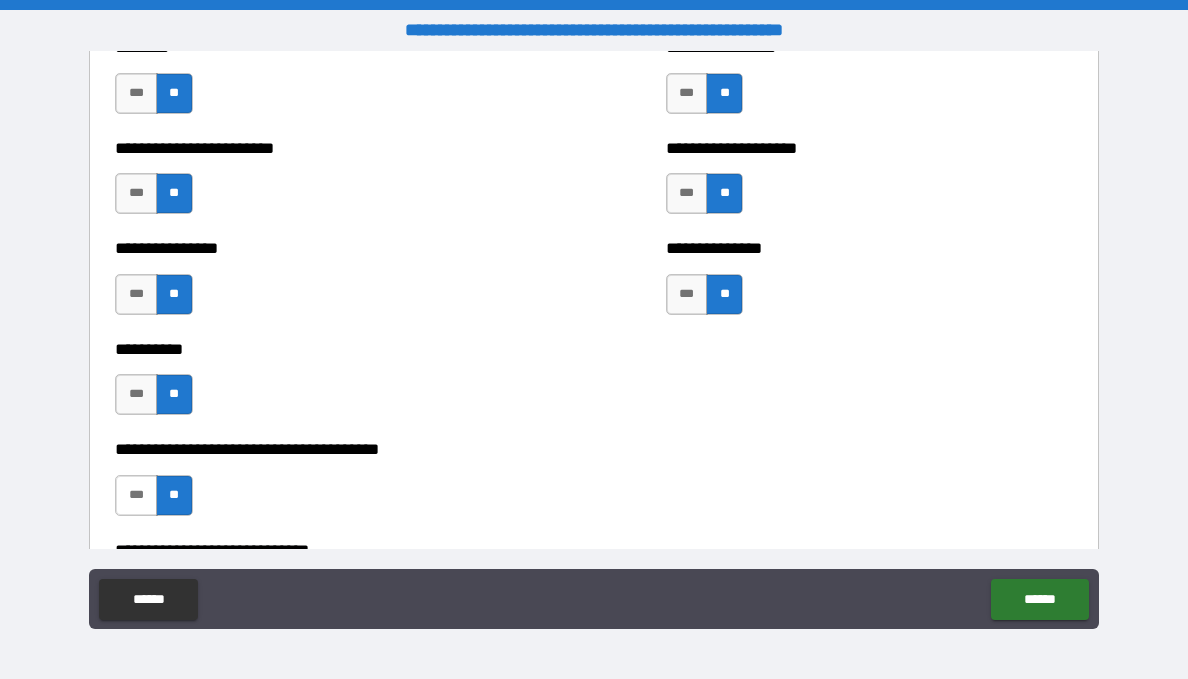 click on "***" at bounding box center [136, 495] 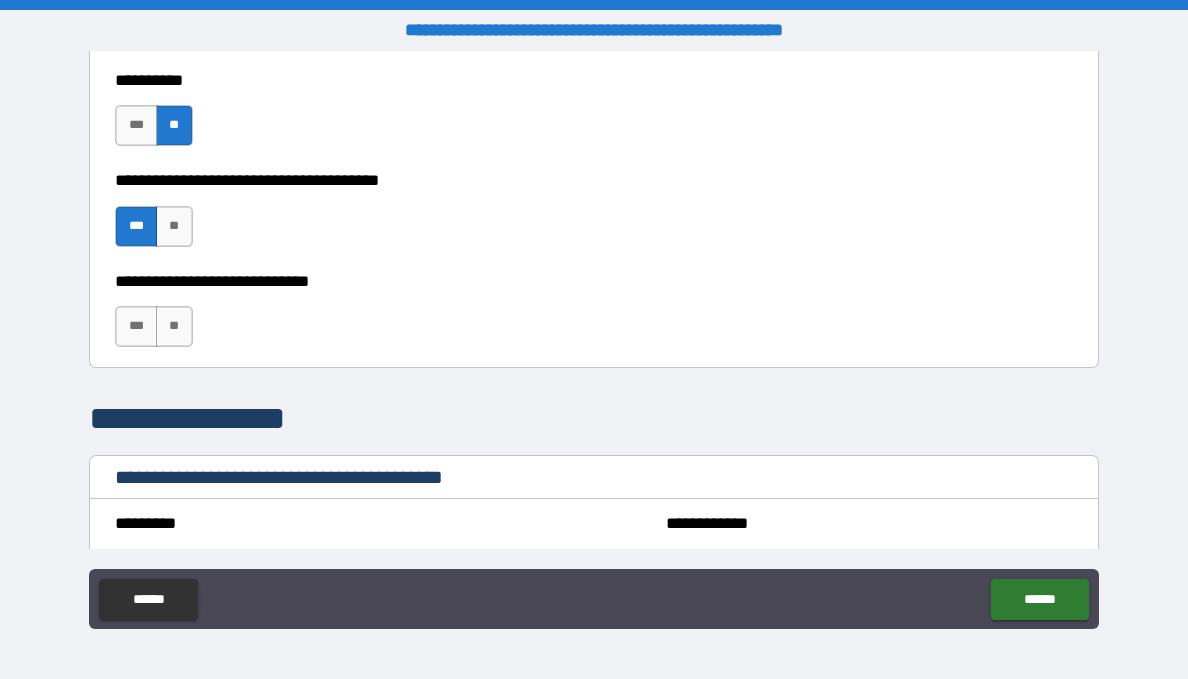 scroll, scrollTop: 7500, scrollLeft: 0, axis: vertical 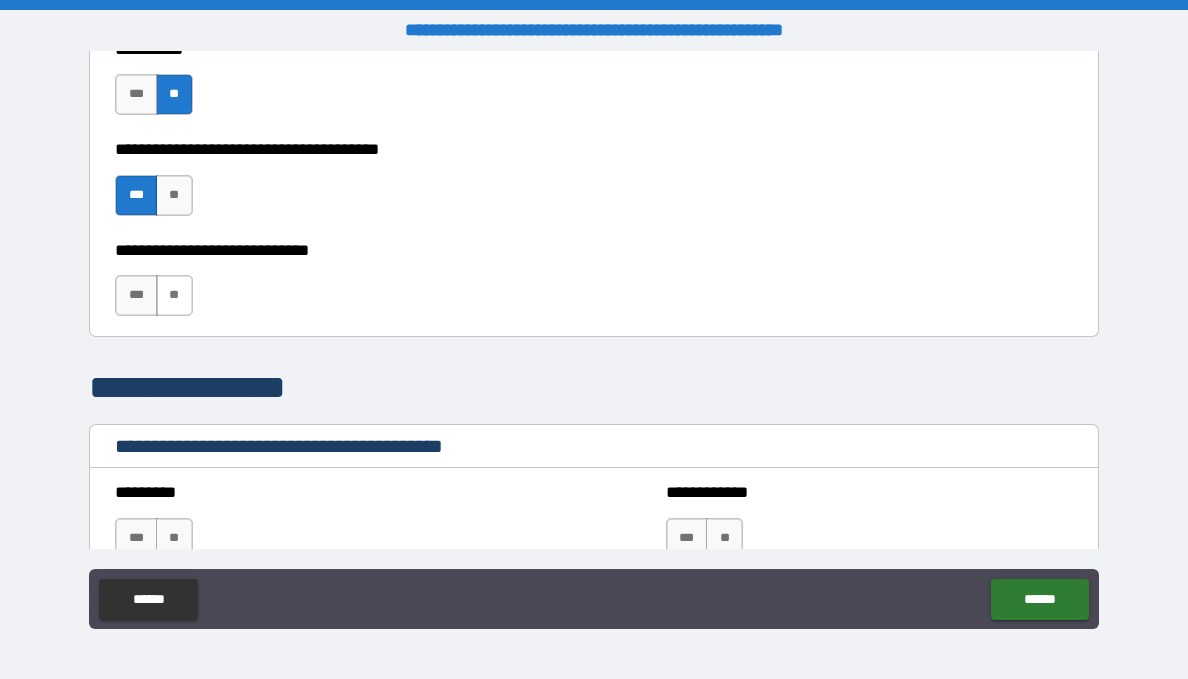 click on "**" at bounding box center (174, 295) 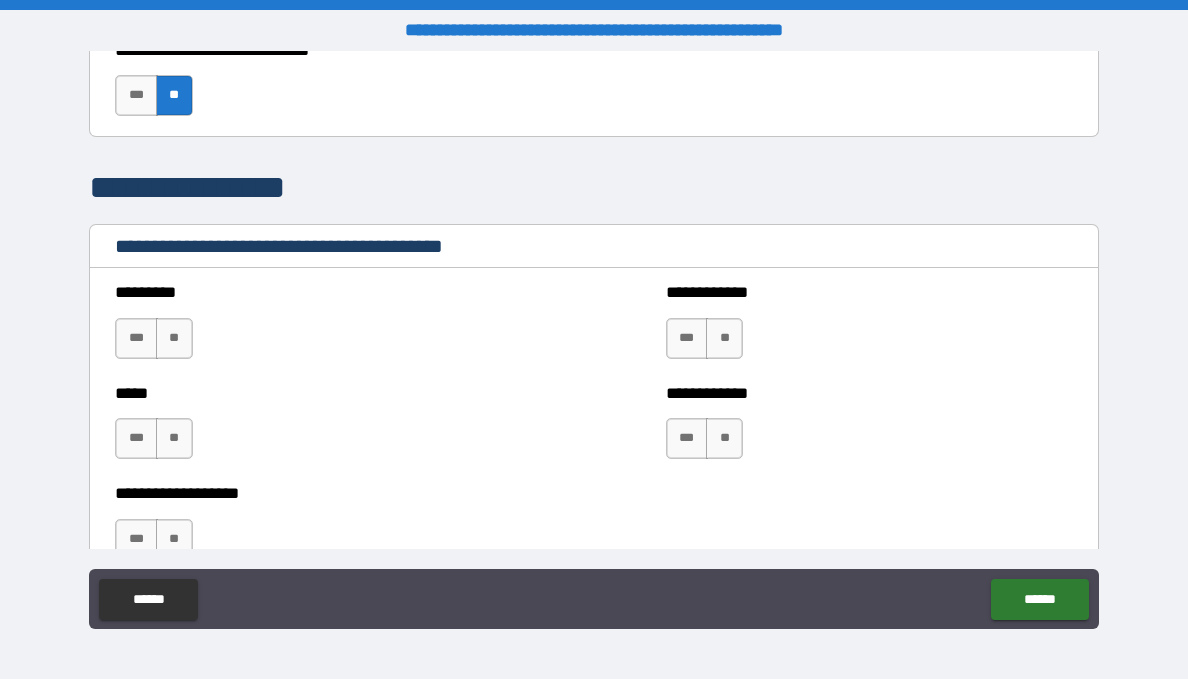 scroll, scrollTop: 7800, scrollLeft: 0, axis: vertical 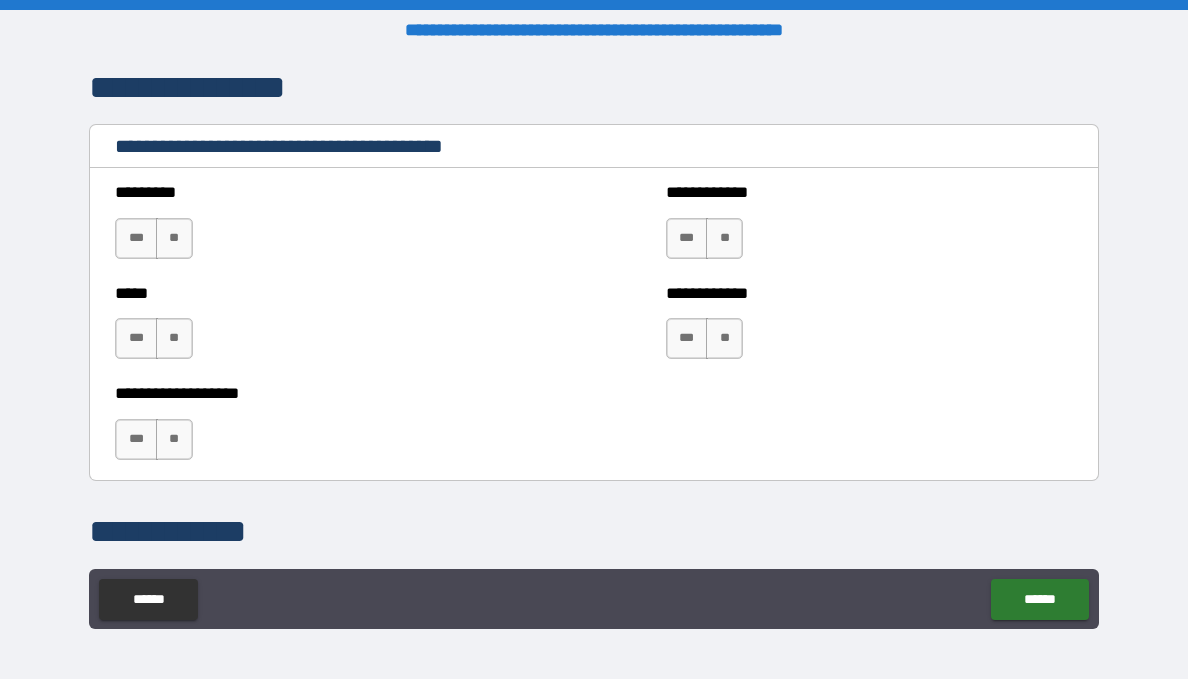 drag, startPoint x: 178, startPoint y: 238, endPoint x: 274, endPoint y: 247, distance: 96.42095 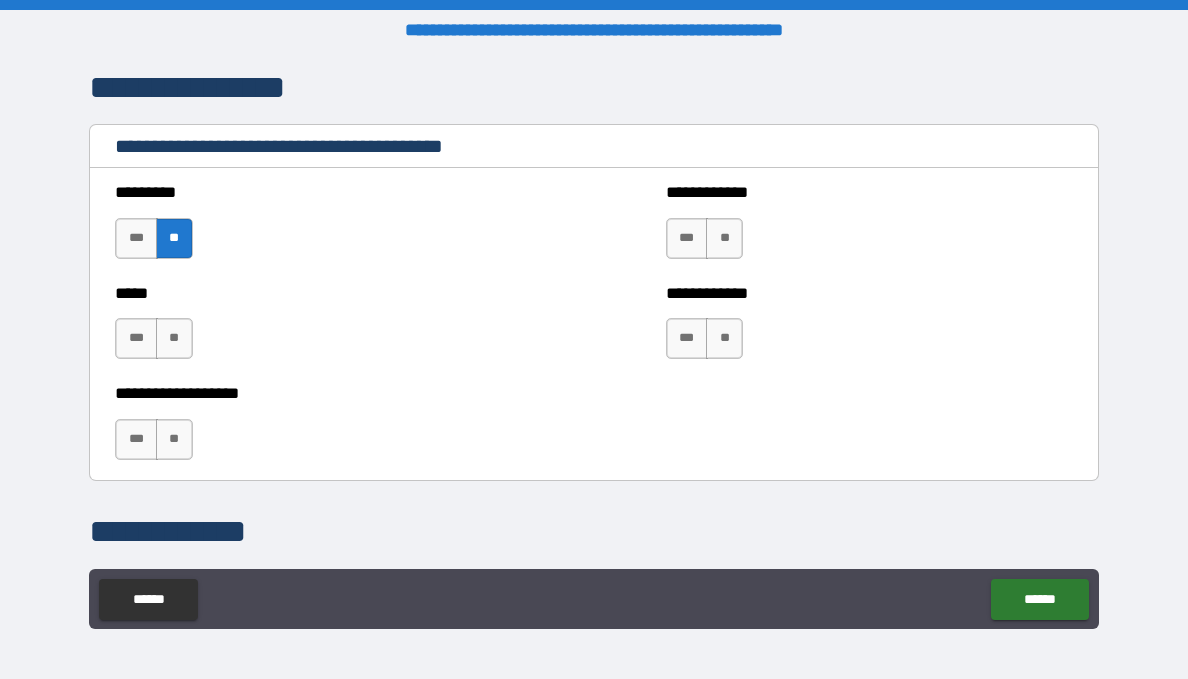 click on "**" at bounding box center (724, 238) 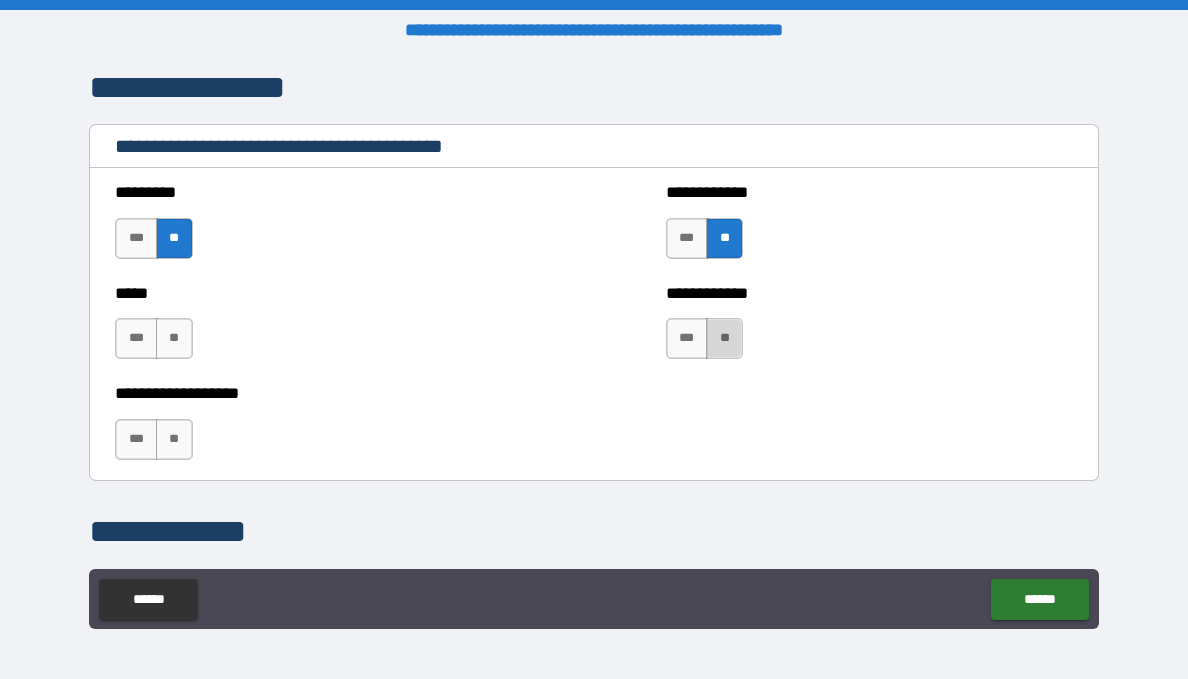 click on "**" at bounding box center [724, 338] 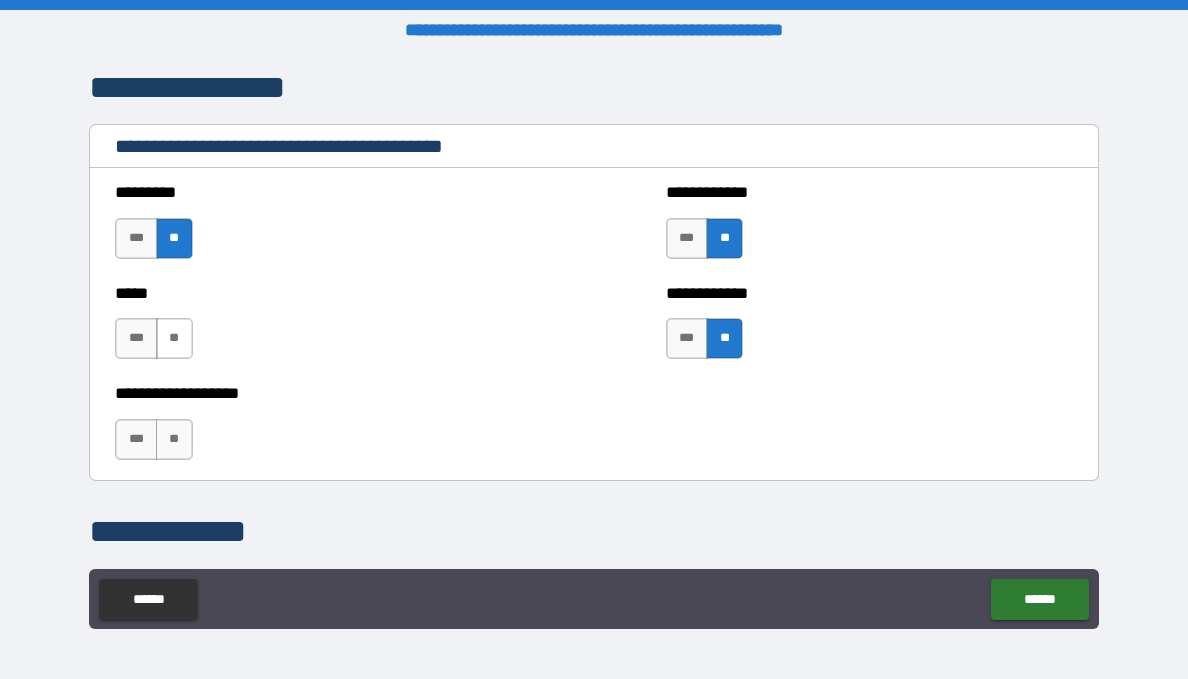 click on "**" at bounding box center [174, 338] 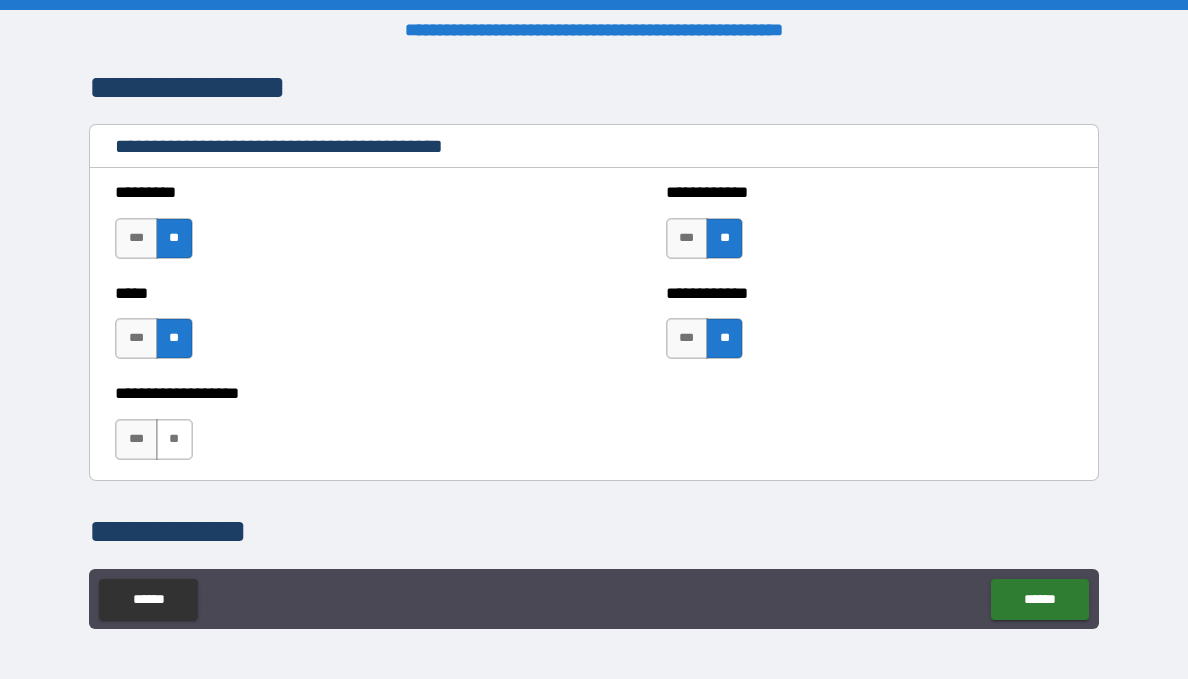 click on "**" at bounding box center [174, 439] 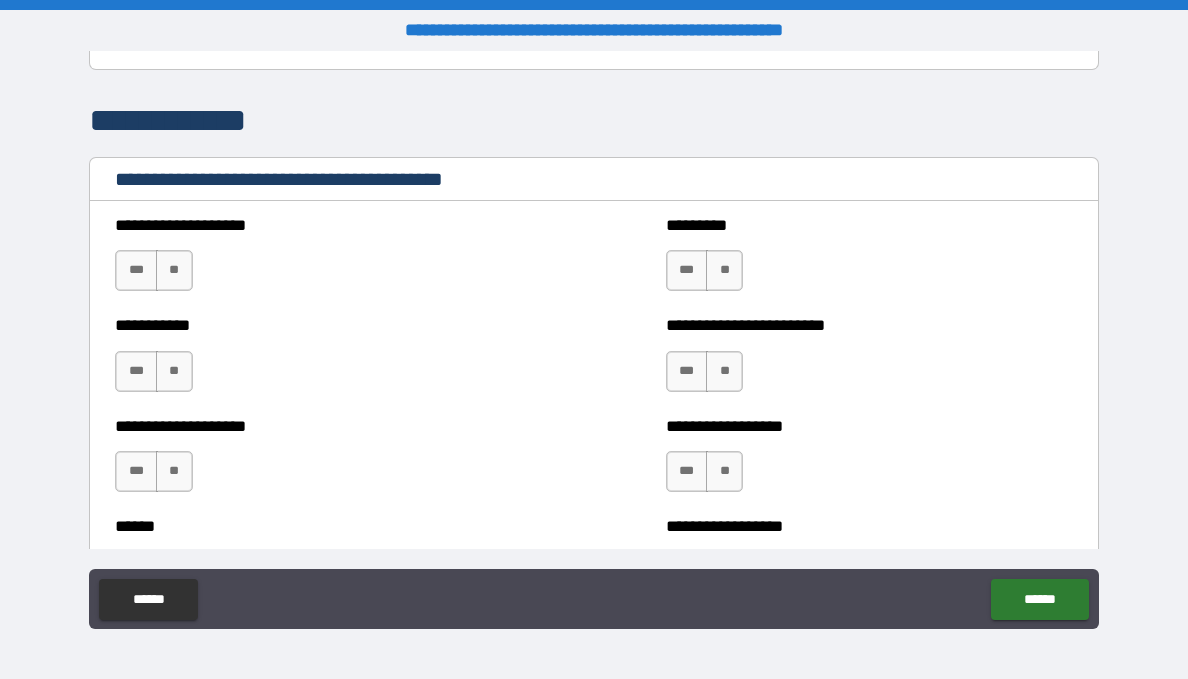 scroll, scrollTop: 8300, scrollLeft: 0, axis: vertical 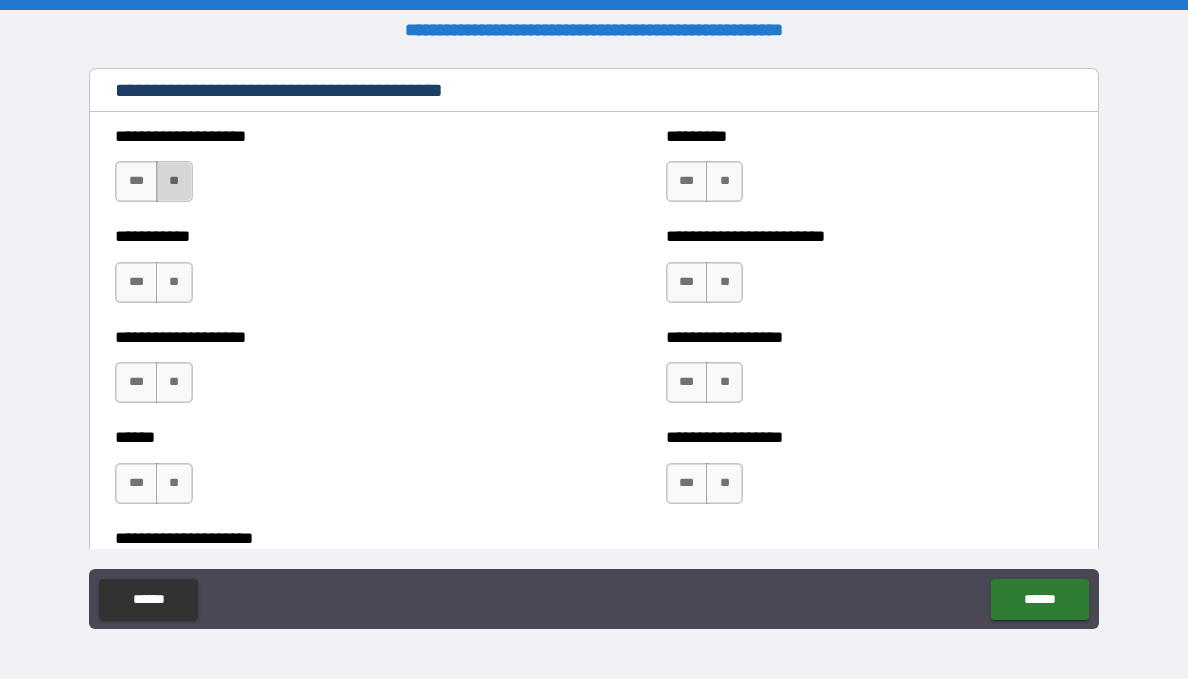 click on "**" at bounding box center [174, 181] 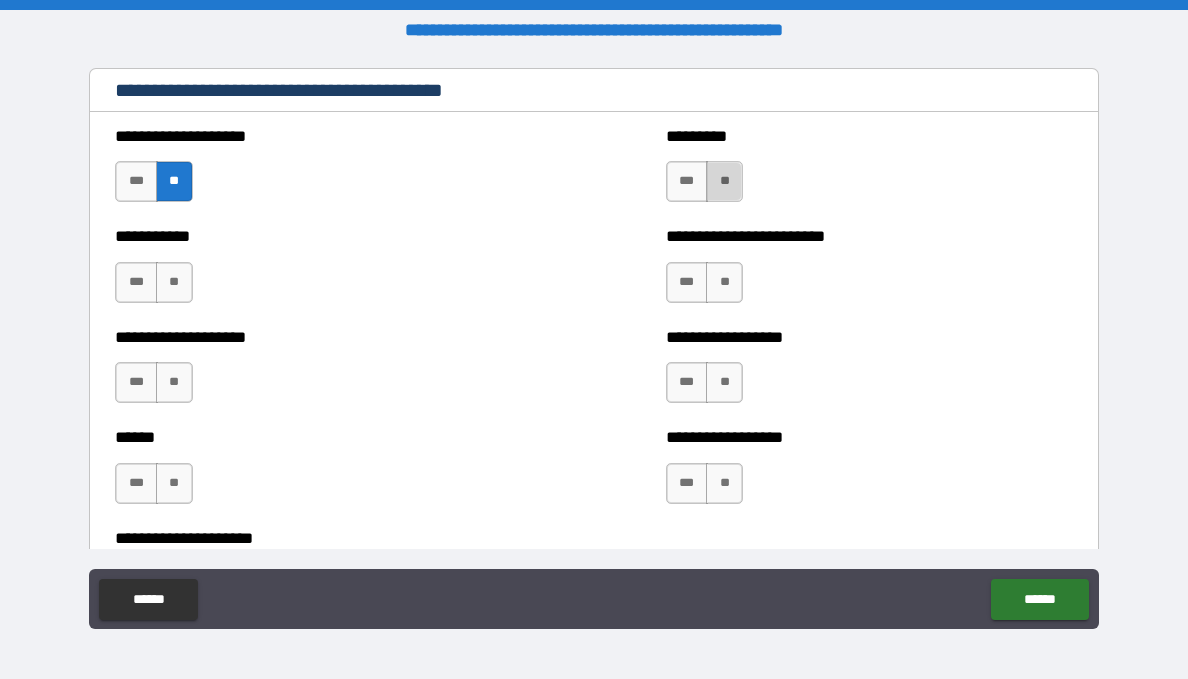 click on "**" at bounding box center (724, 181) 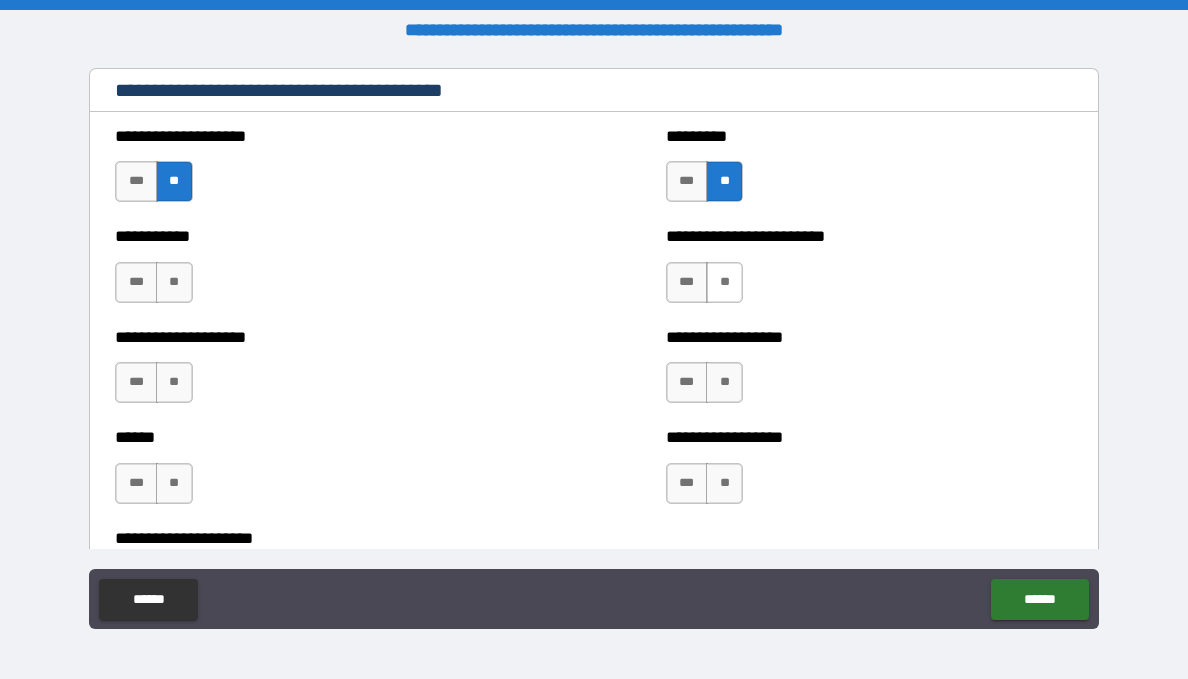 click on "**" at bounding box center (724, 282) 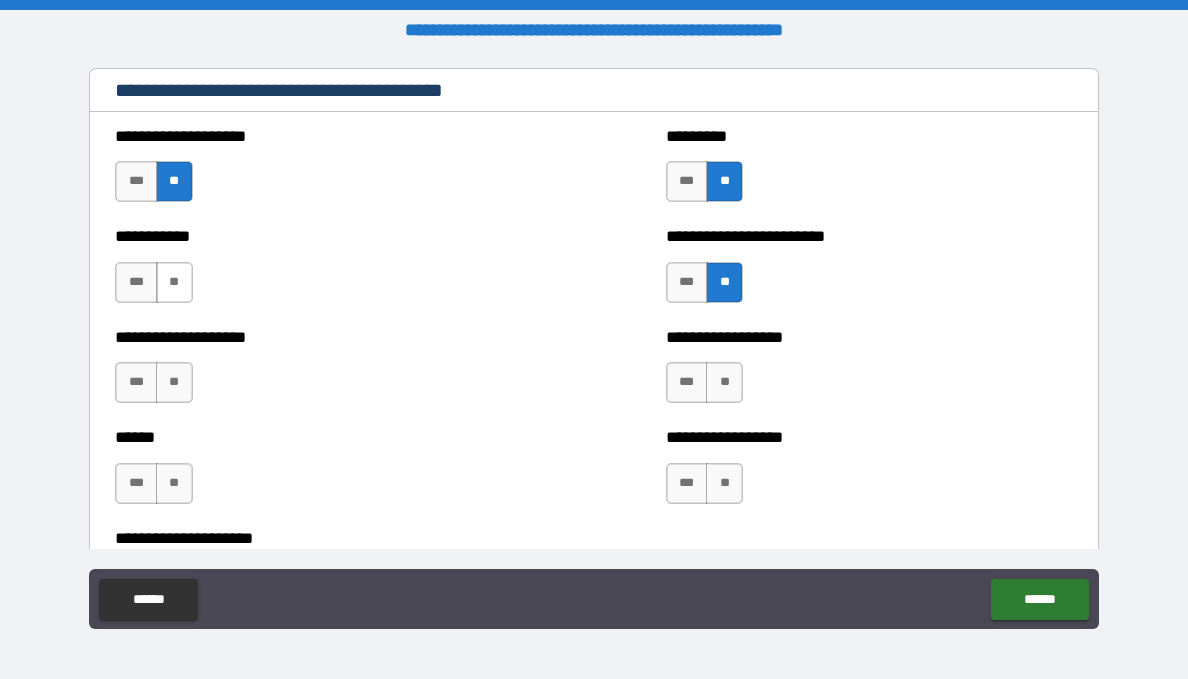click on "**" at bounding box center [174, 282] 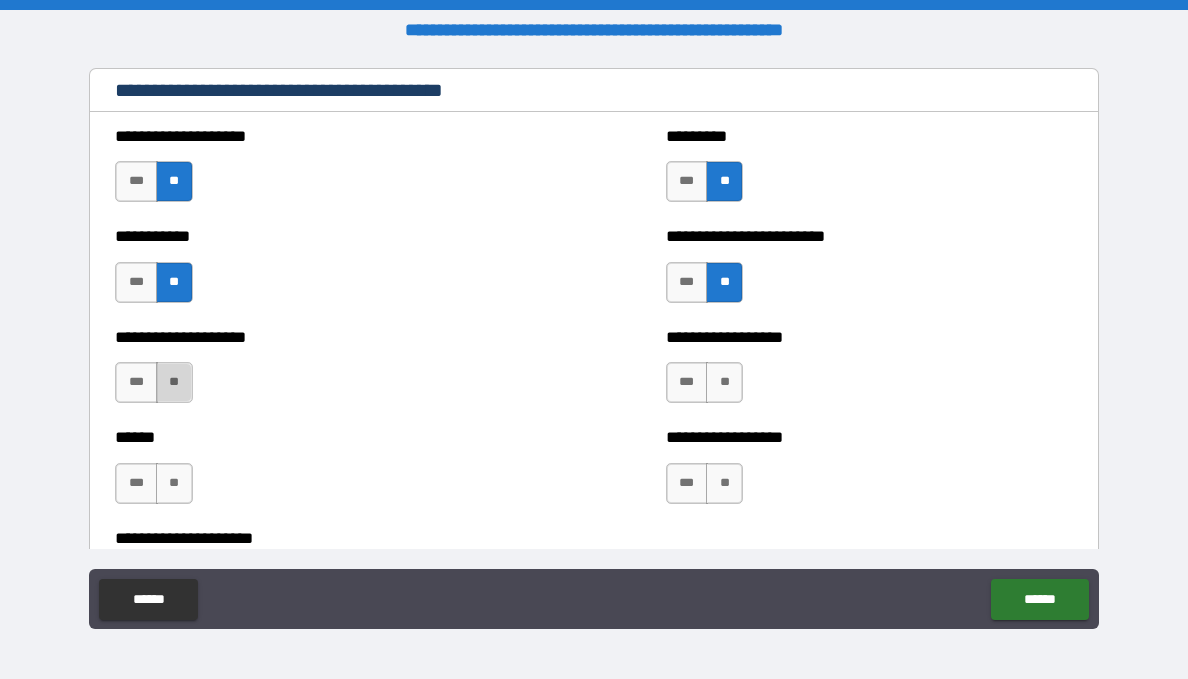 click on "**" at bounding box center [174, 382] 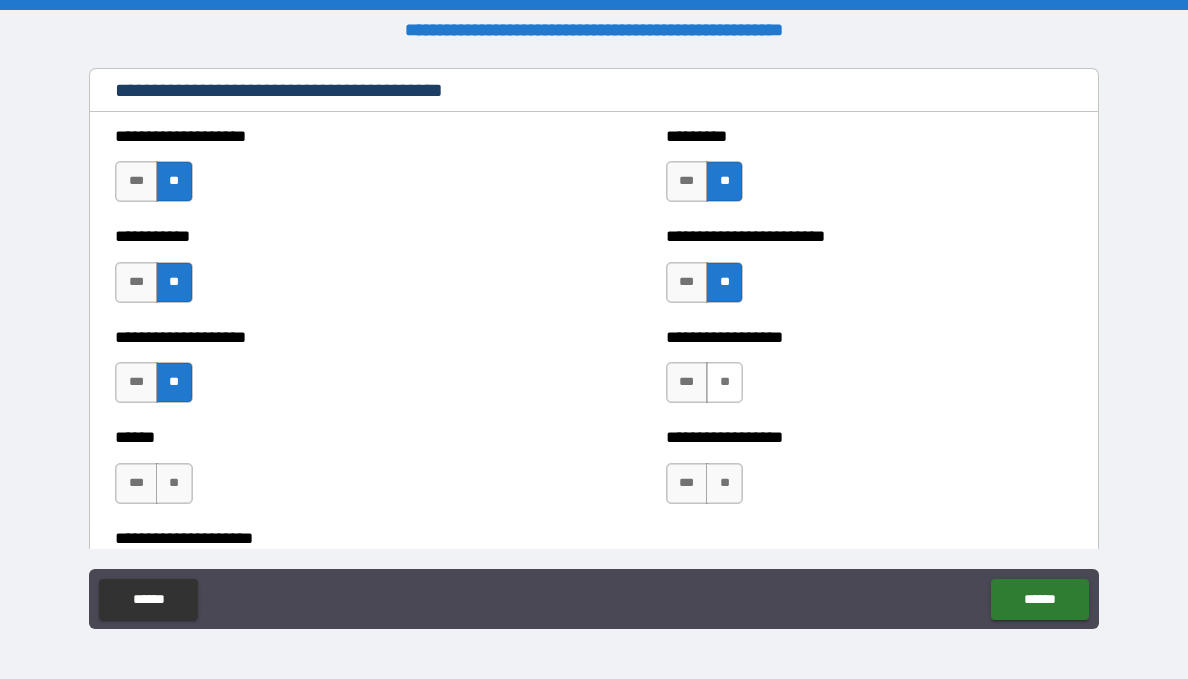 click on "**" at bounding box center (724, 382) 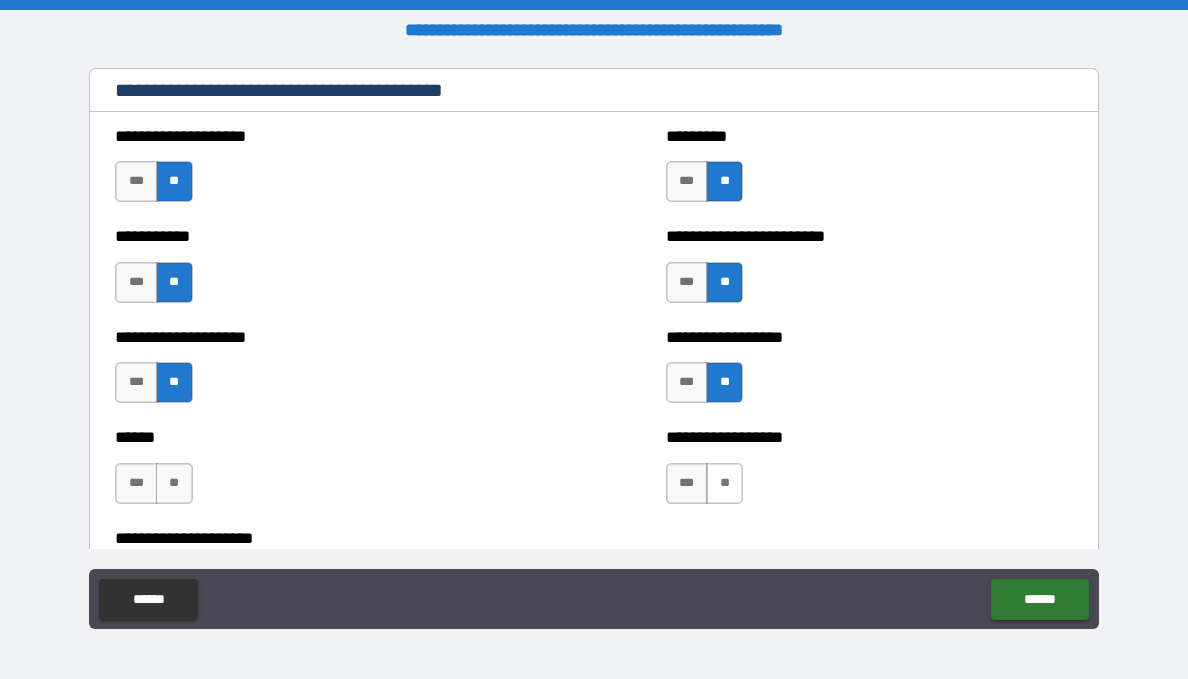 click on "**" at bounding box center (724, 483) 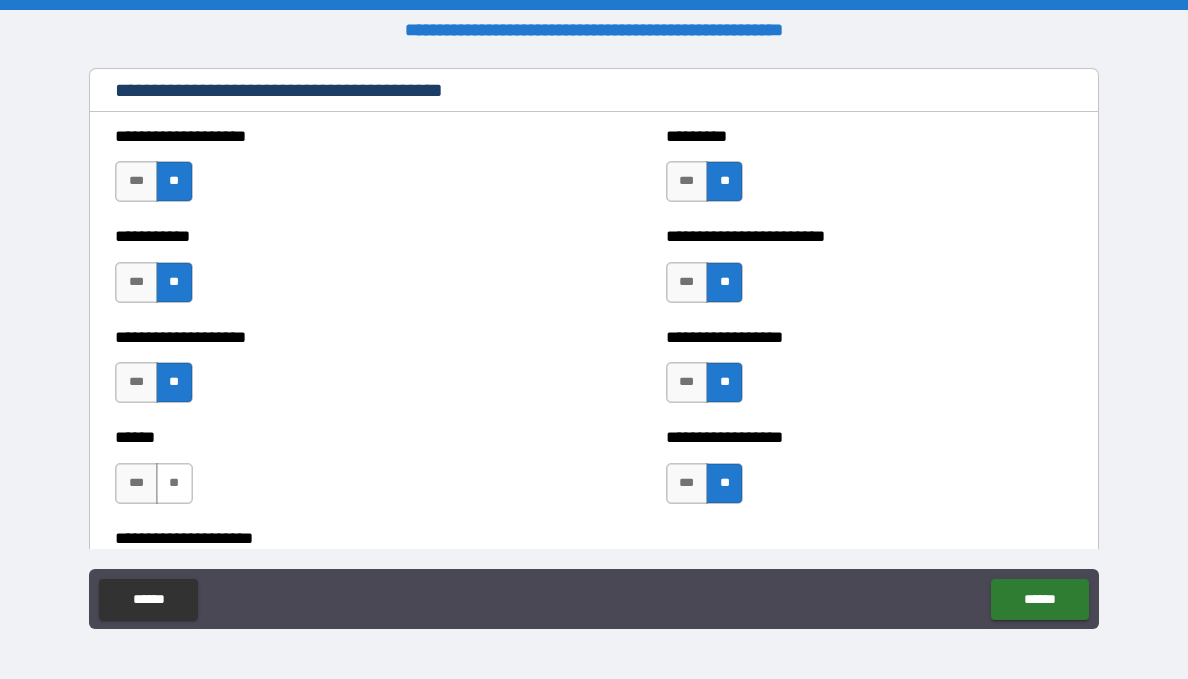 click on "**" at bounding box center (174, 483) 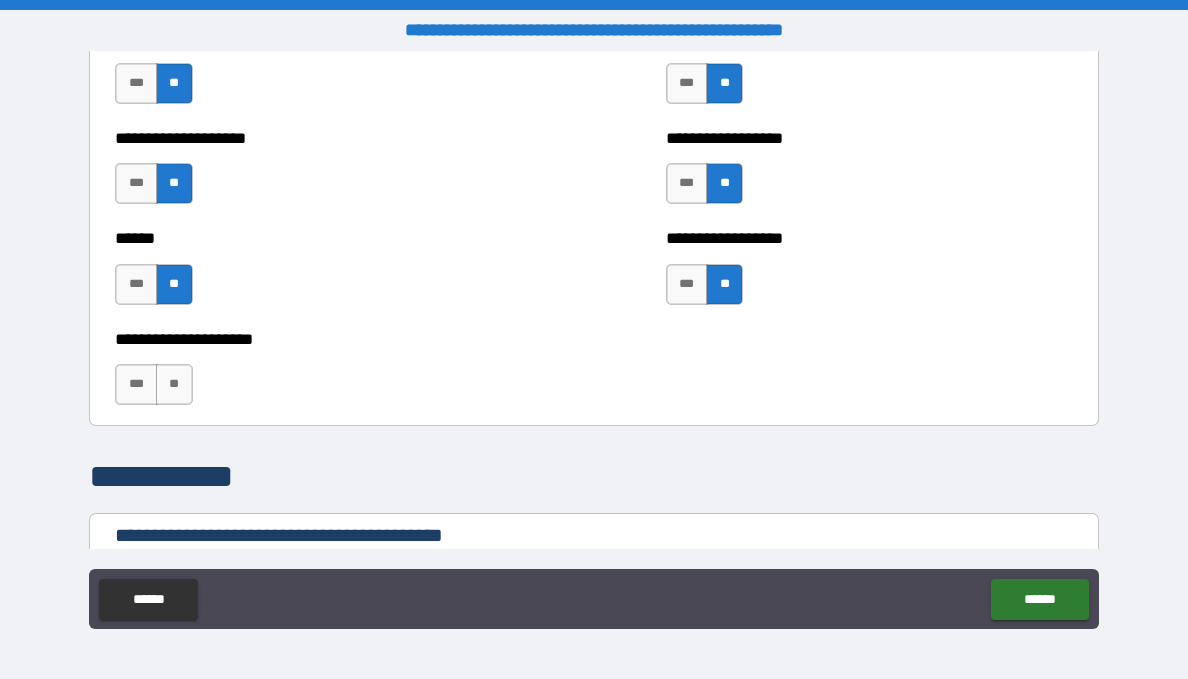 scroll, scrollTop: 8500, scrollLeft: 0, axis: vertical 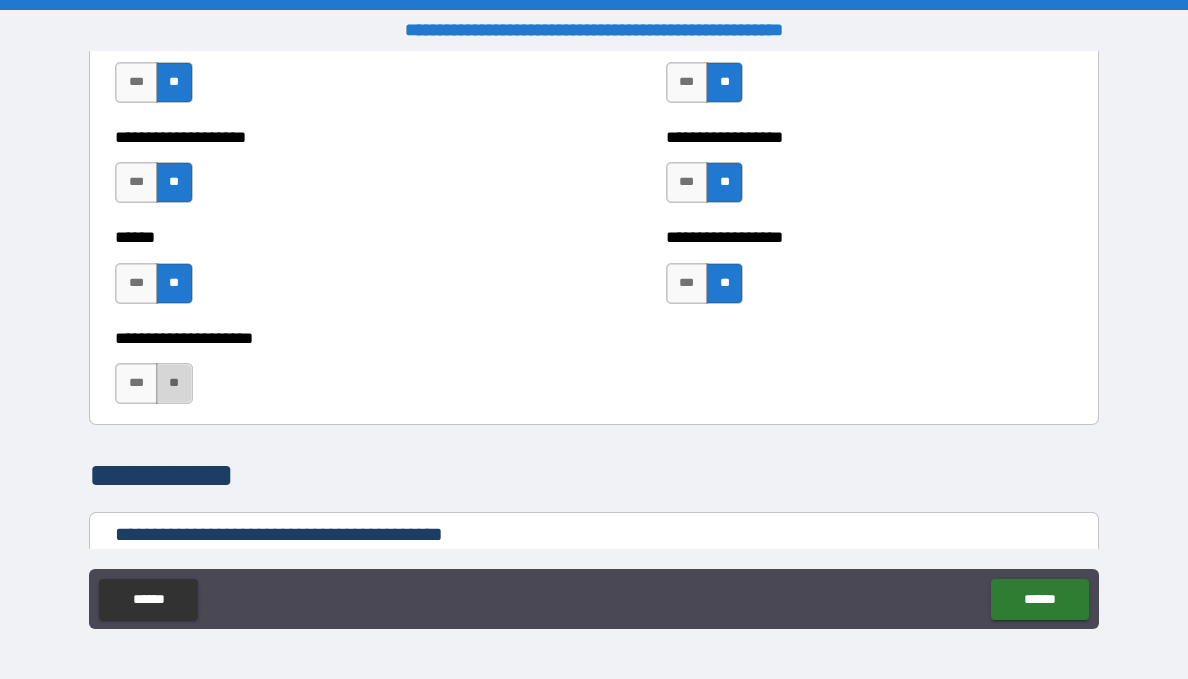 click on "**" at bounding box center (174, 383) 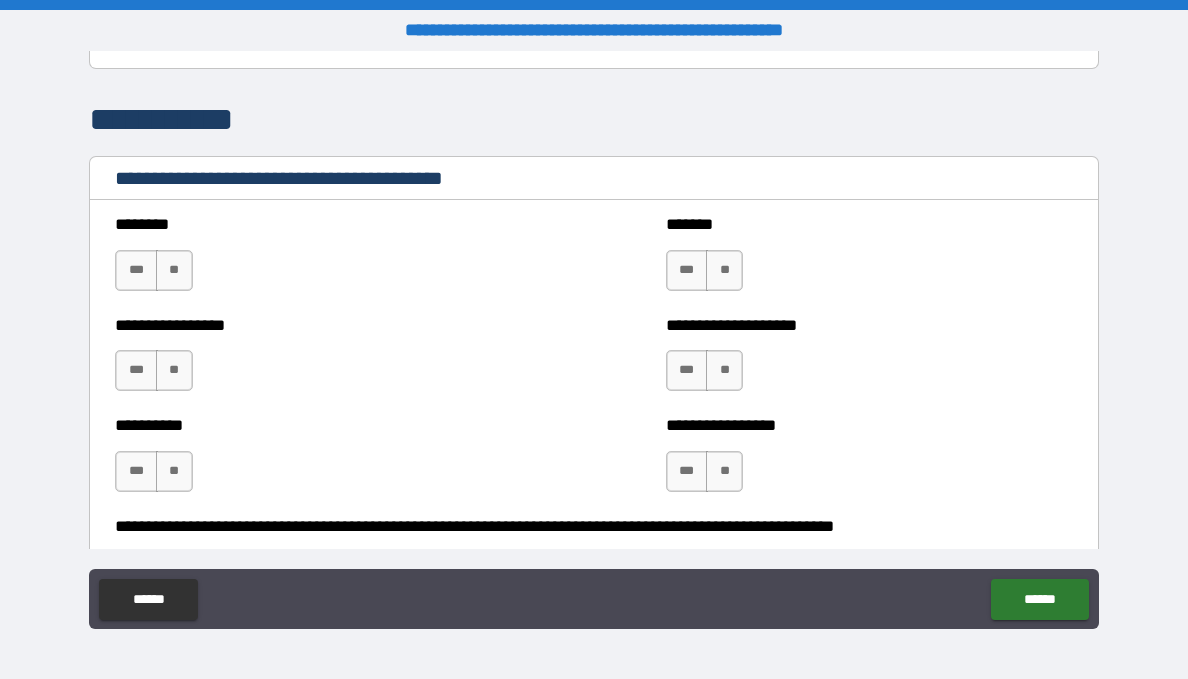 scroll, scrollTop: 8900, scrollLeft: 0, axis: vertical 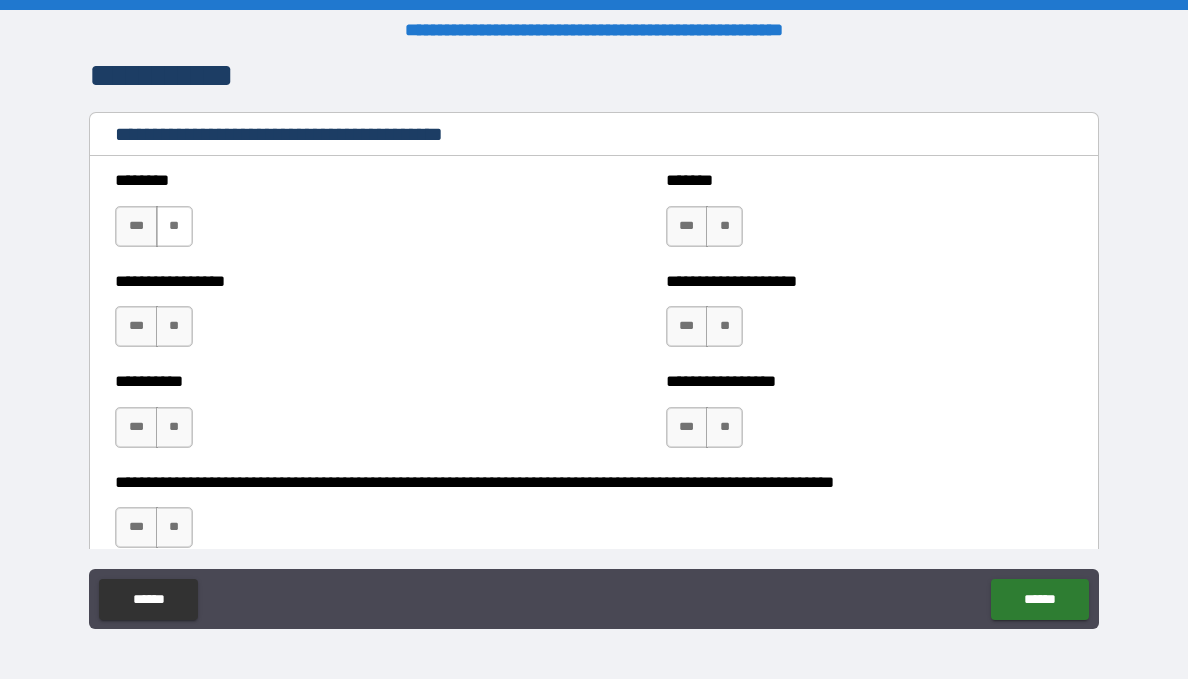 click on "**" at bounding box center [174, 226] 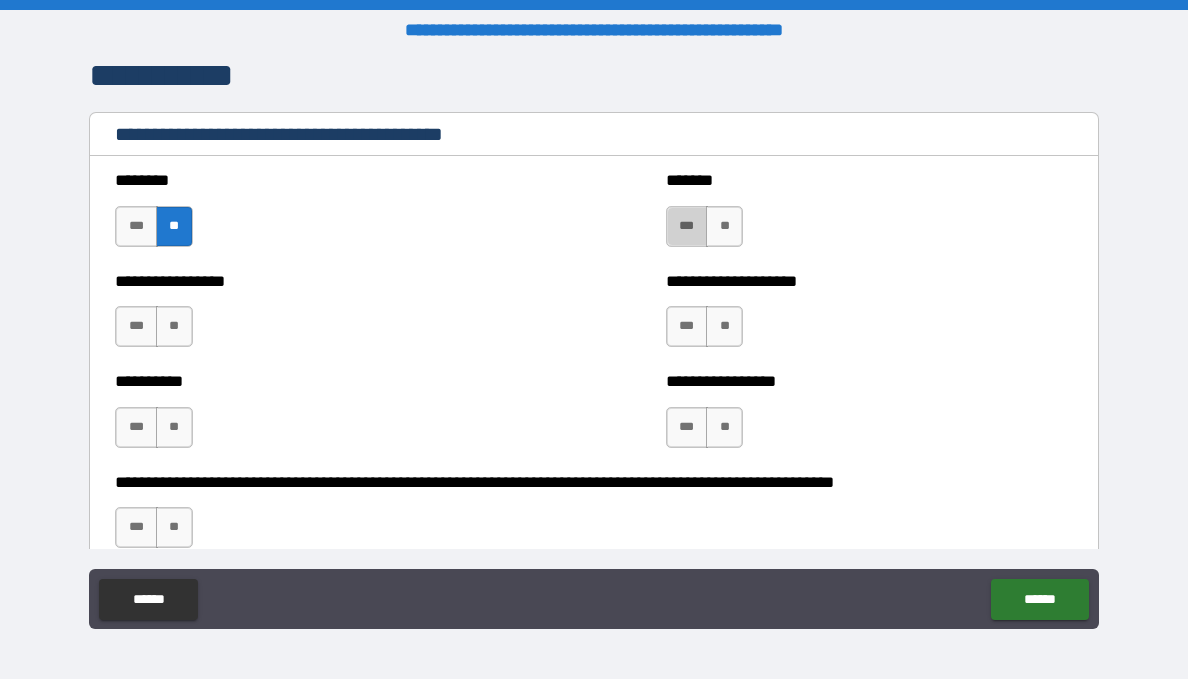 drag, startPoint x: 674, startPoint y: 228, endPoint x: 527, endPoint y: 263, distance: 151.10924 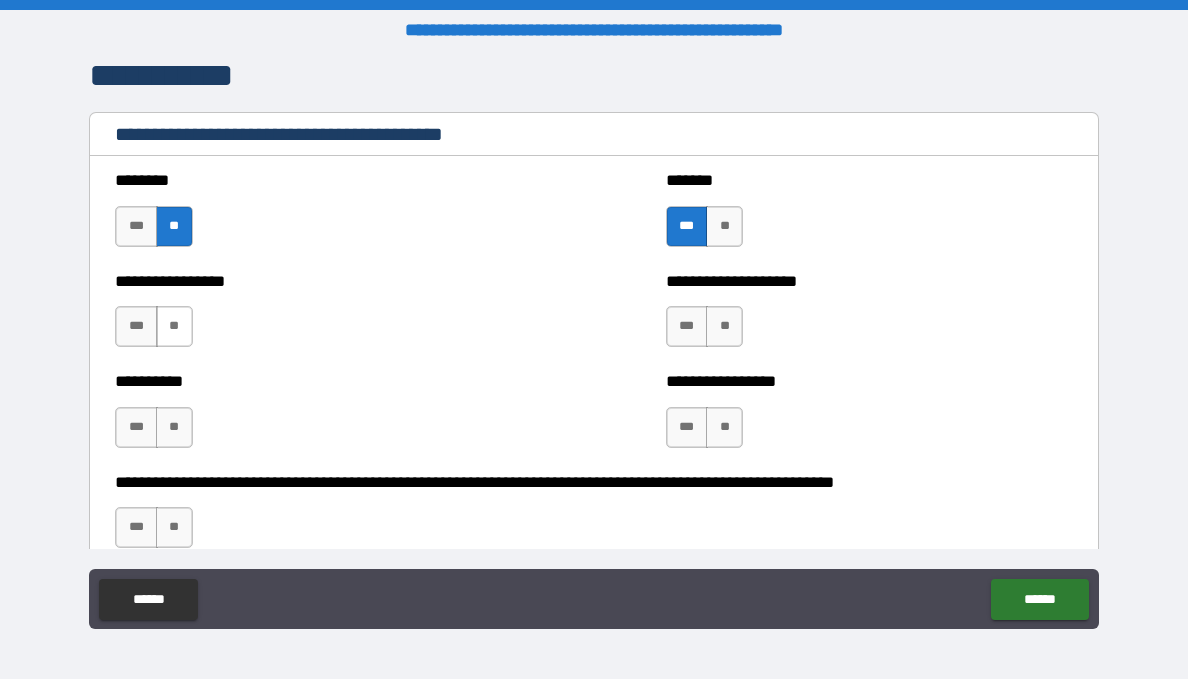 click on "**" at bounding box center (174, 326) 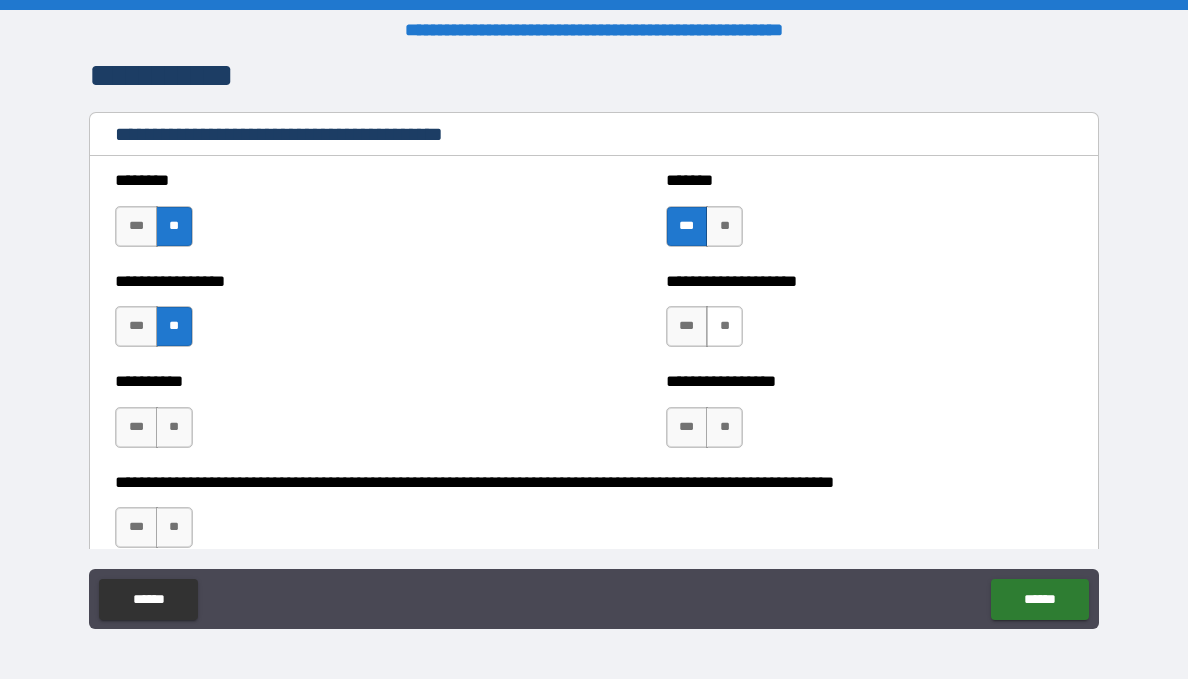 click on "**" at bounding box center [724, 326] 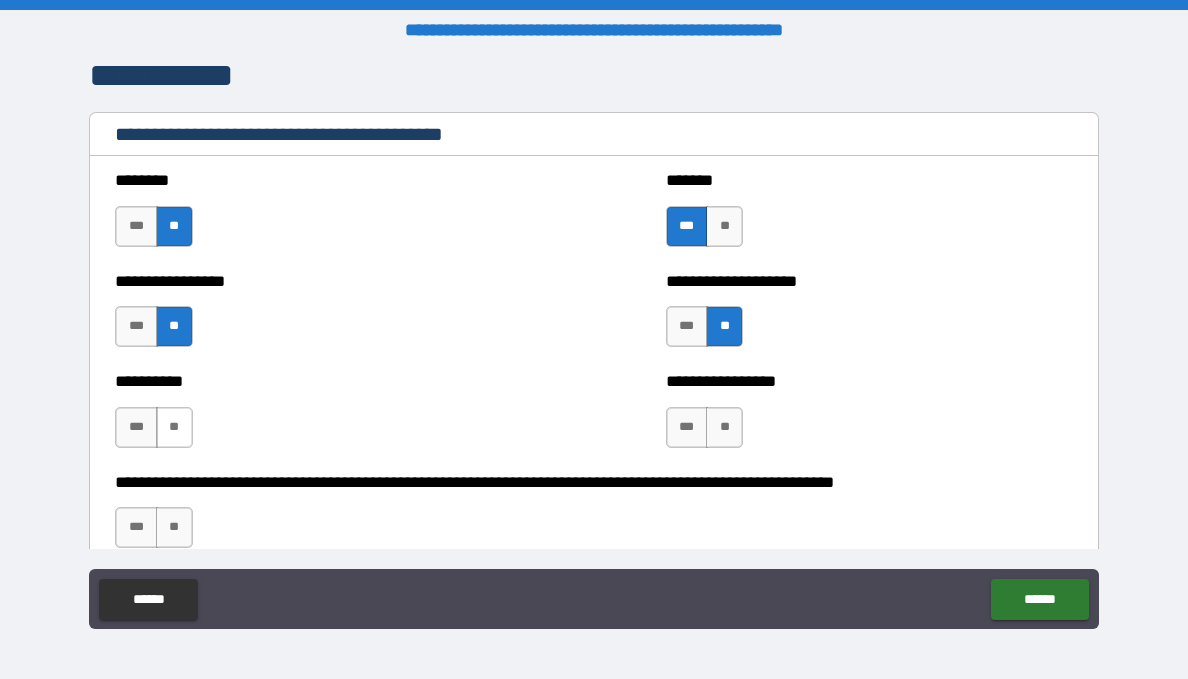 click on "**" at bounding box center [174, 427] 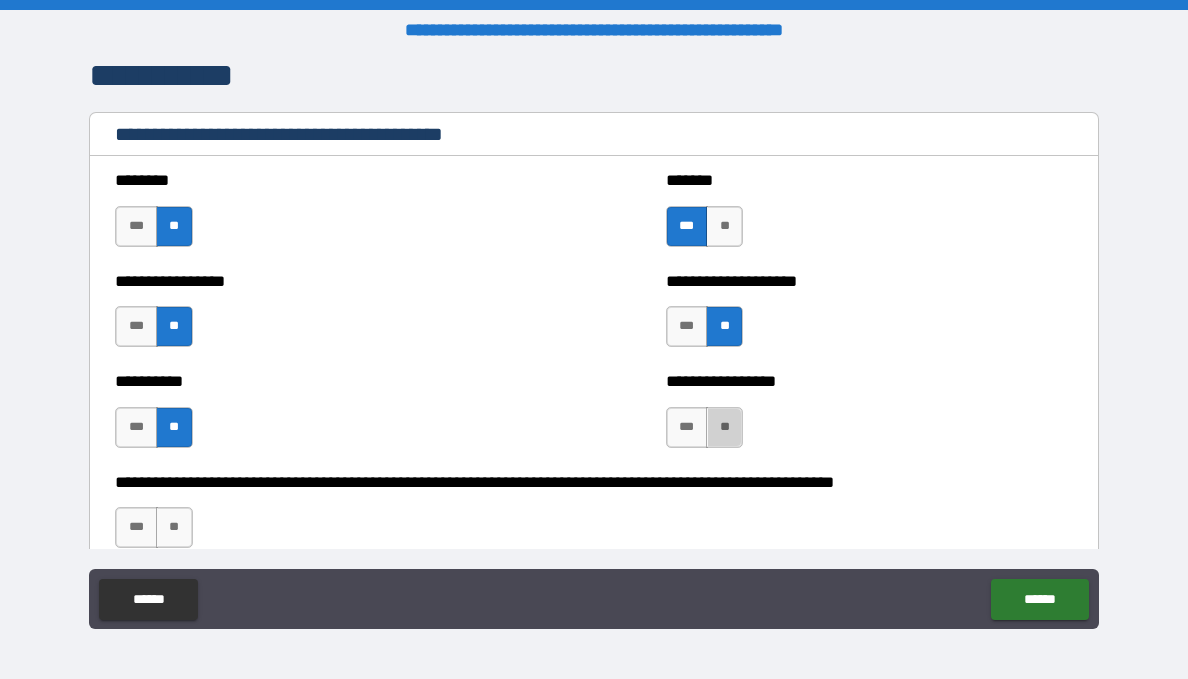 drag, startPoint x: 713, startPoint y: 427, endPoint x: 623, endPoint y: 459, distance: 95.51963 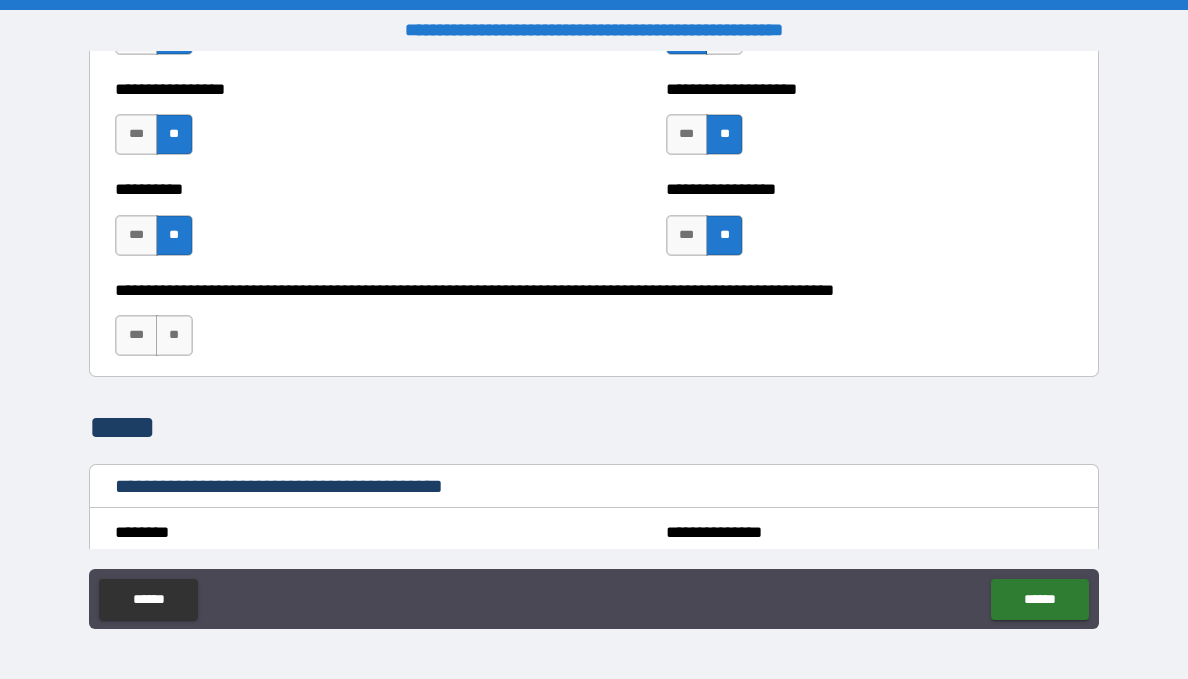 scroll, scrollTop: 9100, scrollLeft: 0, axis: vertical 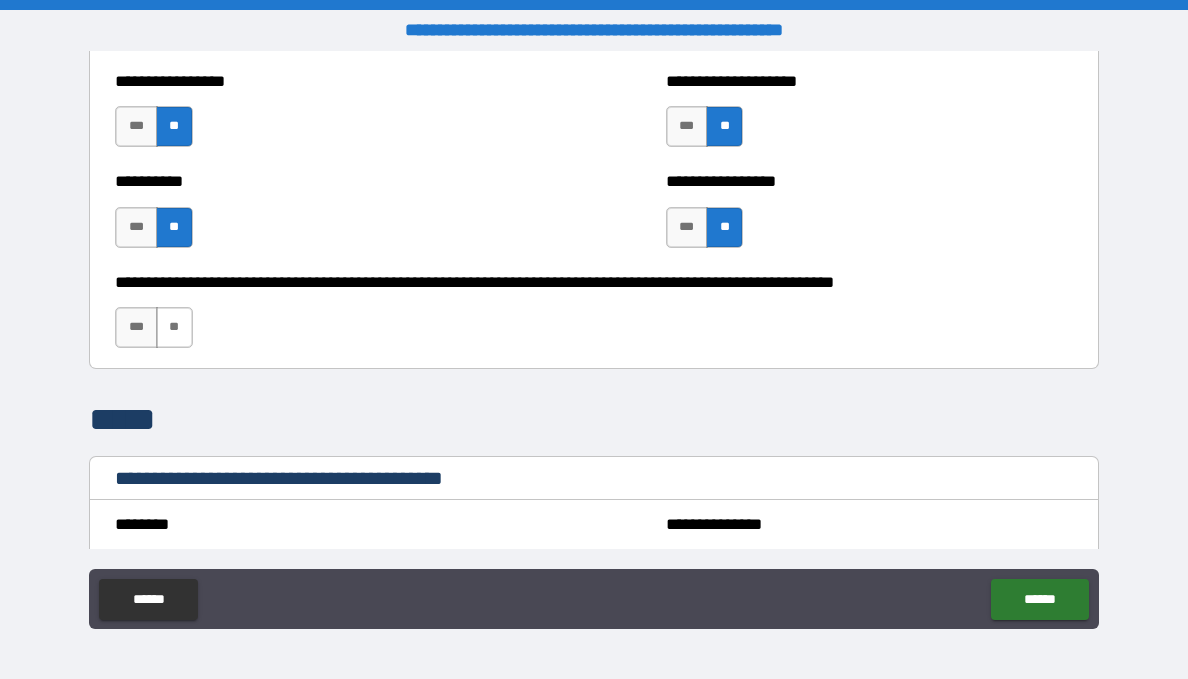 click on "**" at bounding box center (174, 327) 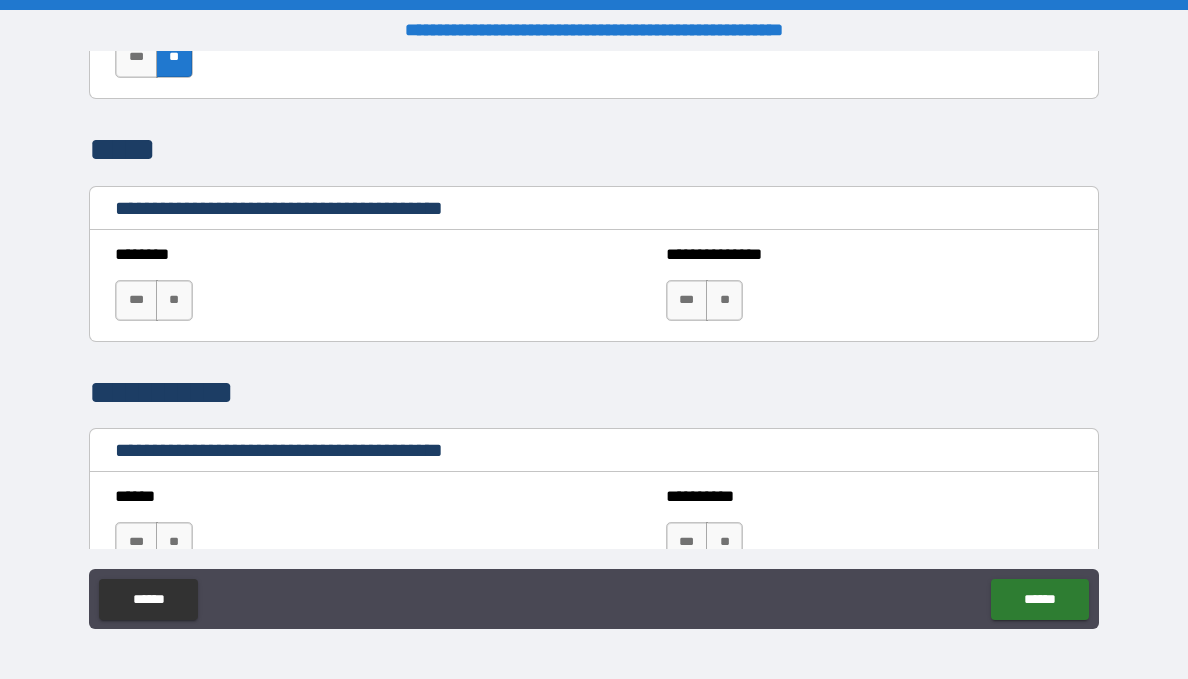 scroll, scrollTop: 9400, scrollLeft: 0, axis: vertical 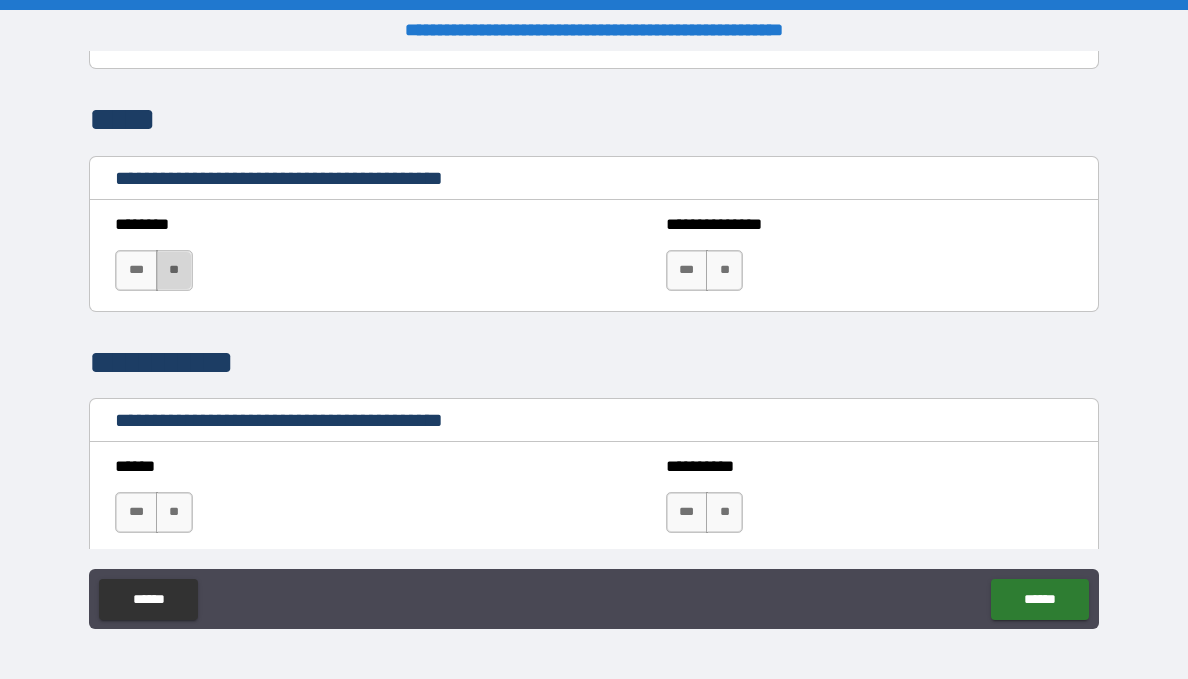 click on "**" at bounding box center (174, 270) 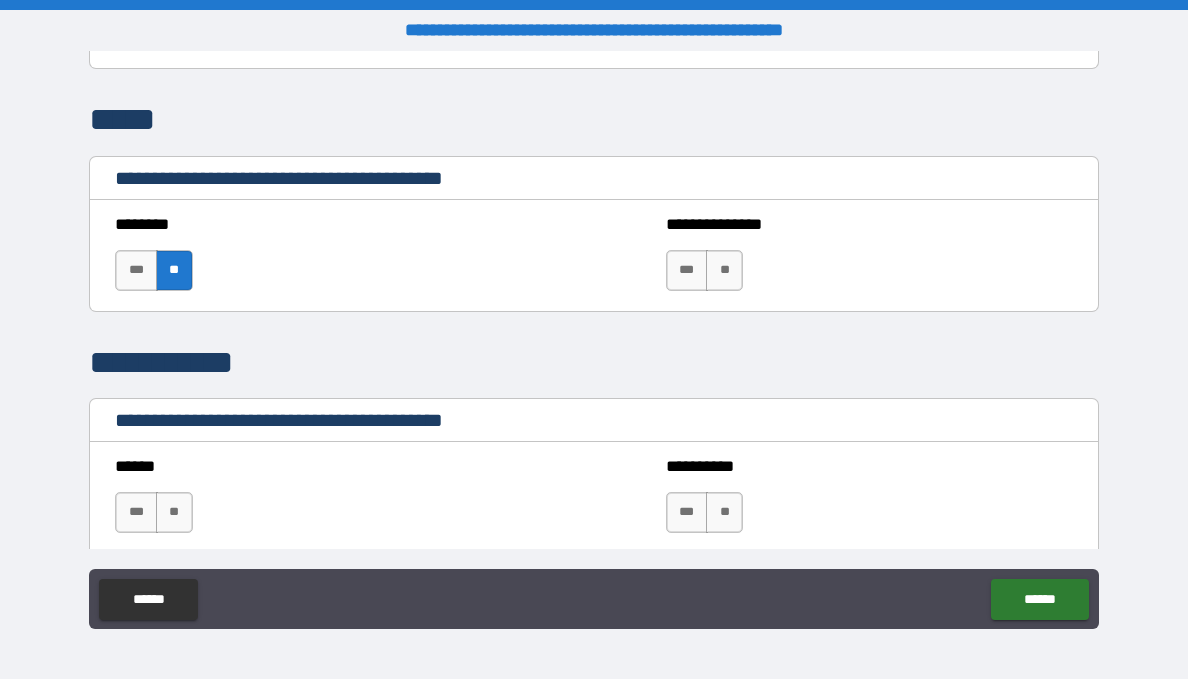 click on "**" at bounding box center [724, 270] 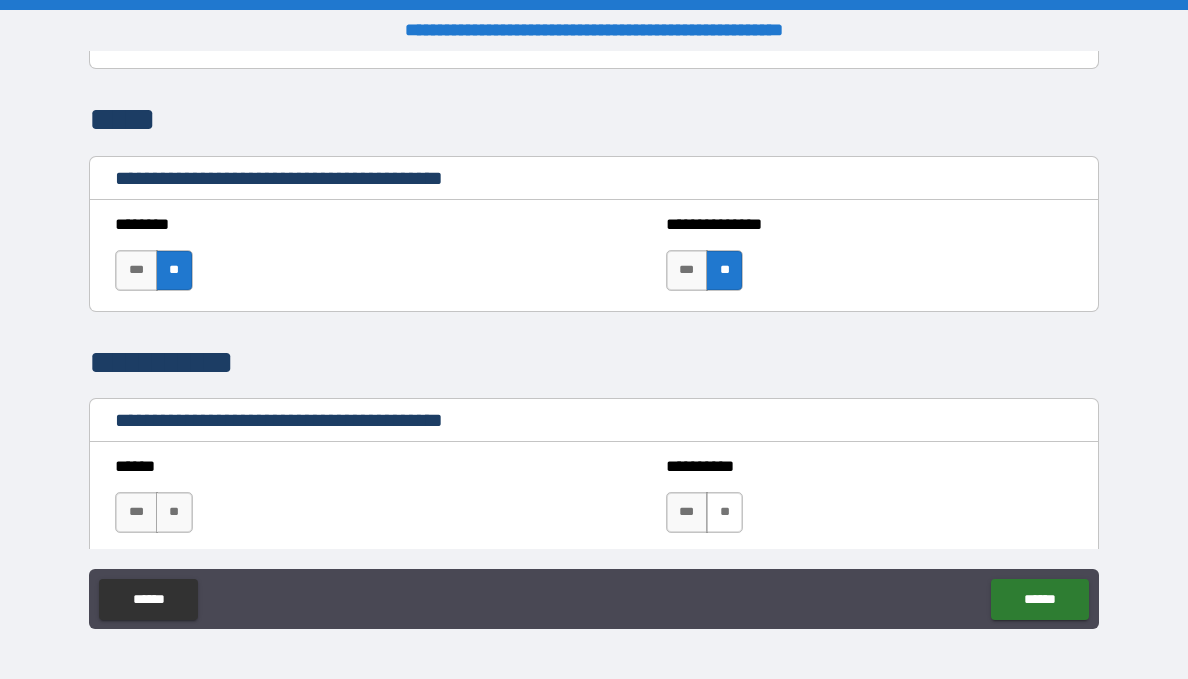 click on "**" at bounding box center [724, 512] 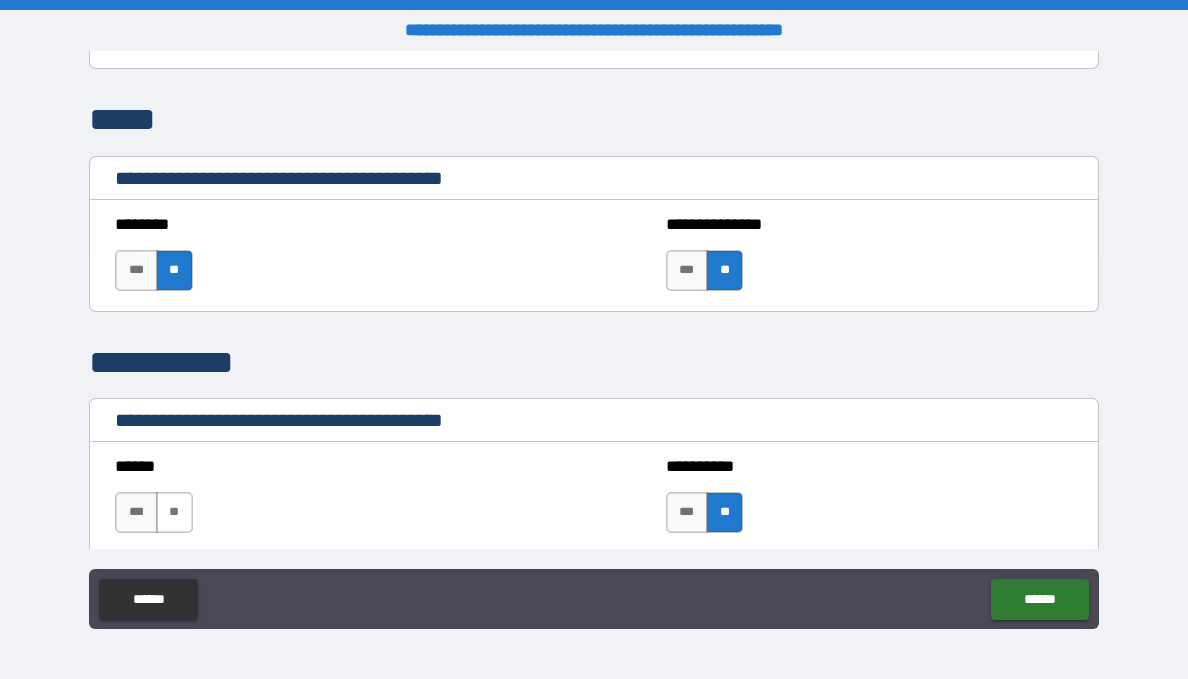click on "**" at bounding box center (174, 512) 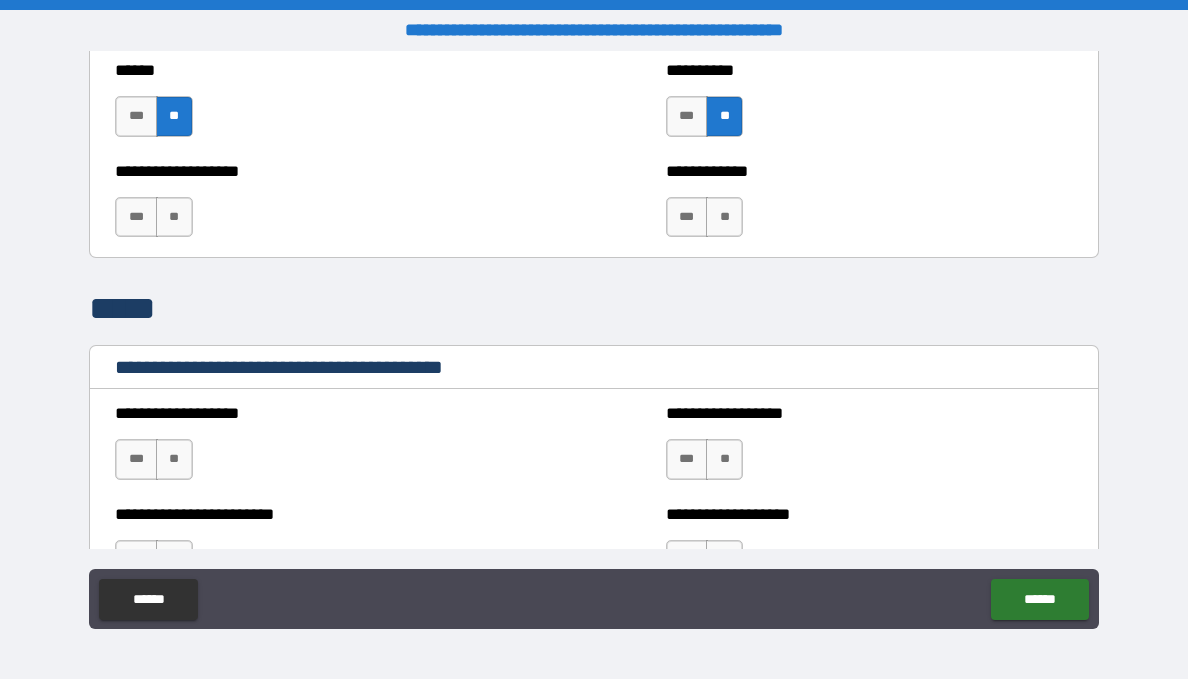 scroll, scrollTop: 9800, scrollLeft: 0, axis: vertical 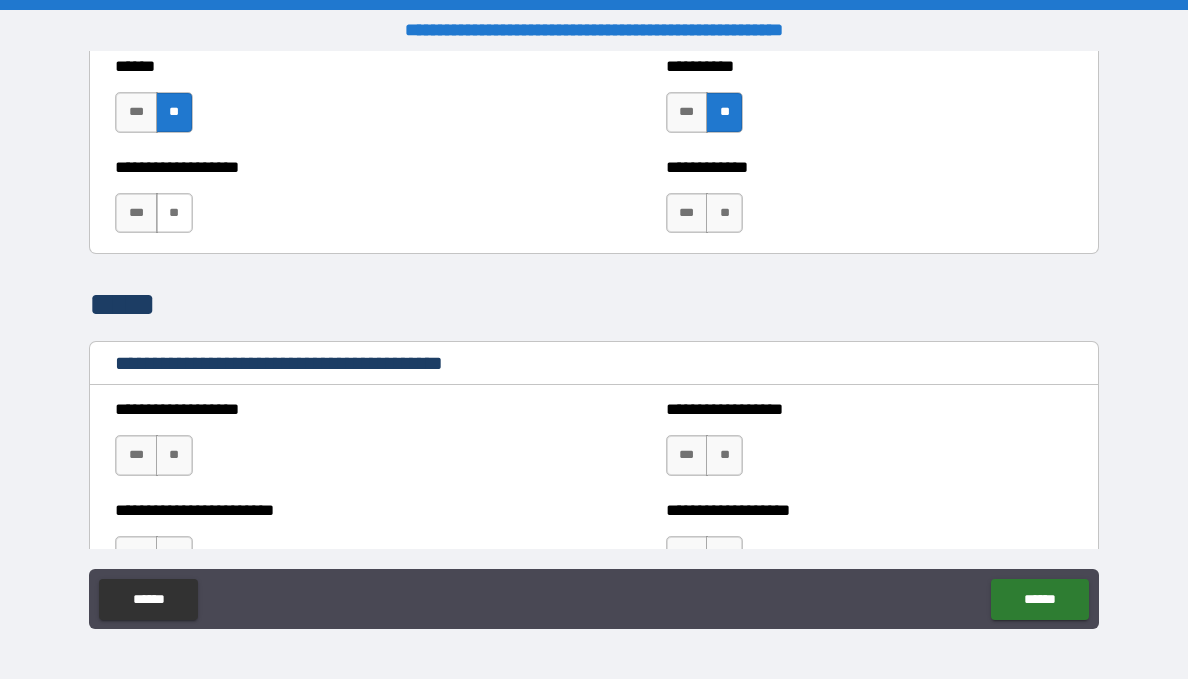 click on "**" at bounding box center [174, 213] 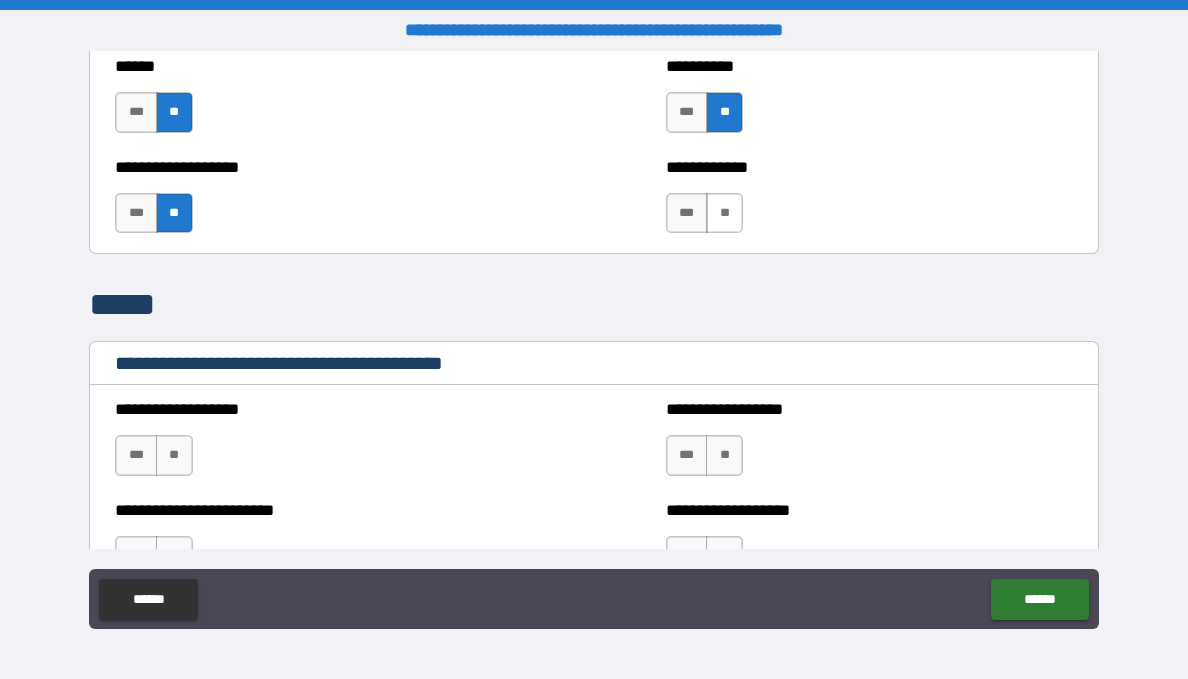 click on "**" at bounding box center (724, 213) 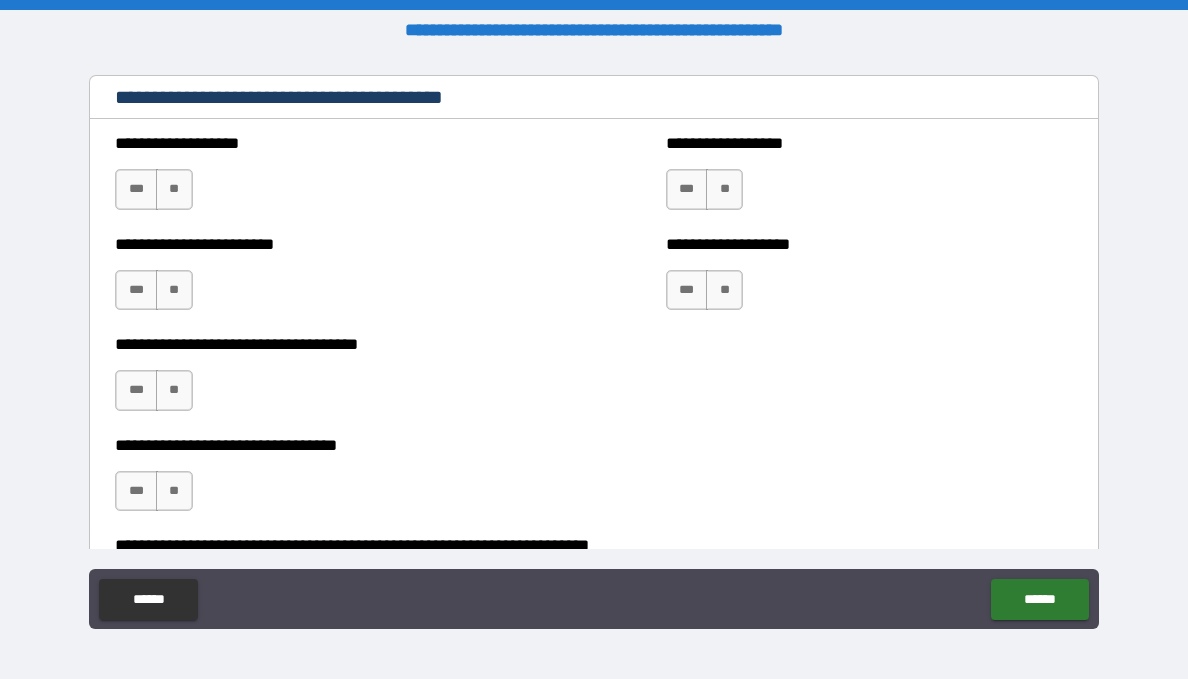 scroll, scrollTop: 10100, scrollLeft: 0, axis: vertical 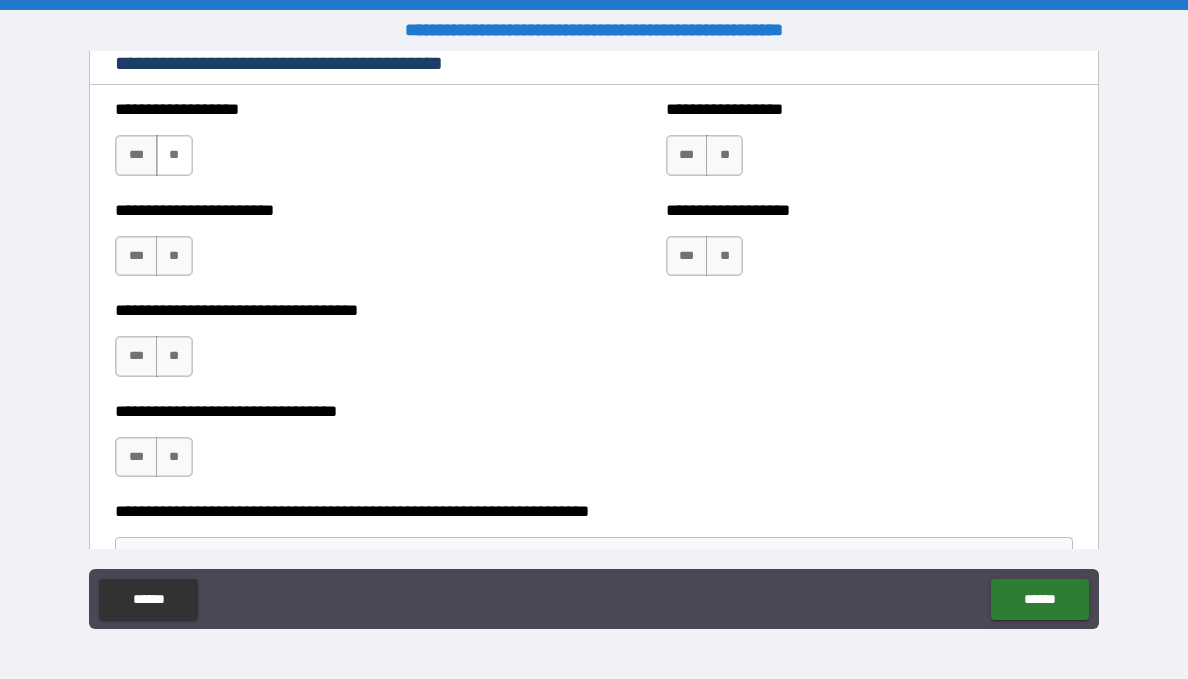click on "**" at bounding box center [174, 155] 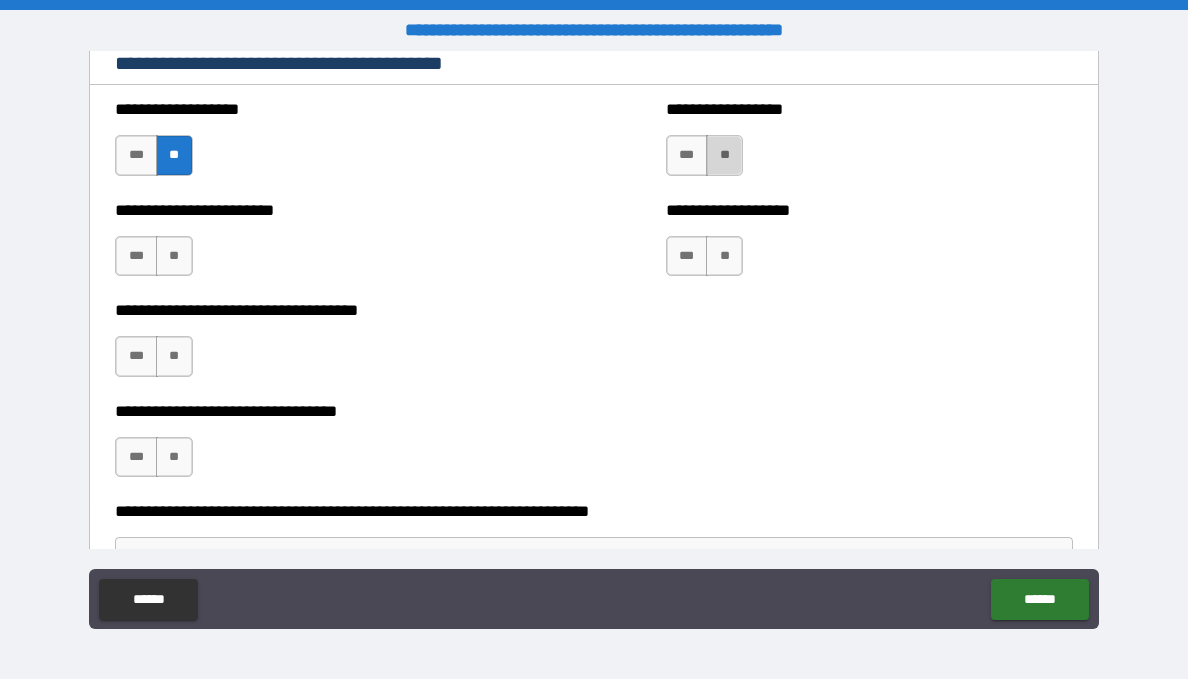 click on "**" at bounding box center (724, 155) 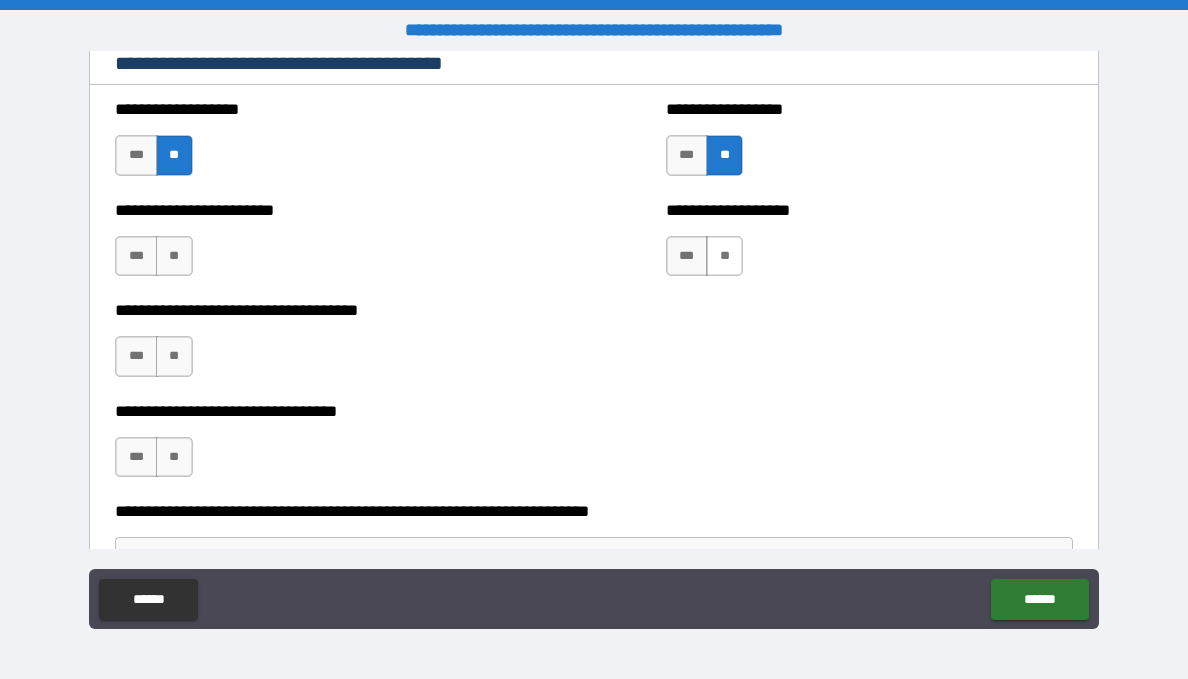 click on "**" at bounding box center (724, 256) 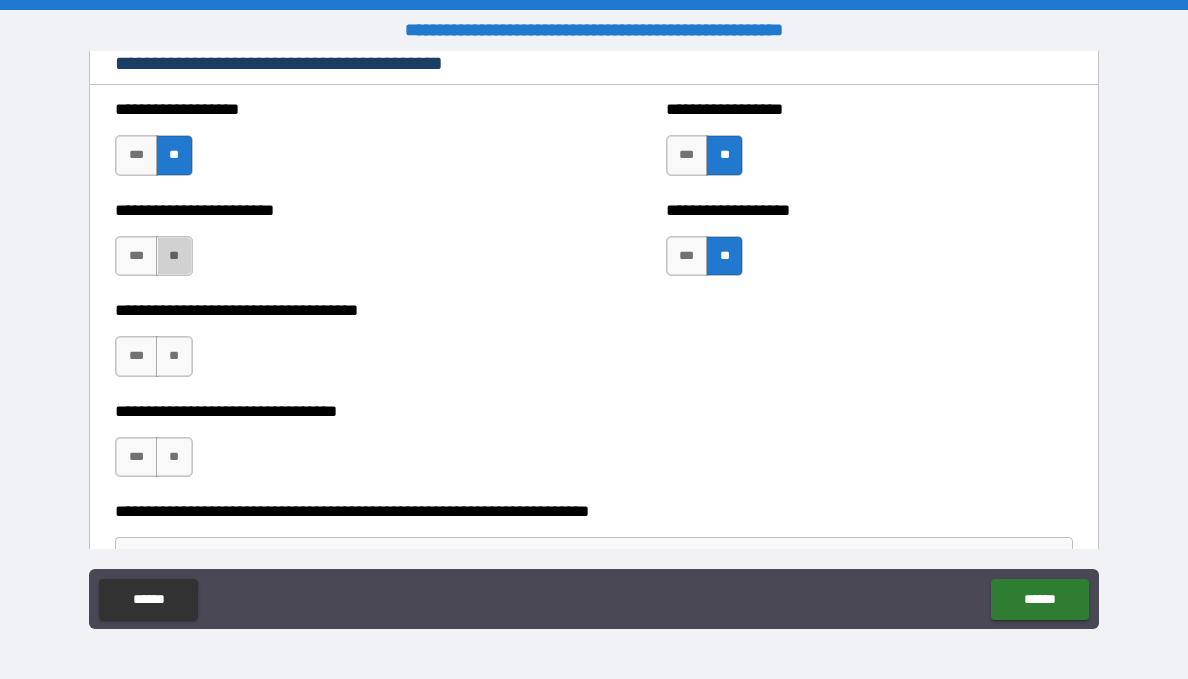 drag, startPoint x: 177, startPoint y: 240, endPoint x: 181, endPoint y: 283, distance: 43.185646 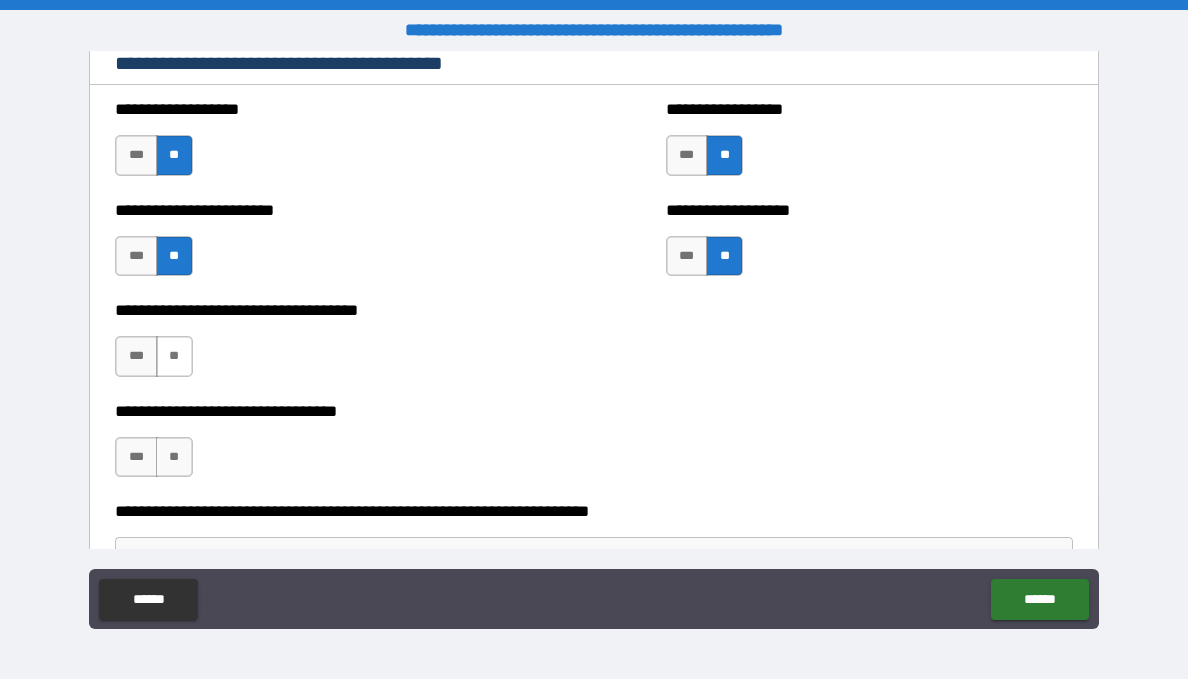 click on "**" at bounding box center (174, 356) 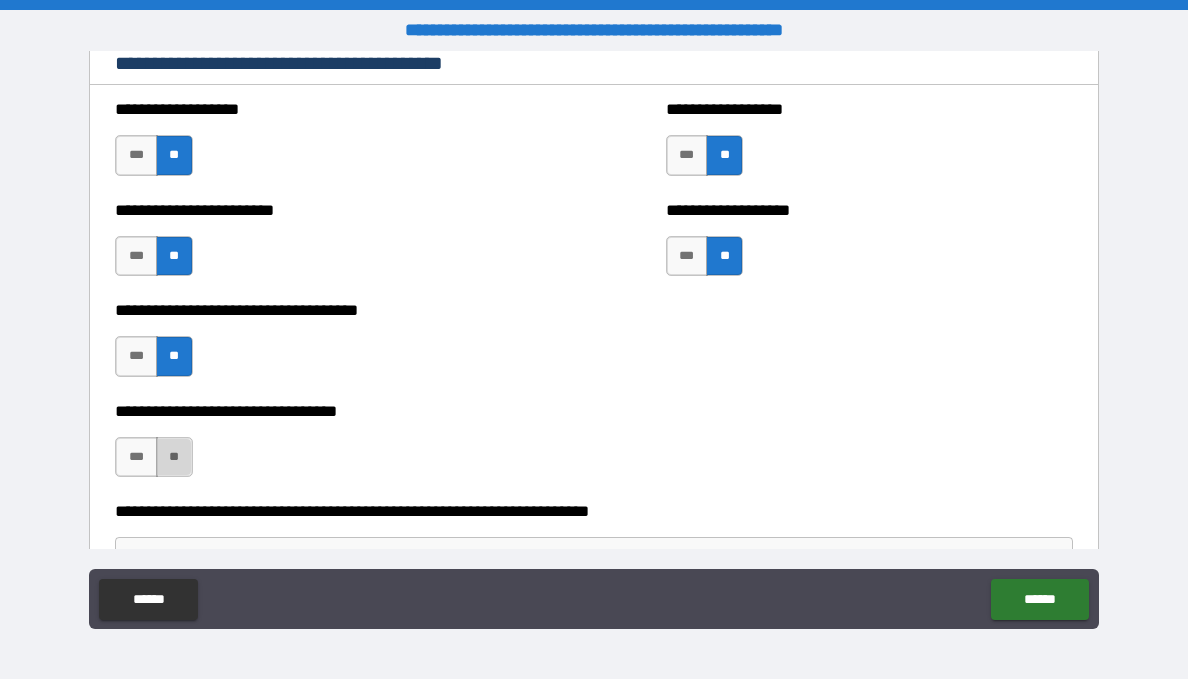 click on "**" at bounding box center [174, 457] 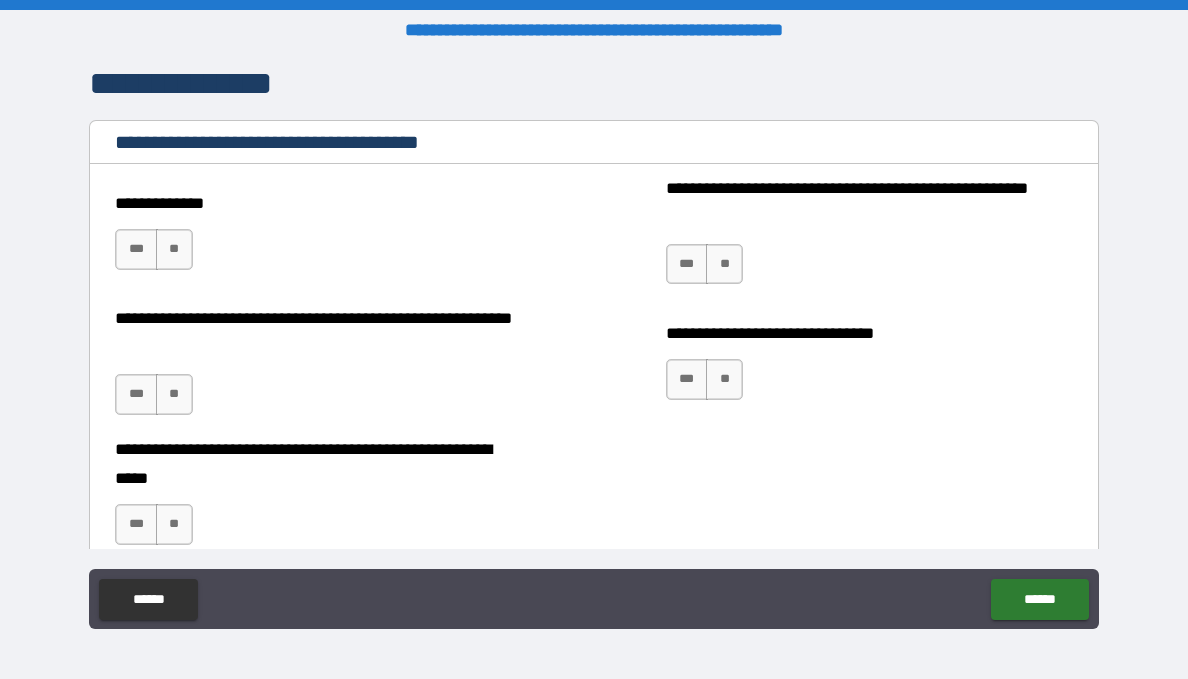 scroll, scrollTop: 10700, scrollLeft: 0, axis: vertical 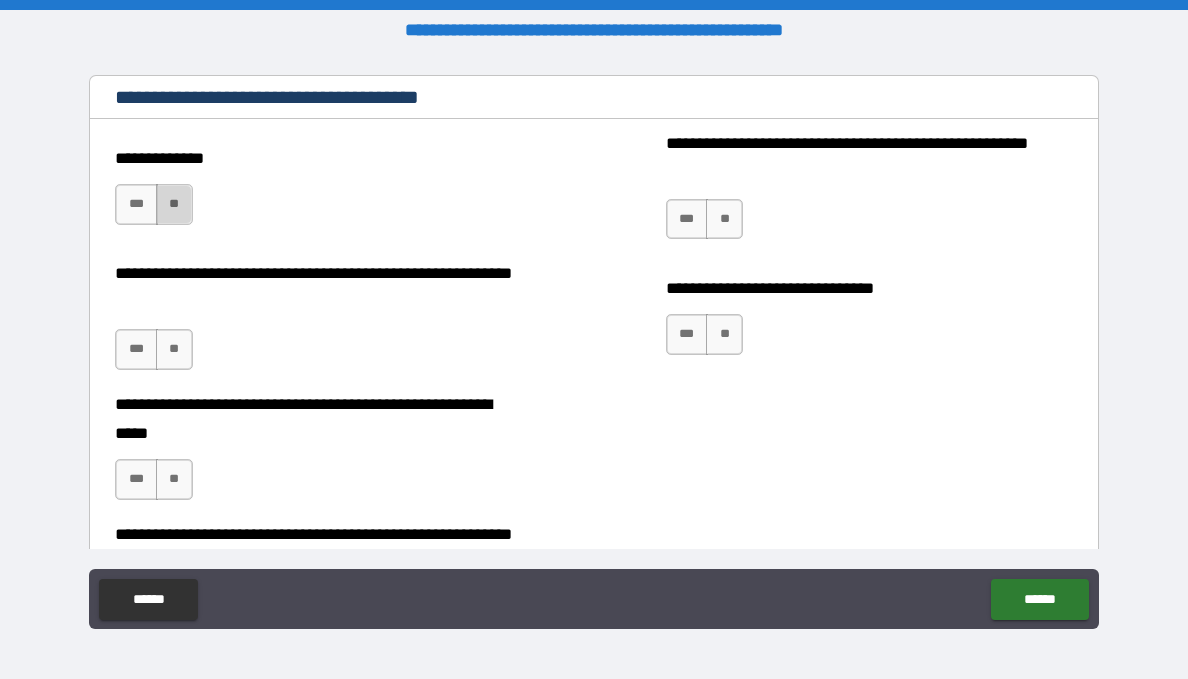 click on "**" at bounding box center (174, 204) 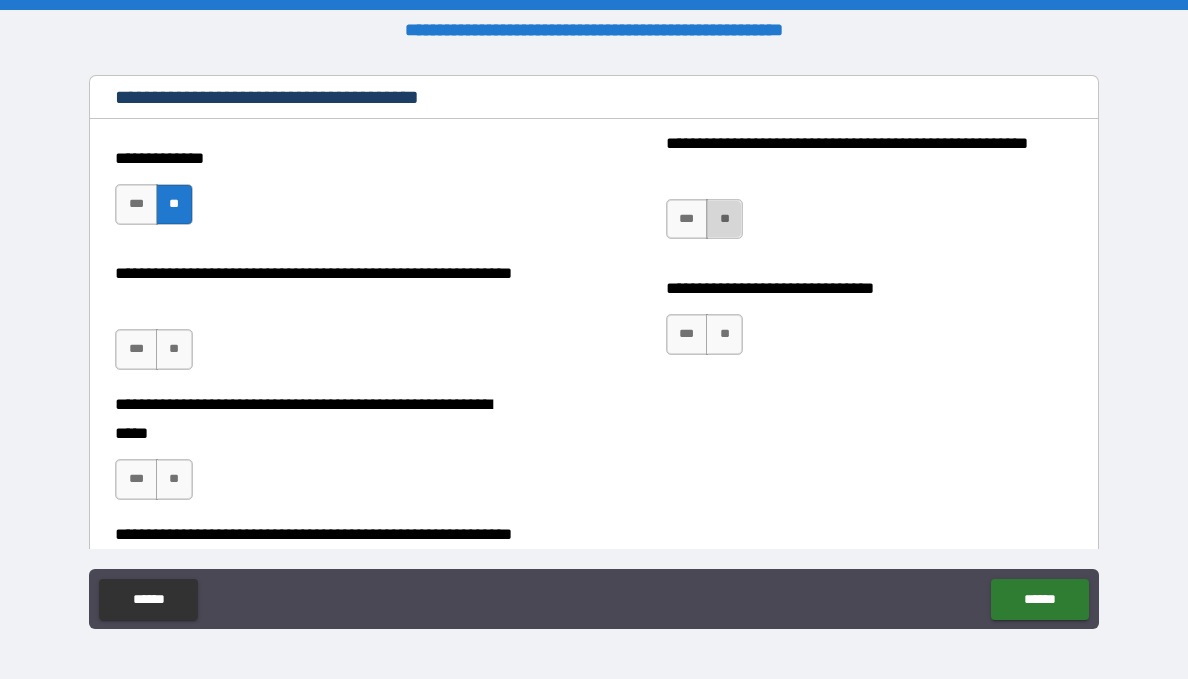 click on "**" at bounding box center (724, 219) 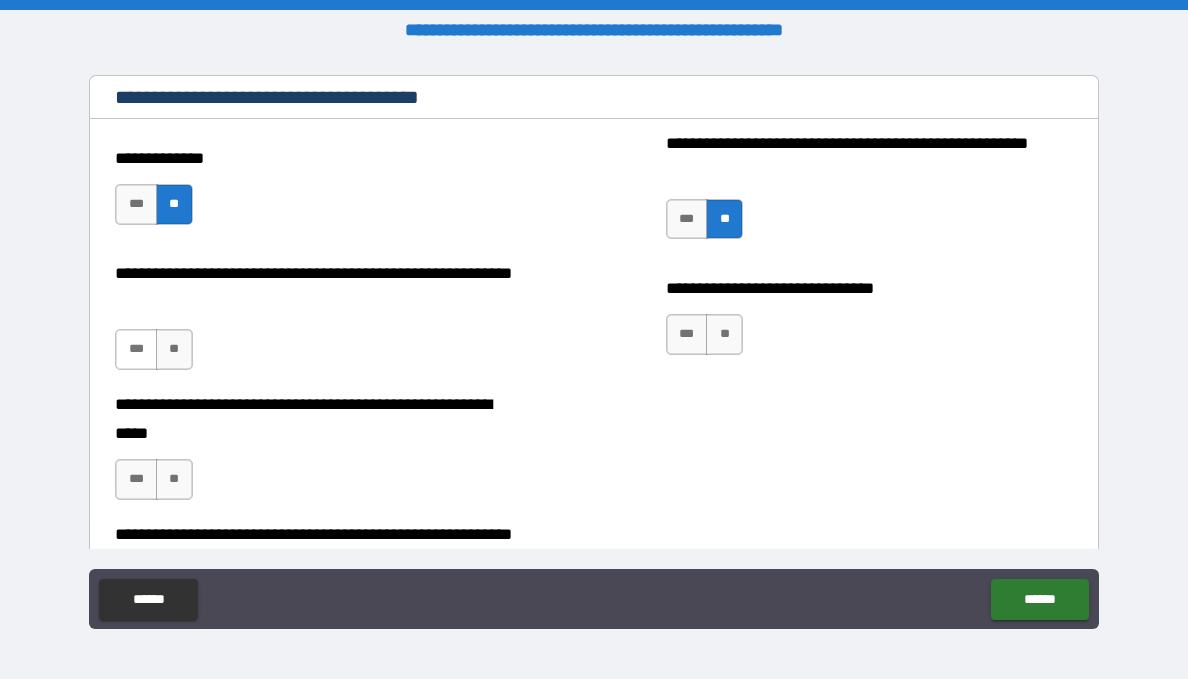 click on "***" at bounding box center [136, 349] 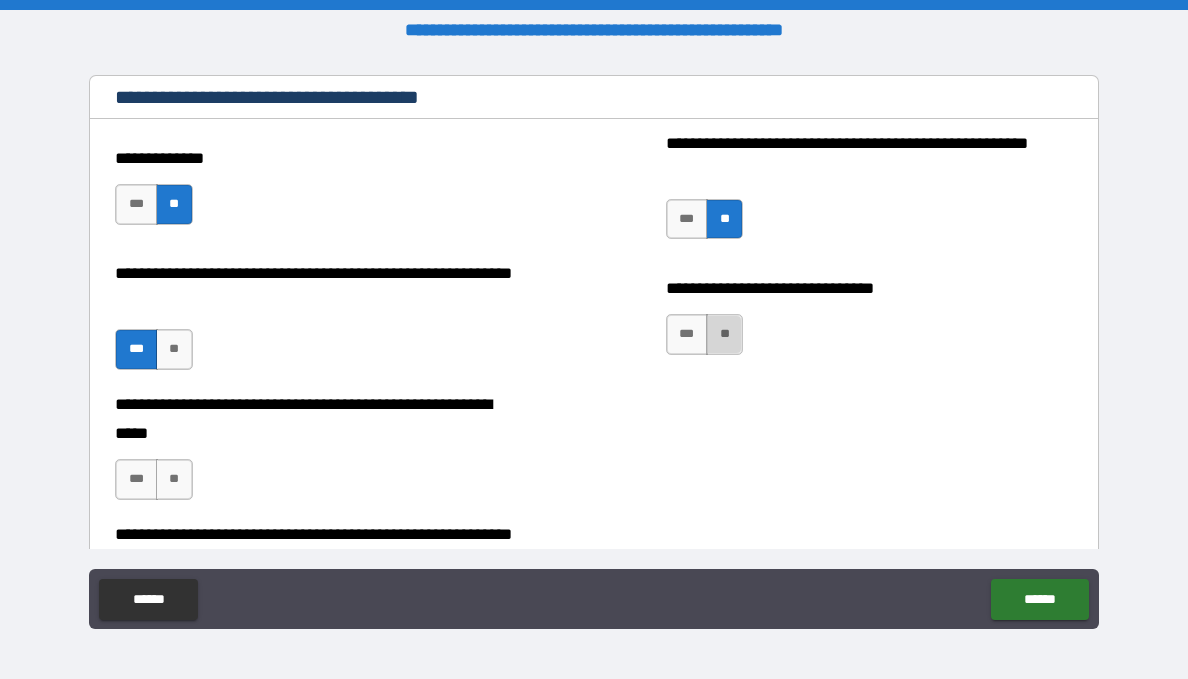 click on "**" at bounding box center (724, 334) 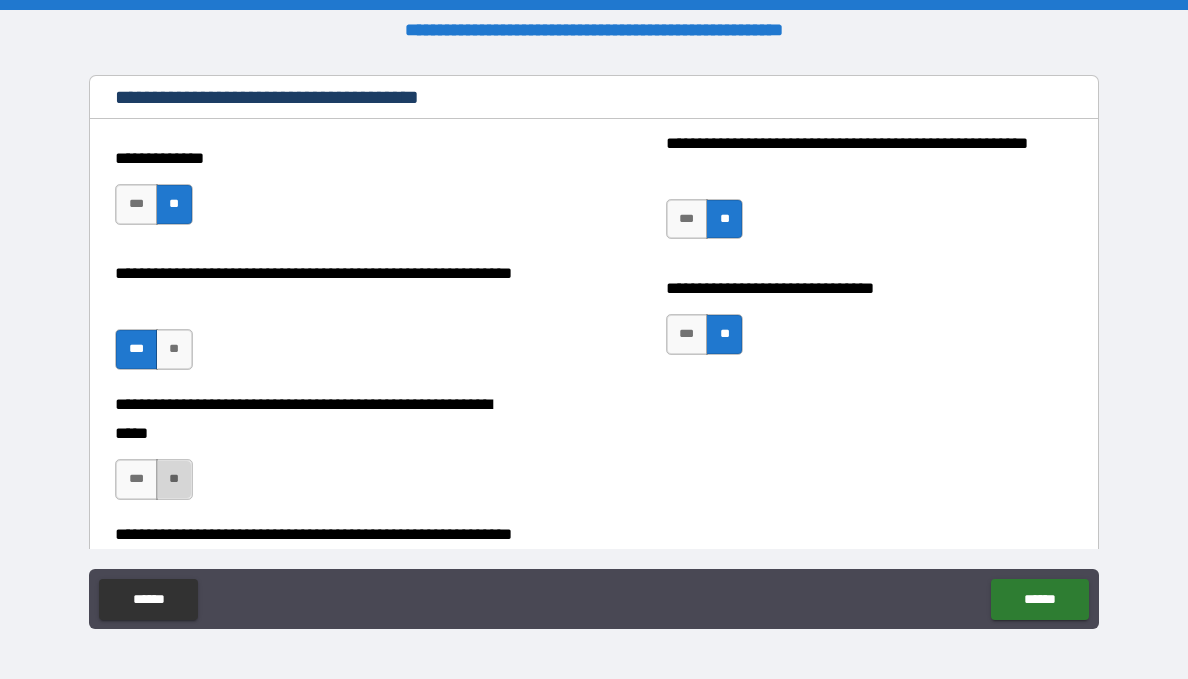 click on "**" at bounding box center (174, 479) 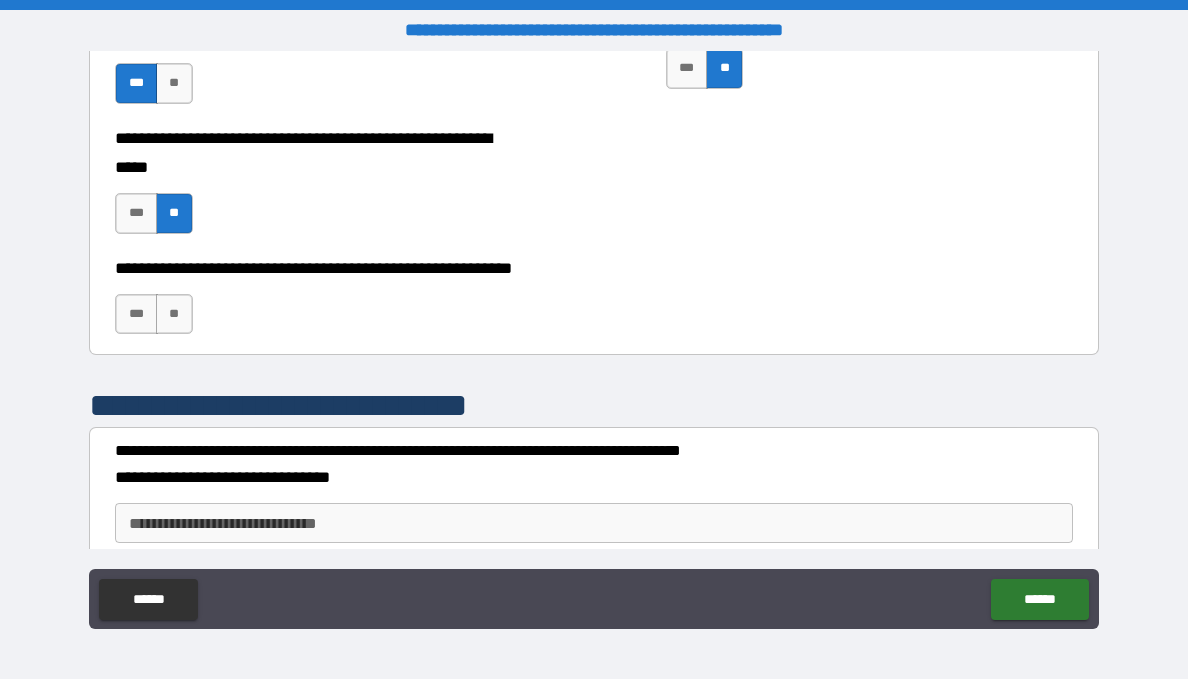 scroll, scrollTop: 11000, scrollLeft: 0, axis: vertical 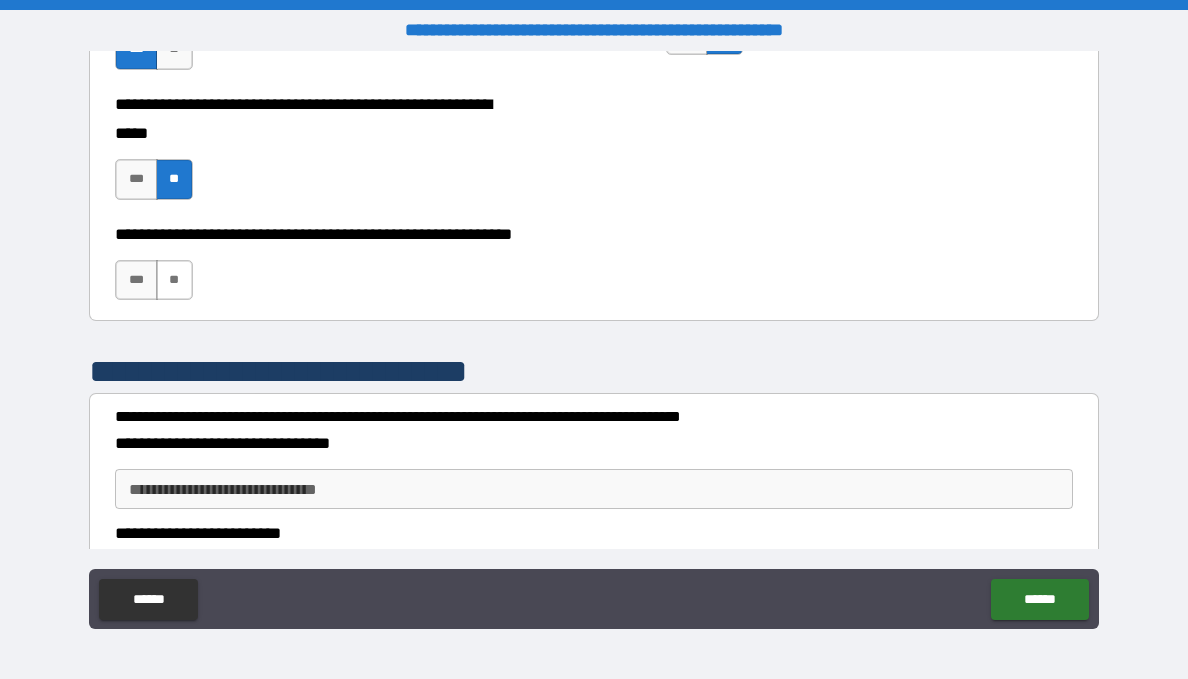 drag, startPoint x: 167, startPoint y: 273, endPoint x: 175, endPoint y: 282, distance: 12.0415945 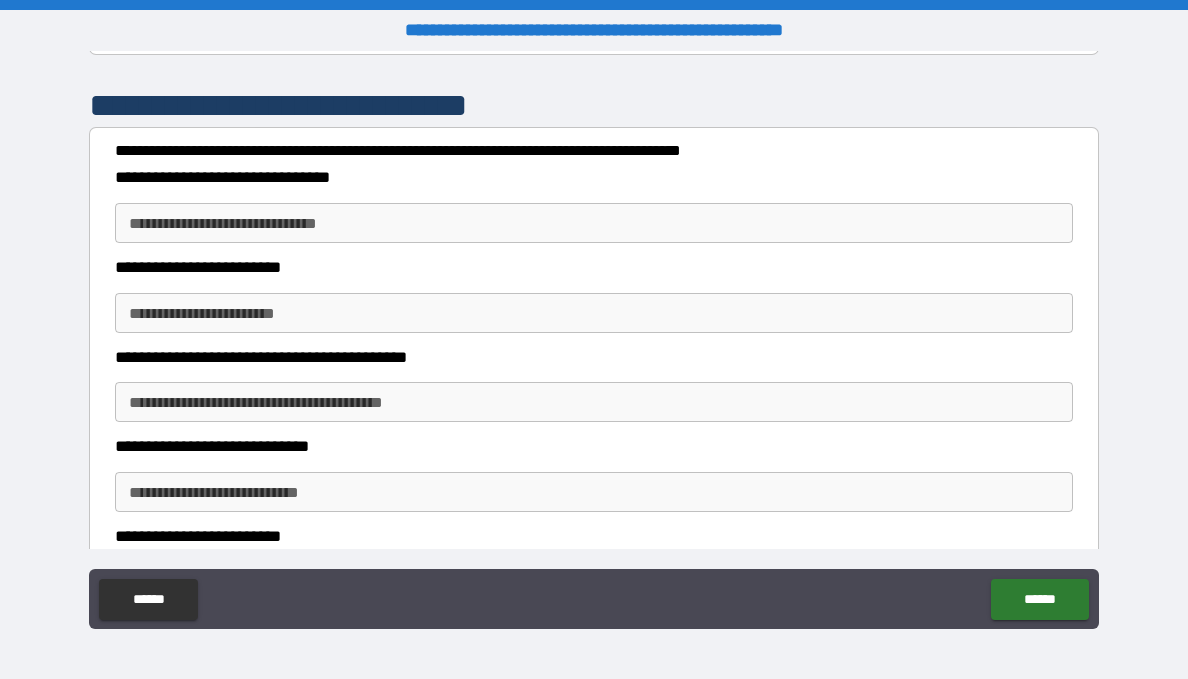 scroll, scrollTop: 11300, scrollLeft: 0, axis: vertical 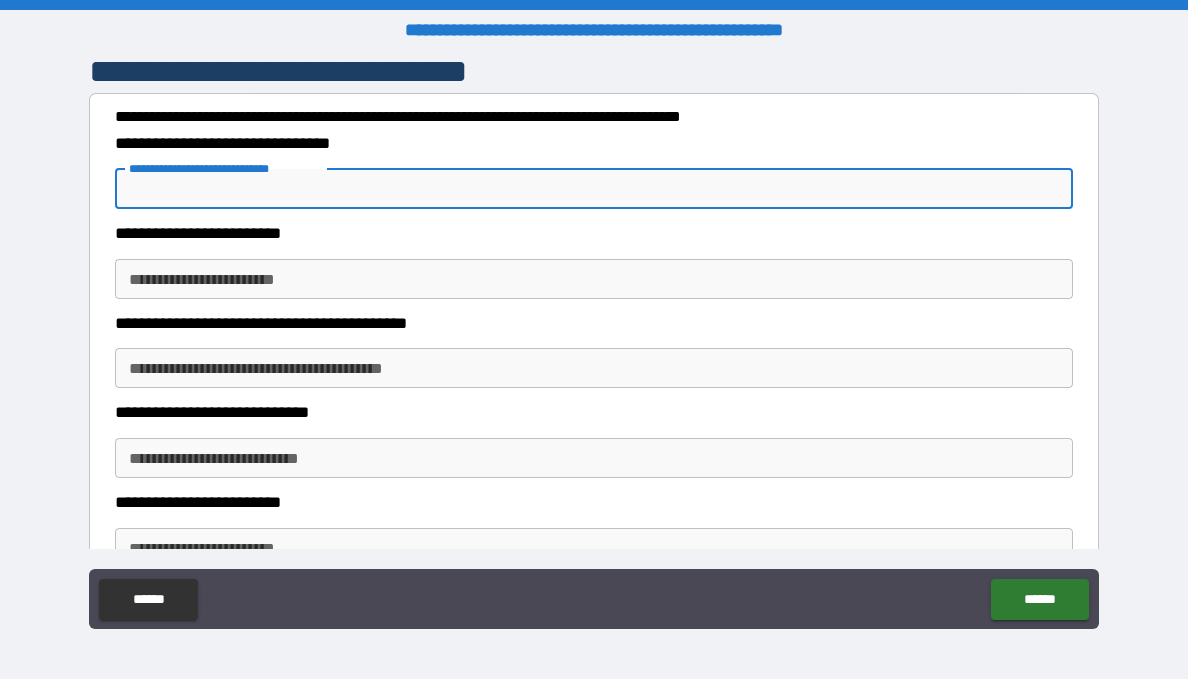 click on "**********" at bounding box center (593, 189) 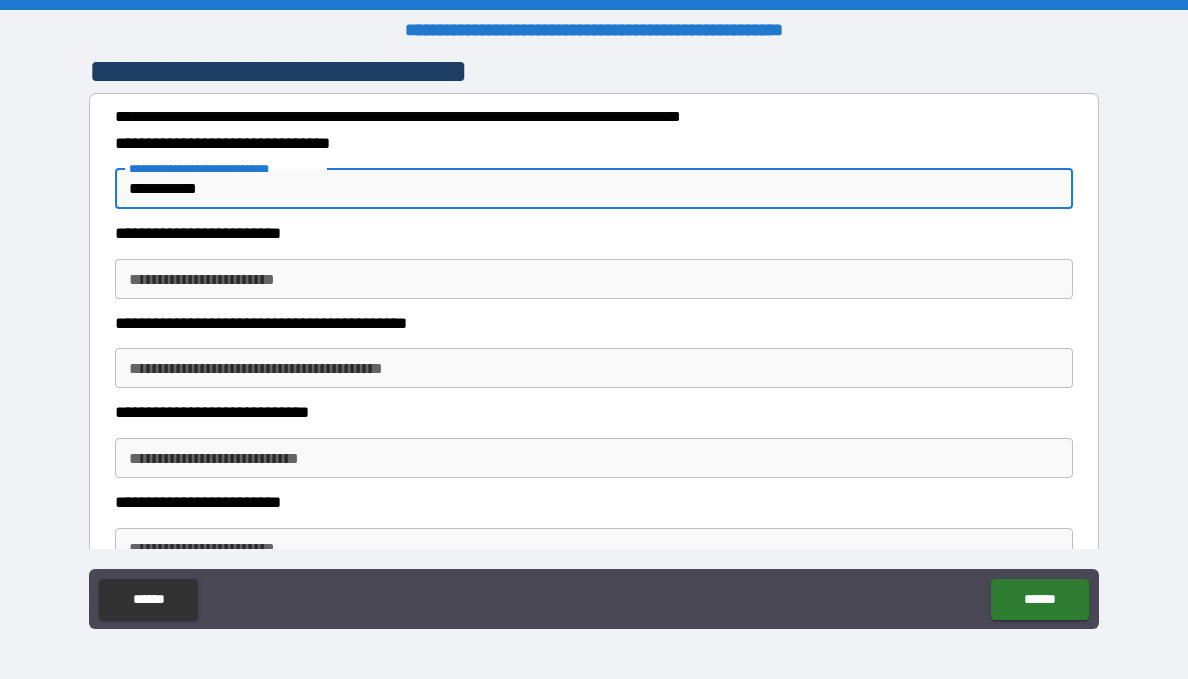 type on "**********" 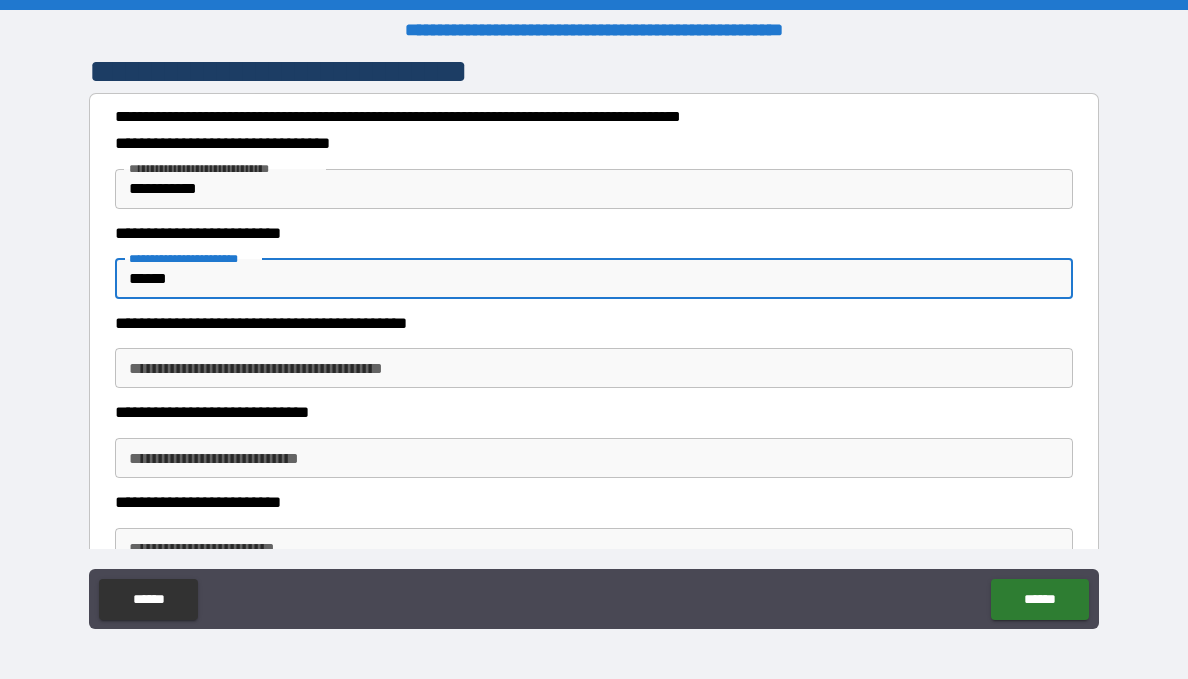 type on "******" 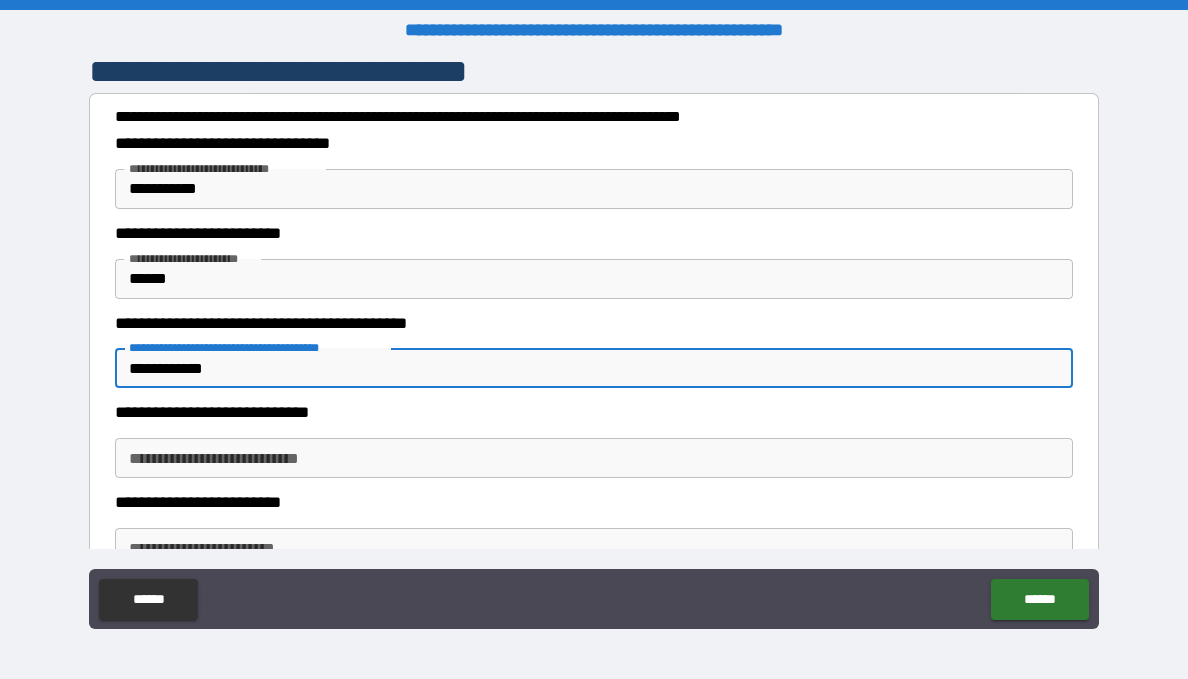 type on "**********" 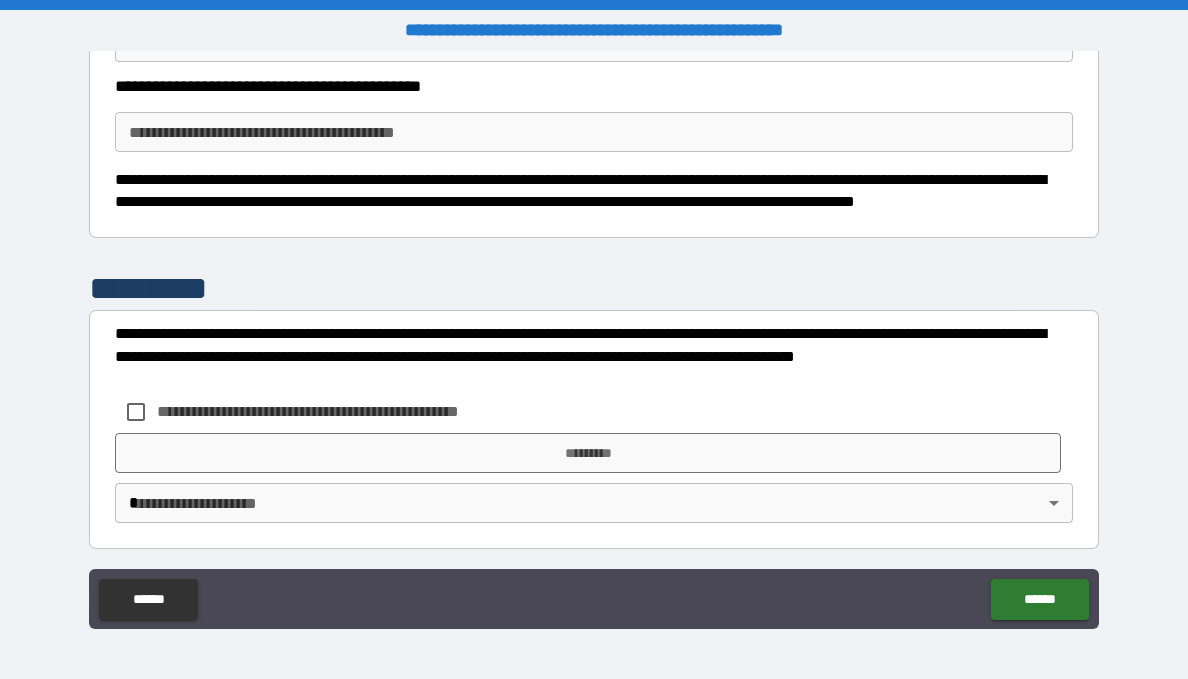 scroll, scrollTop: 11811, scrollLeft: 0, axis: vertical 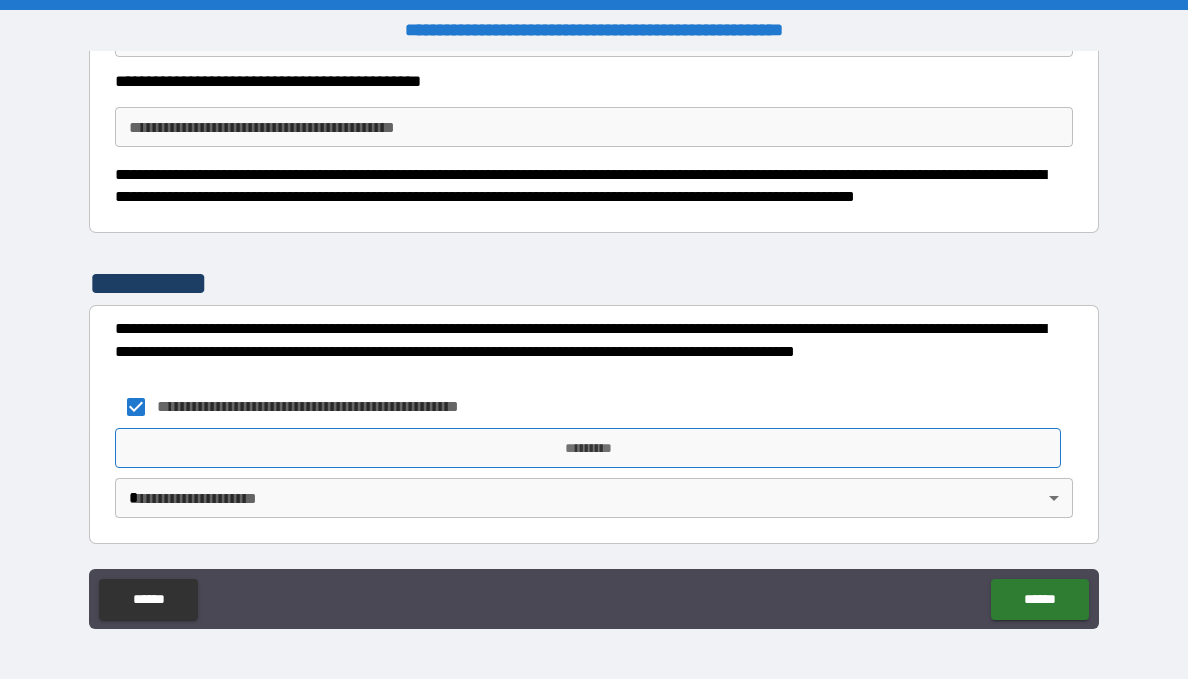click on "*********" at bounding box center [588, 448] 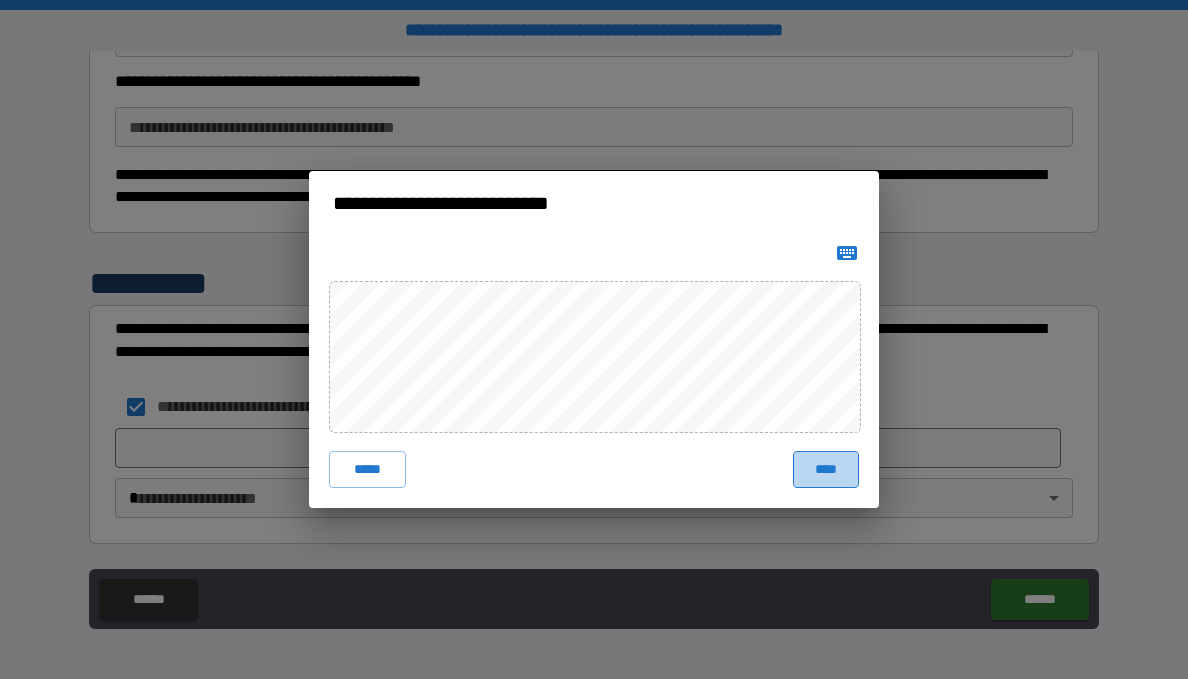 click on "****" at bounding box center [826, 469] 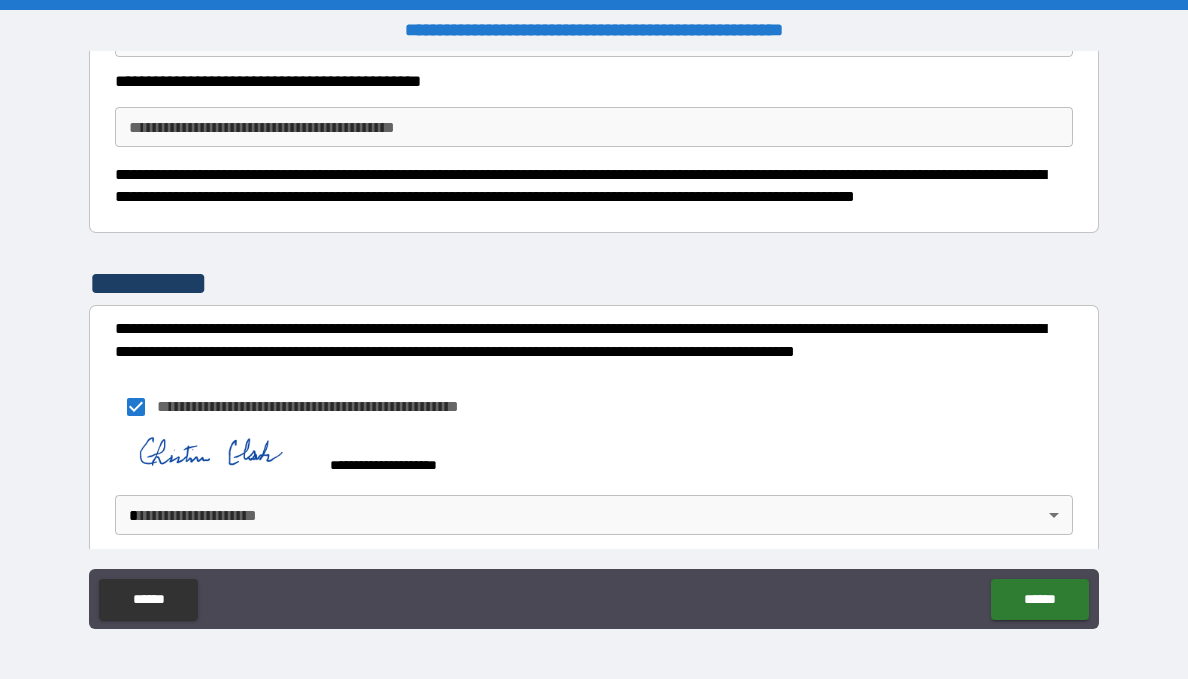 scroll, scrollTop: 11828, scrollLeft: 0, axis: vertical 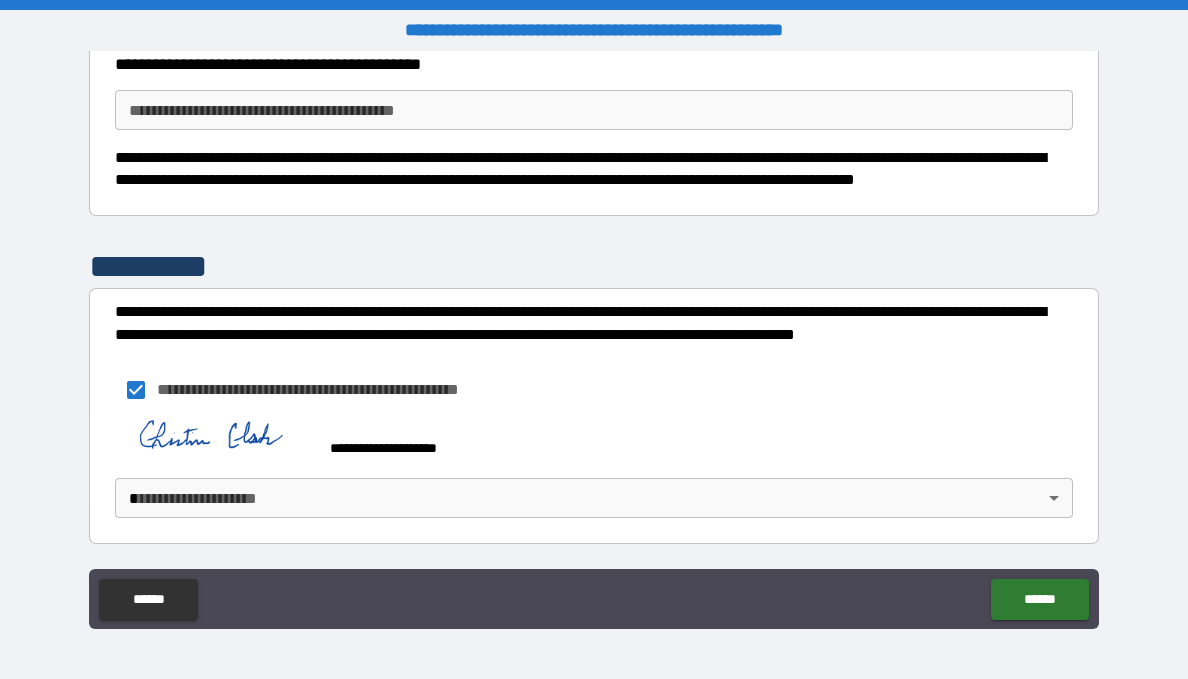 click on "**********" at bounding box center (594, 339) 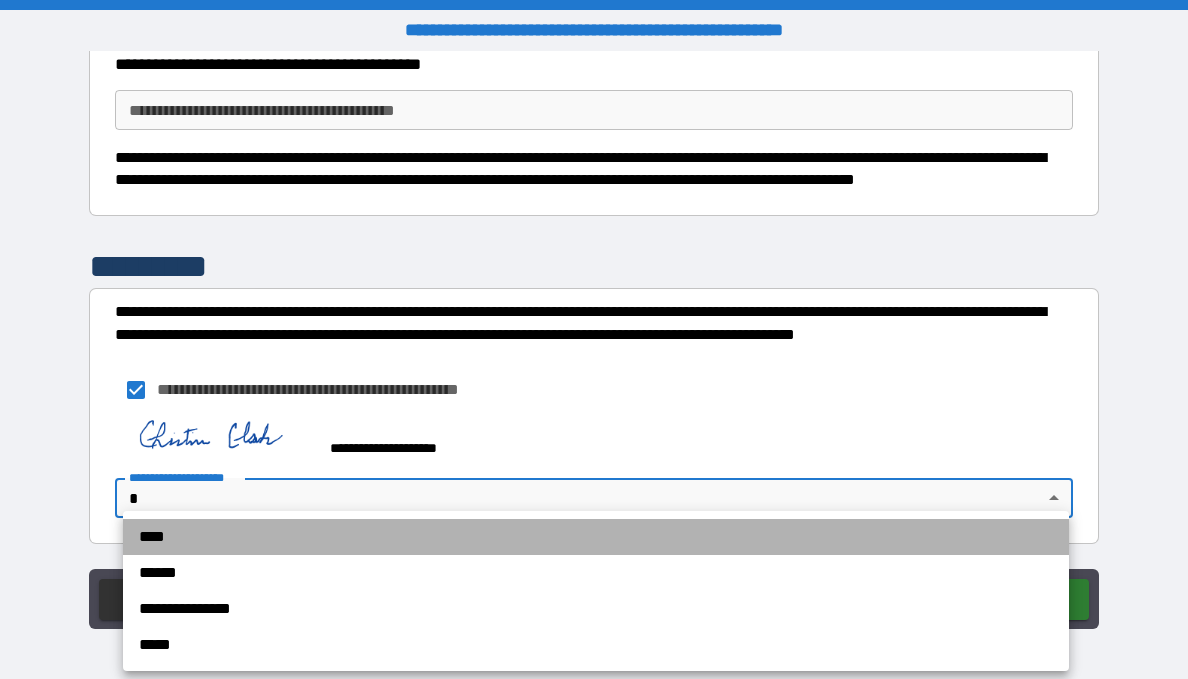 click on "****" at bounding box center [596, 537] 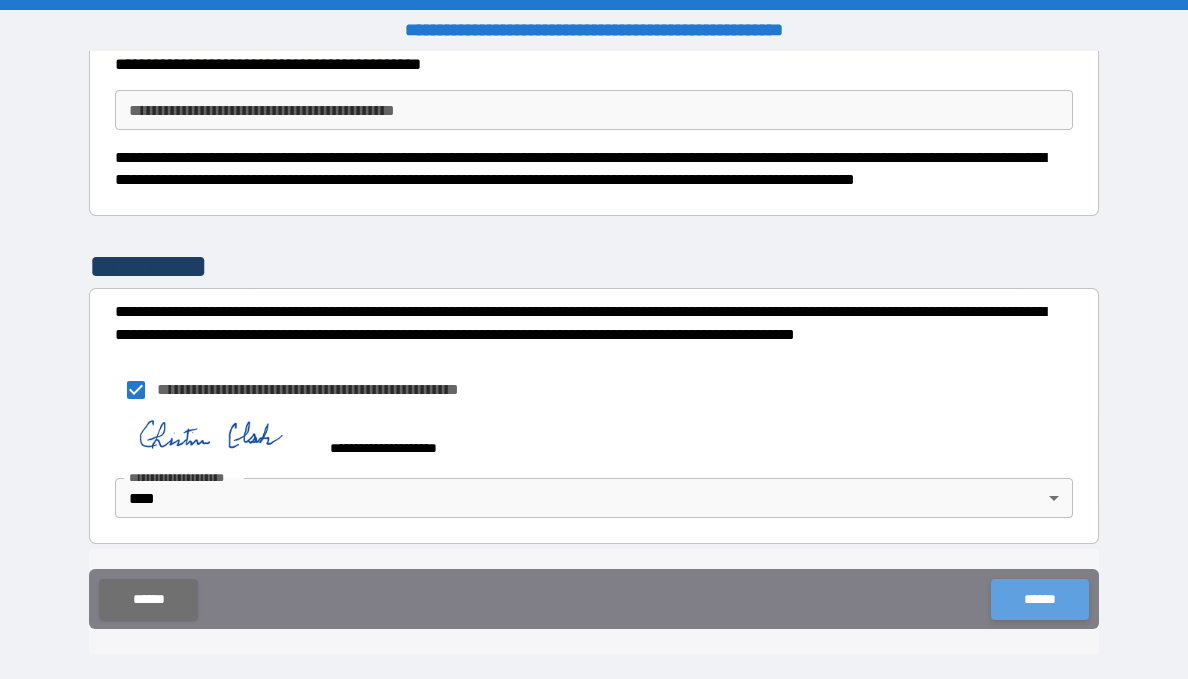 click on "******" at bounding box center (1039, 599) 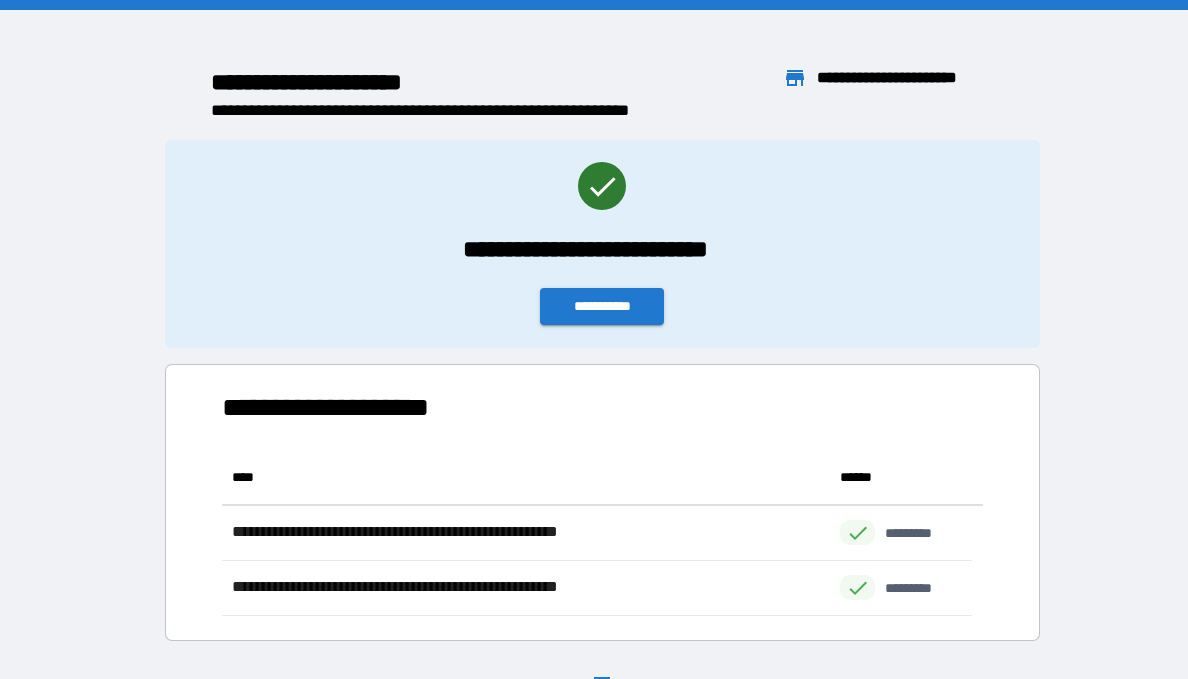 scroll, scrollTop: 151, scrollLeft: 735, axis: both 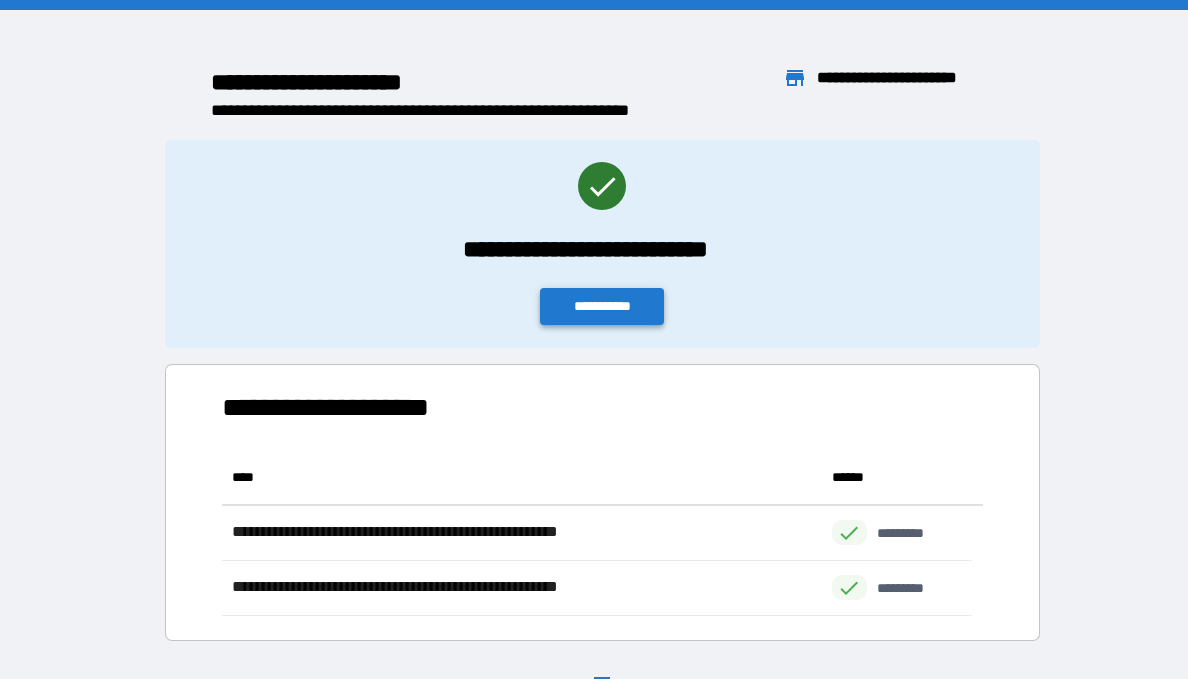 click on "**********" at bounding box center [602, 306] 